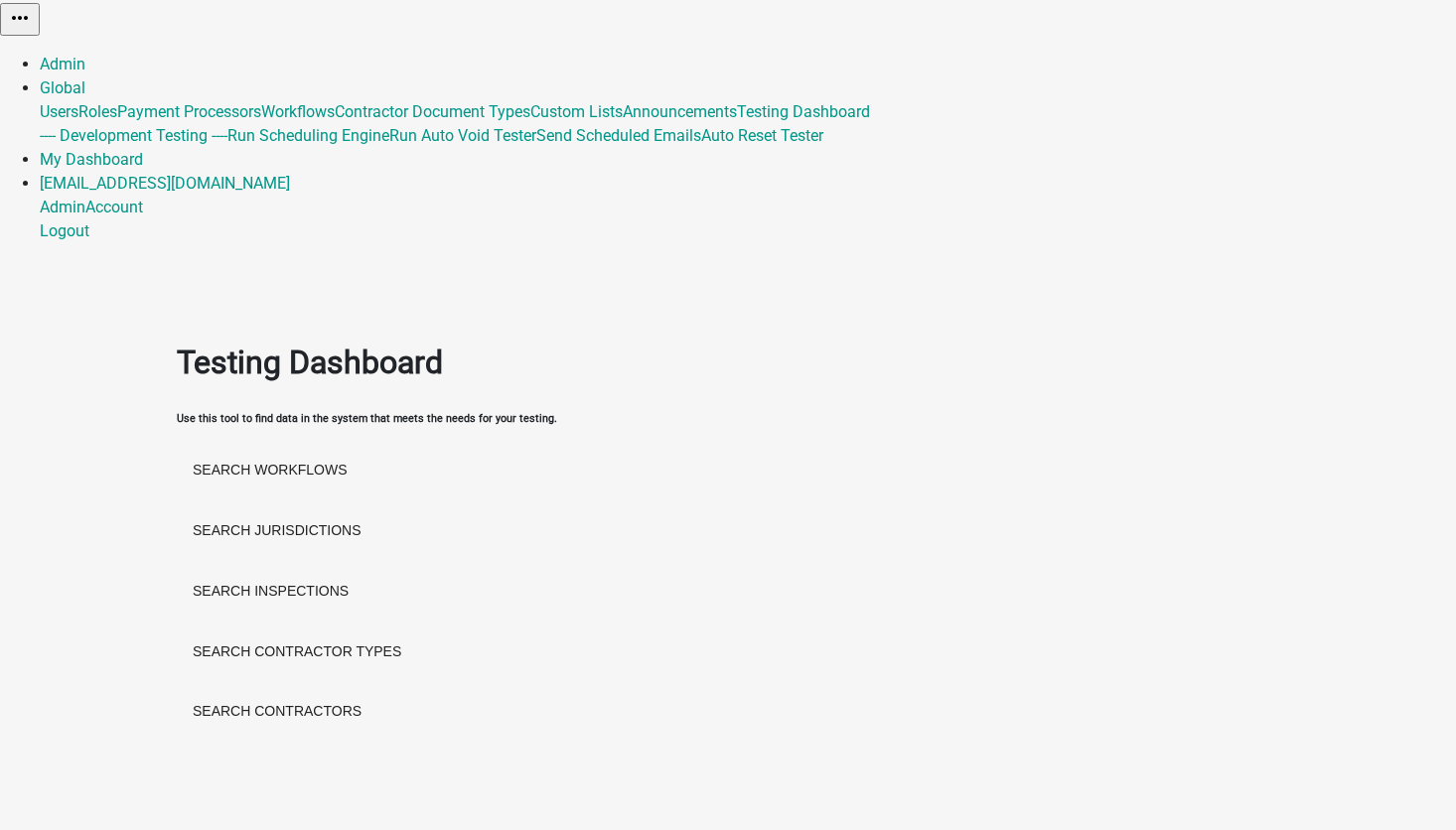 scroll, scrollTop: 0, scrollLeft: 0, axis: both 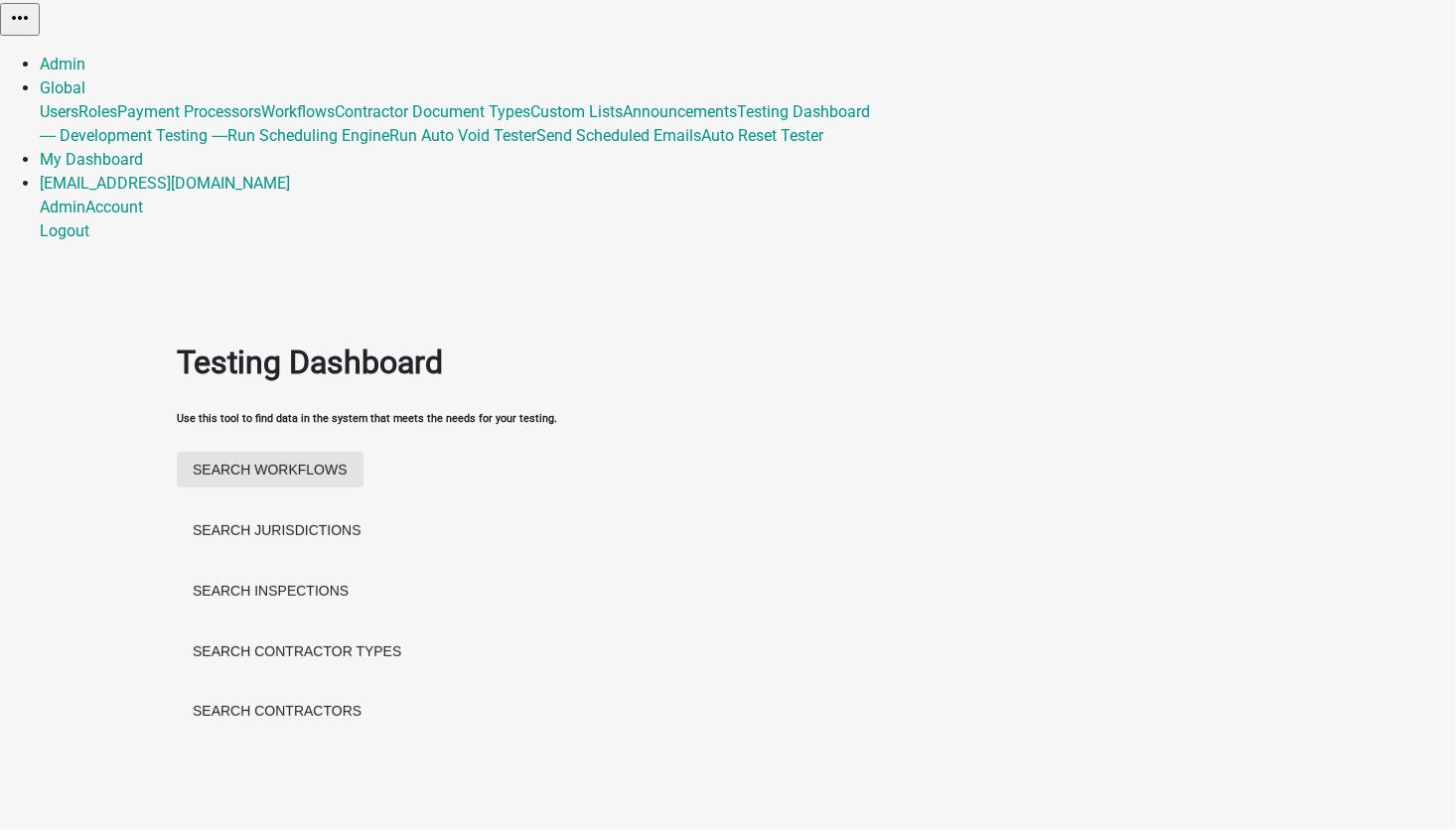 click on "Search Workflows" at bounding box center (270, 470) 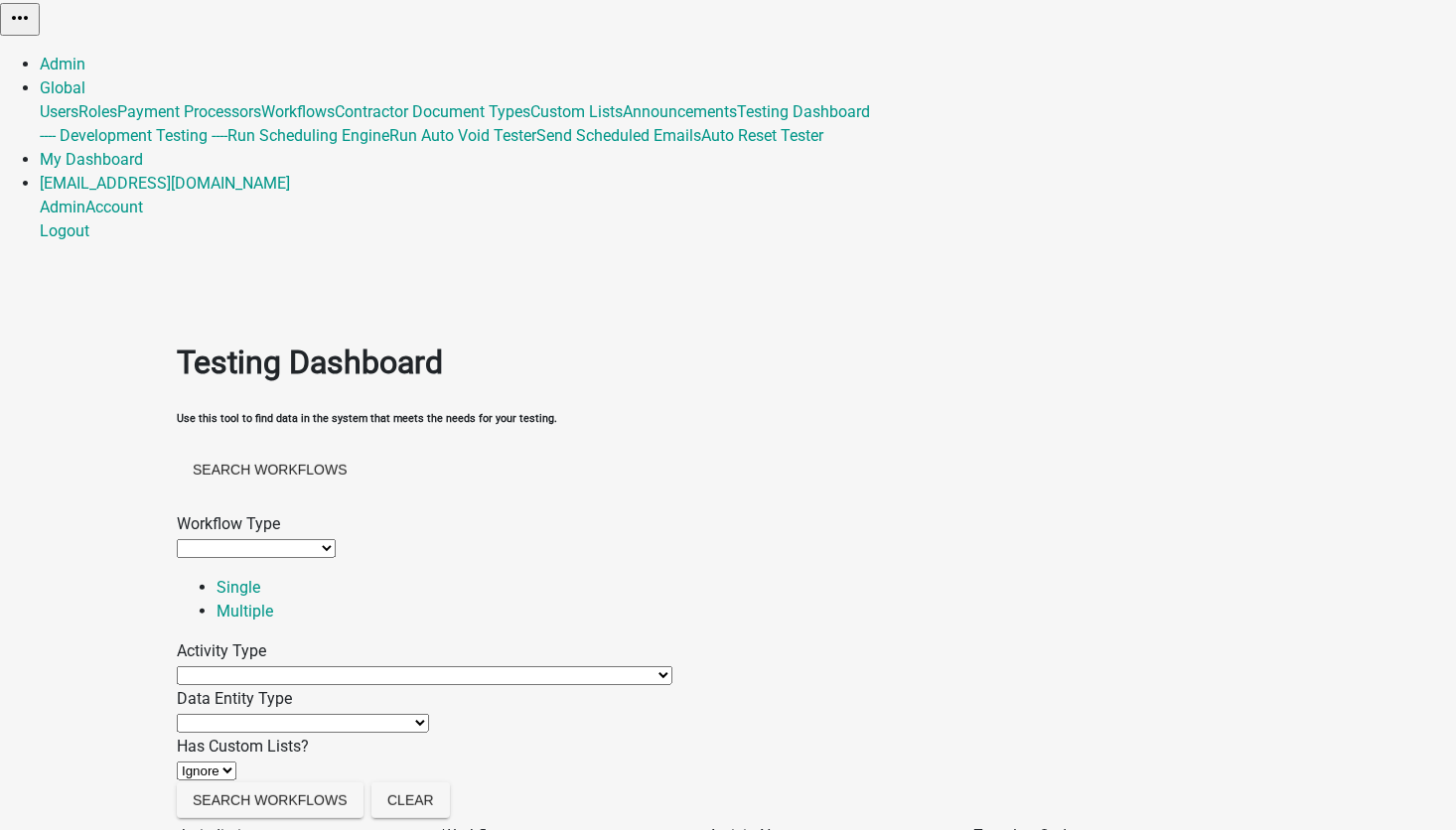 click on "Agenda item Appointment Call workflow Cancel Scheduled Email Complete Timeout Activity Condition Contractor certificate Contractor info form Contractor registration decision Contractor registration info form Contractor registration review Contractor renewal decision Create User Activity Disable Cancel Activity Email Enable Cancel Activity End Export Data Activity Form Generate application number Generate PDF Initiate Workflow Activity Inspection complete Inspection request Inspection schedule Inspection simple Map Milestone Activity Multiple Parcel Search On Completed Activity On Started Activity Parcel Search Payment Query Map Layer Activity Reject Workflow Renewal certificate Renewal decision Renewal review Require user Review Application Schedule Email Search External Data Activity Select contractor Sequential Activity List Start Use this activity to search the specified map based on a specified permiter Use this activity to start a named time period before a different path will be taken. Wait" at bounding box center (424, 675) 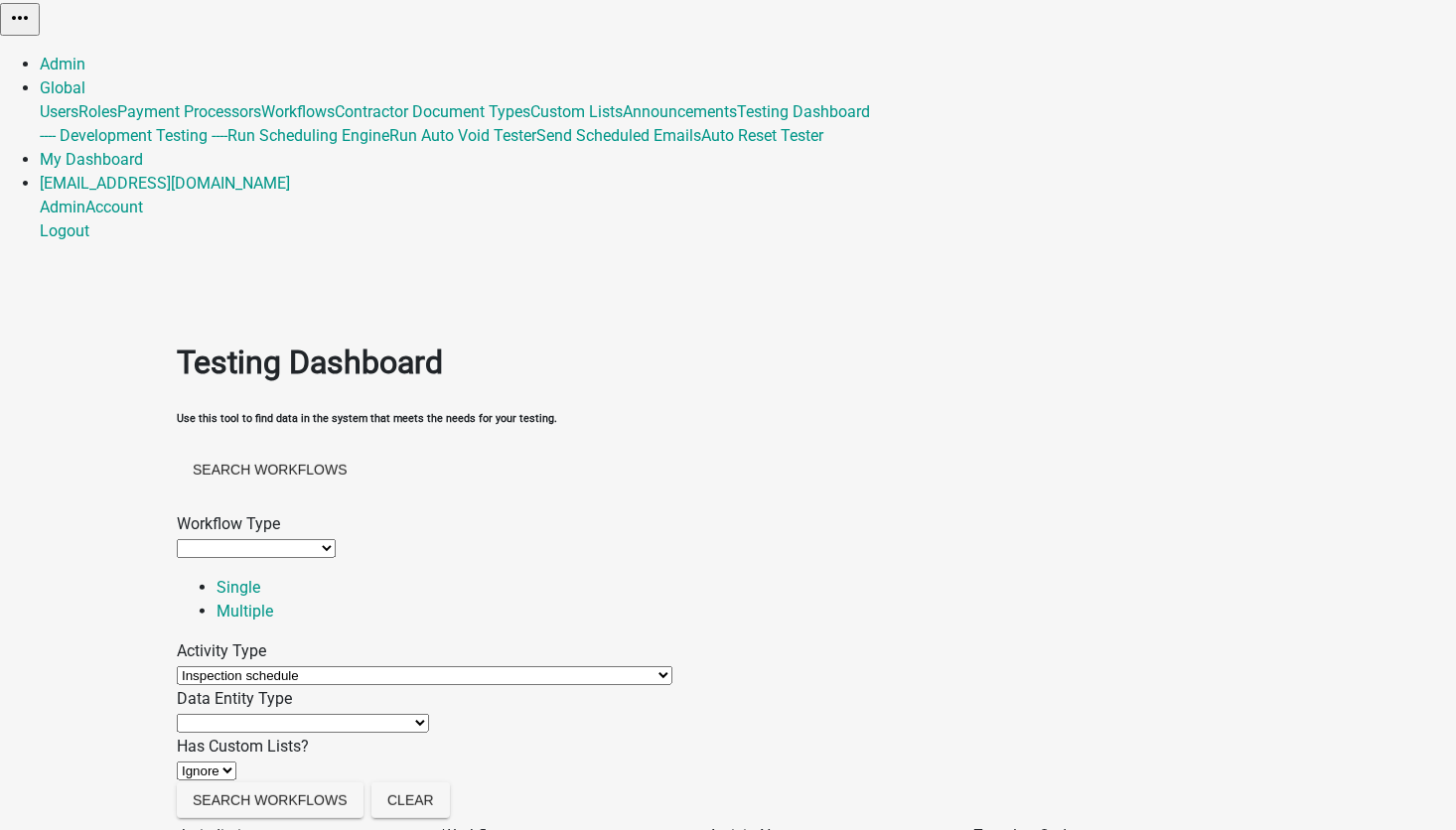 click on "Agenda item Appointment Call workflow Cancel Scheduled Email Complete Timeout Activity Condition Contractor certificate Contractor info form Contractor registration decision Contractor registration info form Contractor registration review Contractor renewal decision Create User Activity Disable Cancel Activity Email Enable Cancel Activity End Export Data Activity Form Generate application number Generate PDF Initiate Workflow Activity Inspection complete Inspection request Inspection schedule Inspection simple Map Milestone Activity Multiple Parcel Search On Completed Activity On Started Activity Parcel Search Payment Query Map Layer Activity Reject Workflow Renewal certificate Renewal decision Renewal review Require user Review Application Schedule Email Search External Data Activity Select contractor Sequential Activity List Start Use this activity to search the specified map based on a specified permiter Use this activity to start a named time period before a different path will be taken. Wait" at bounding box center [424, 675] 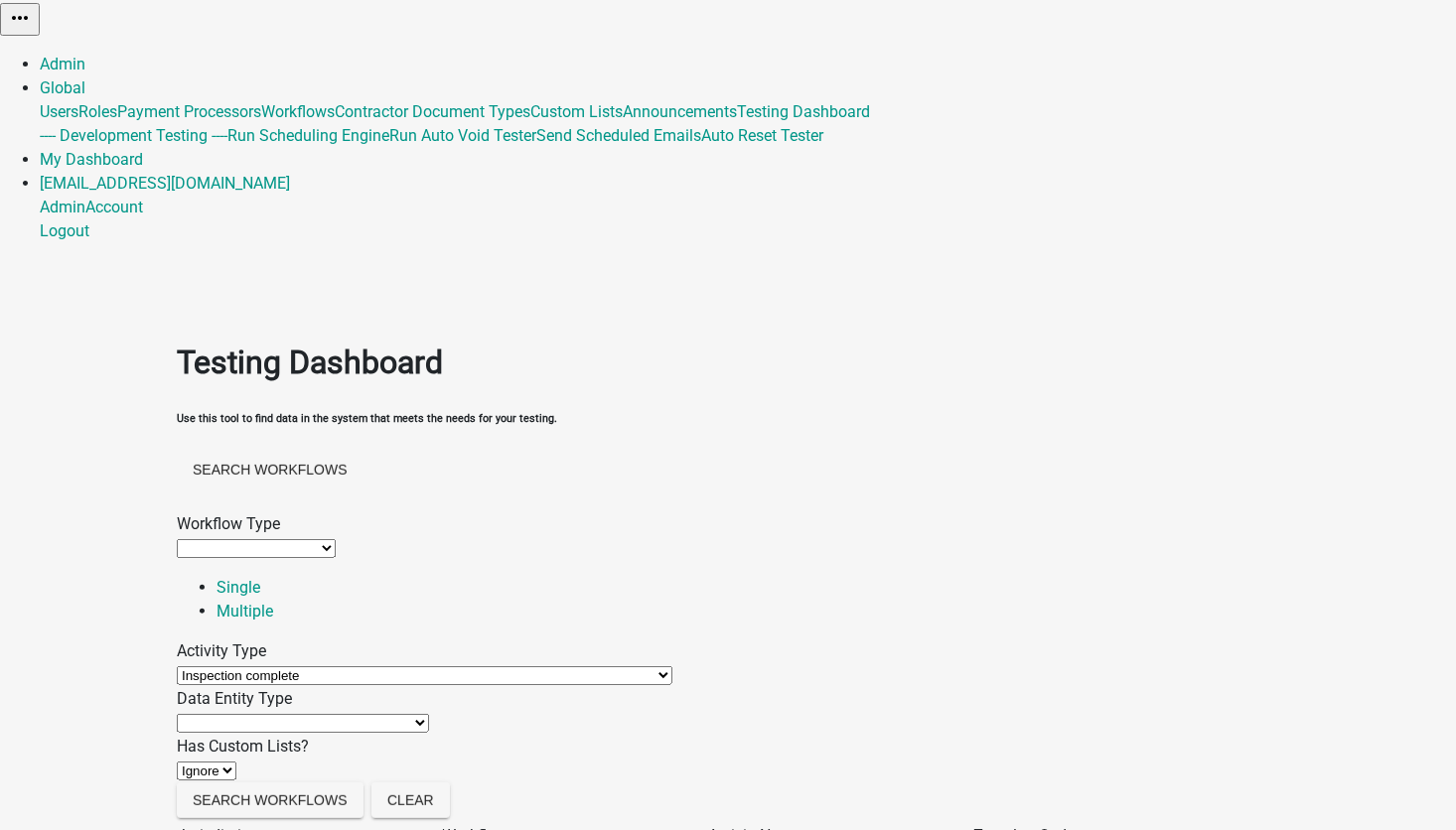 click on "Agenda item Appointment Call workflow Cancel Scheduled Email Complete Timeout Activity Condition Contractor certificate Contractor info form Contractor registration decision Contractor registration info form Contractor registration review Contractor renewal decision Create User Activity Disable Cancel Activity Email Enable Cancel Activity End Export Data Activity Form Generate application number Generate PDF Initiate Workflow Activity Inspection complete Inspection request Inspection schedule Inspection simple Map Milestone Activity Multiple Parcel Search On Completed Activity On Started Activity Parcel Search Payment Query Map Layer Activity Reject Workflow Renewal certificate Renewal decision Renewal review Require user Review Application Schedule Email Search External Data Activity Select contractor Sequential Activity List Start Use this activity to search the specified map based on a specified permiter Use this activity to start a named time period before a different path will be taken. Wait" at bounding box center (424, 675) 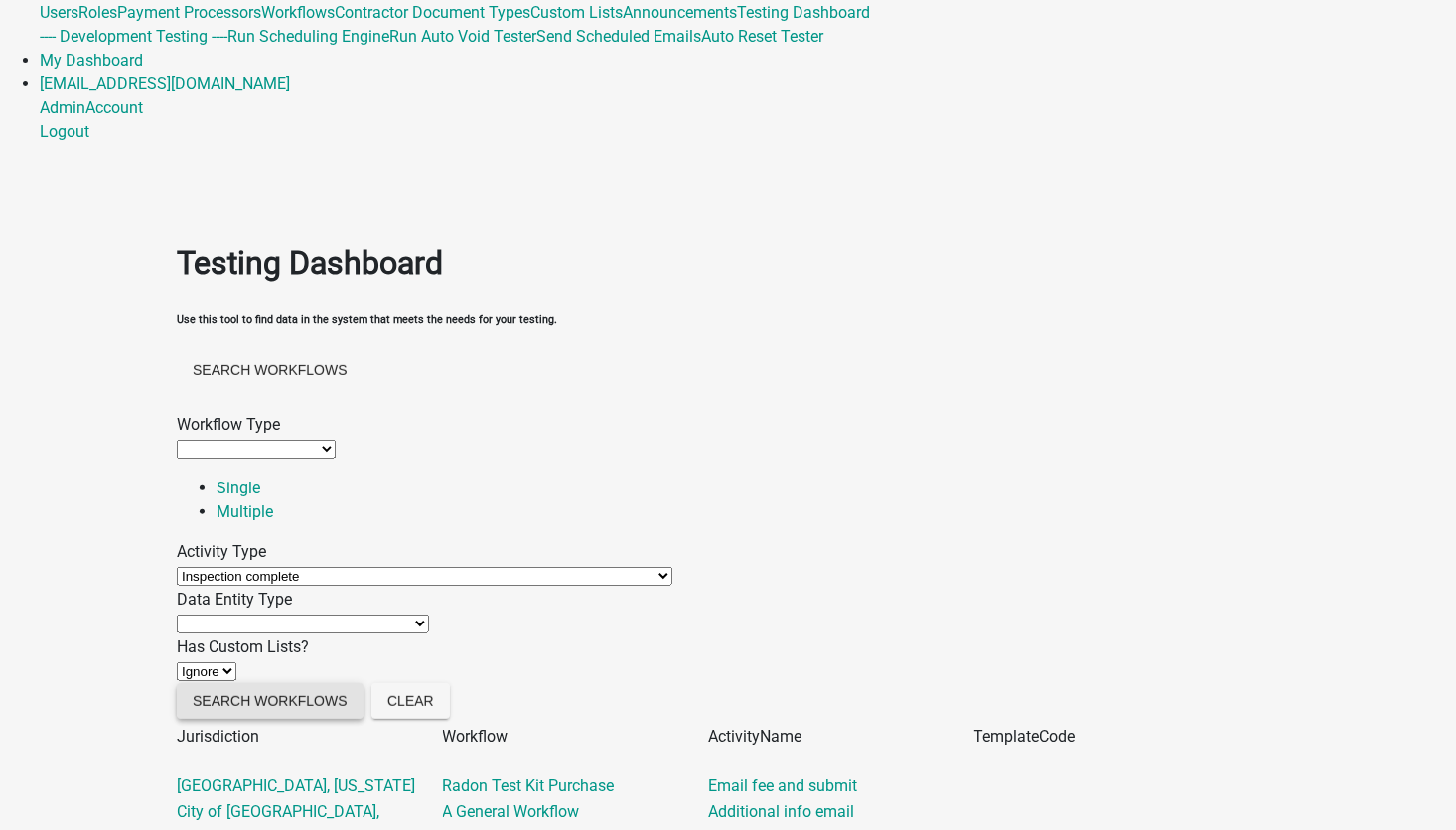 click on "Search Workflows" at bounding box center [270, 701] 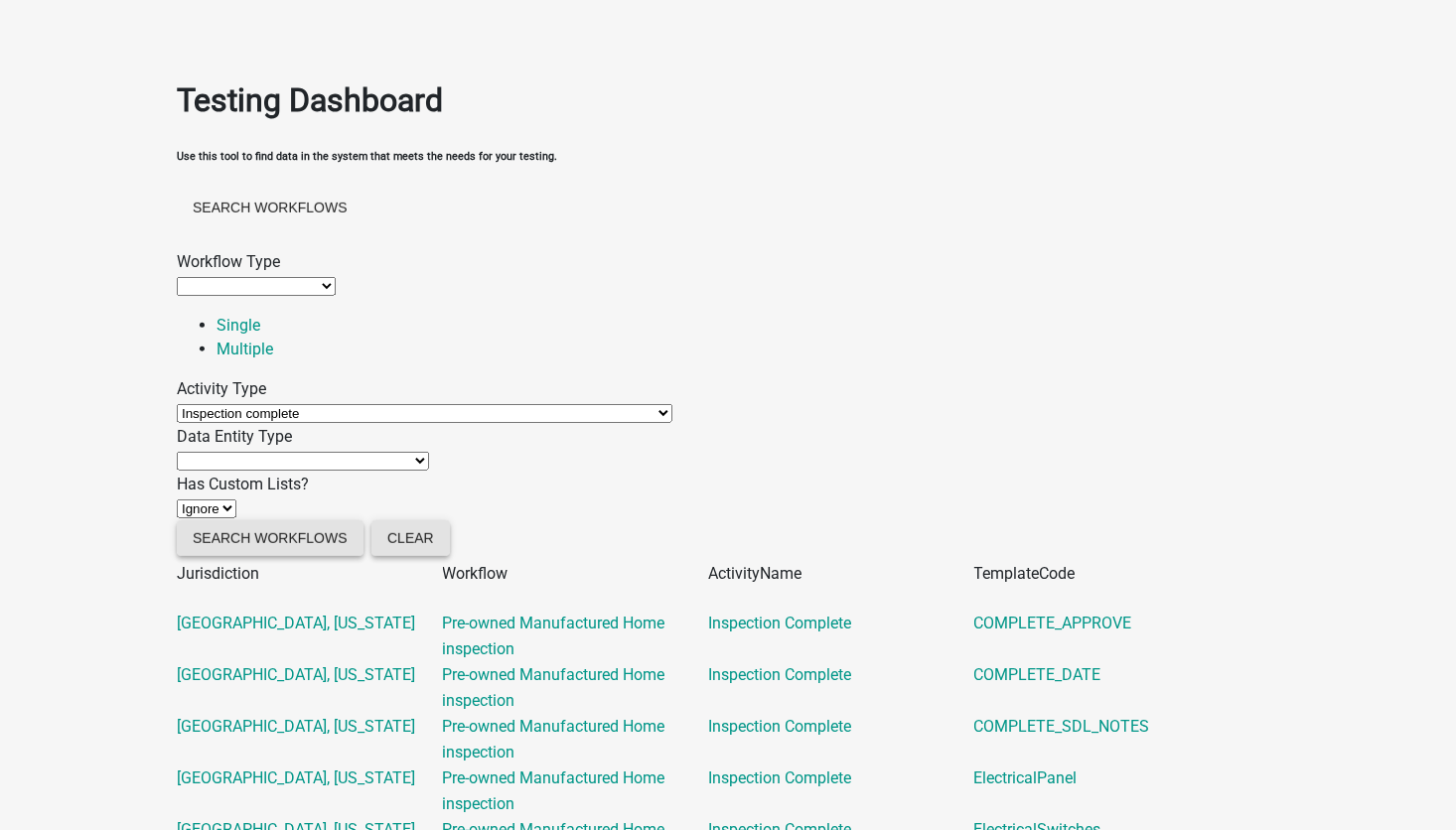 scroll, scrollTop: 298, scrollLeft: 0, axis: vertical 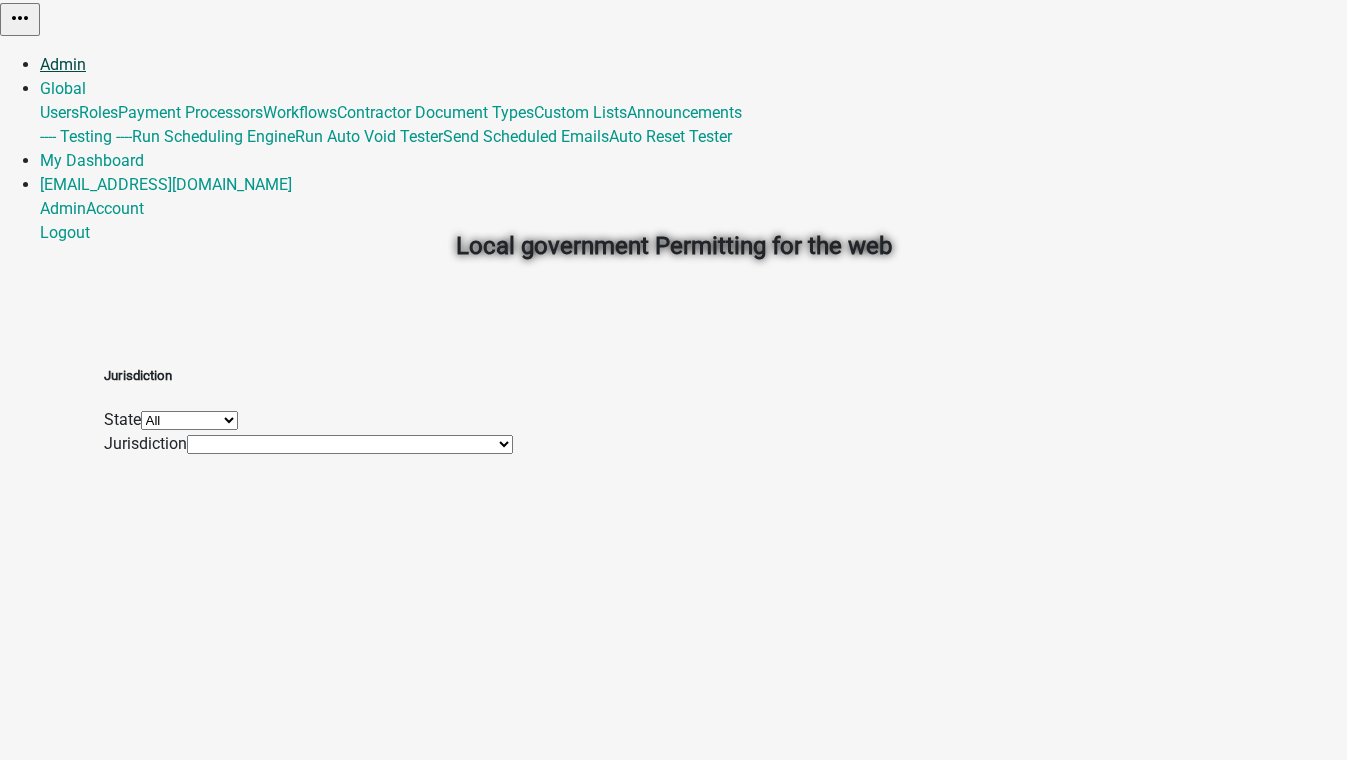 click on "Admin" at bounding box center (63, 64) 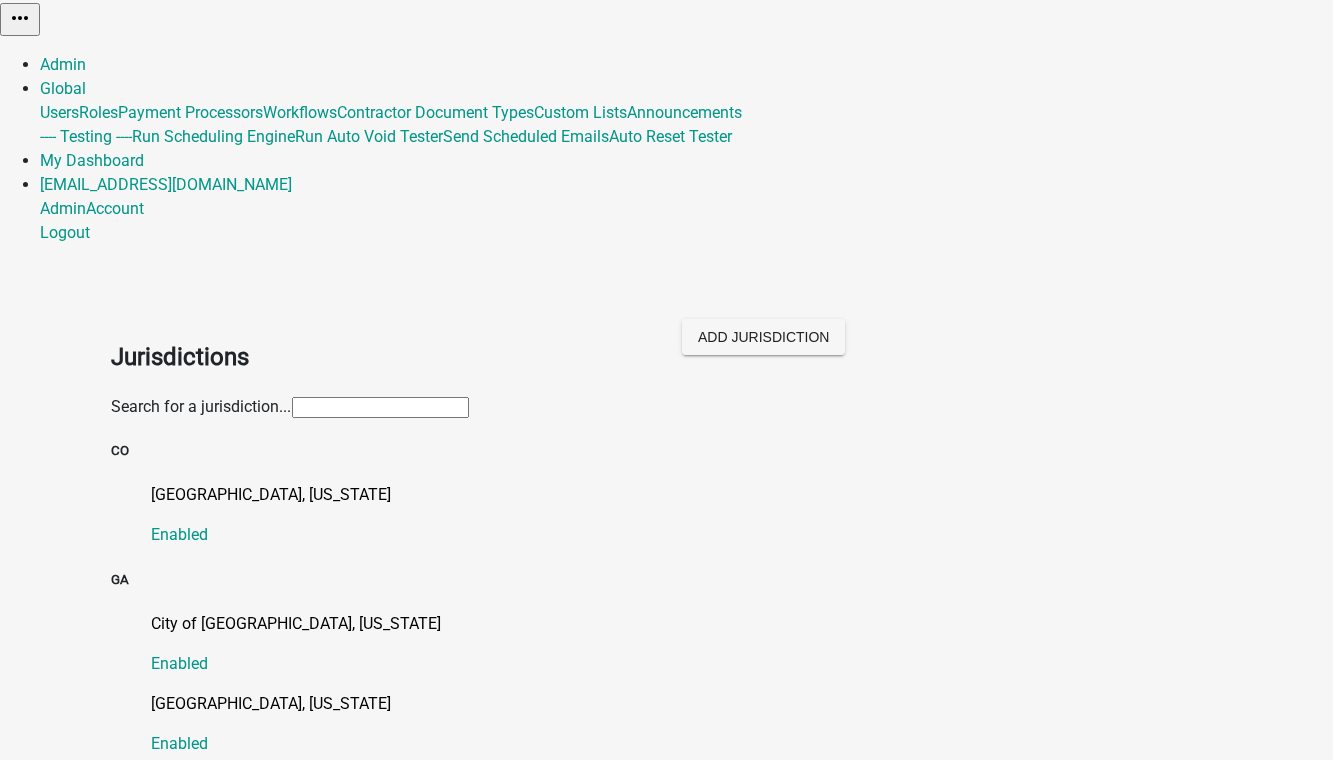click 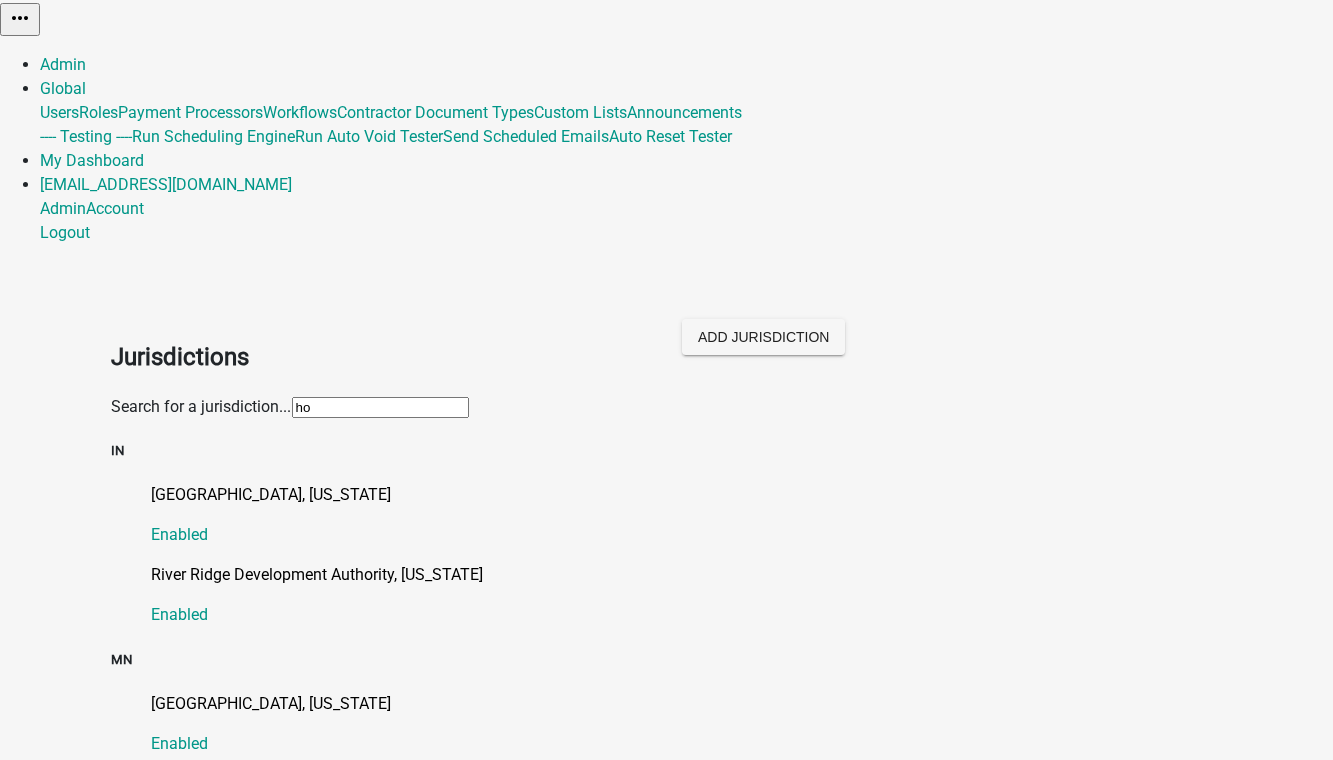 type on "howard" 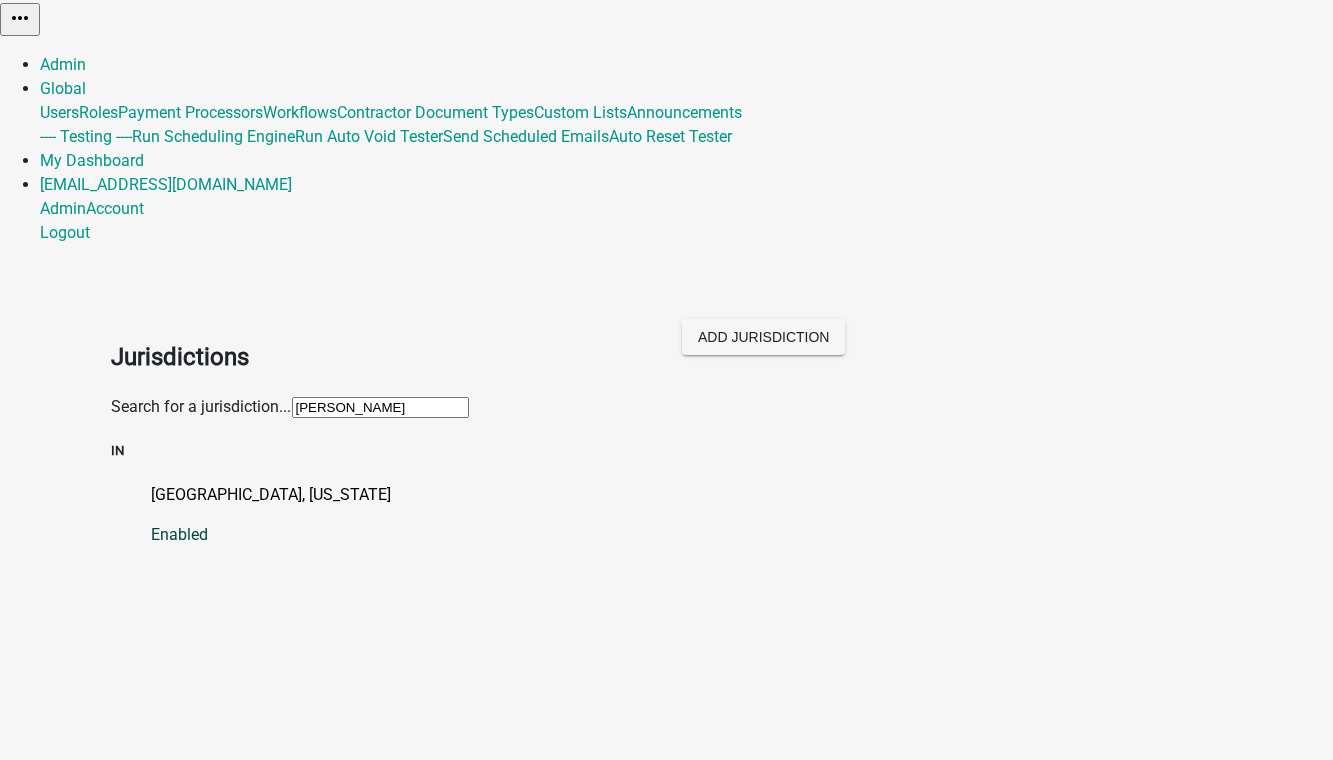 click on "Howard County, Indiana   Enabled" 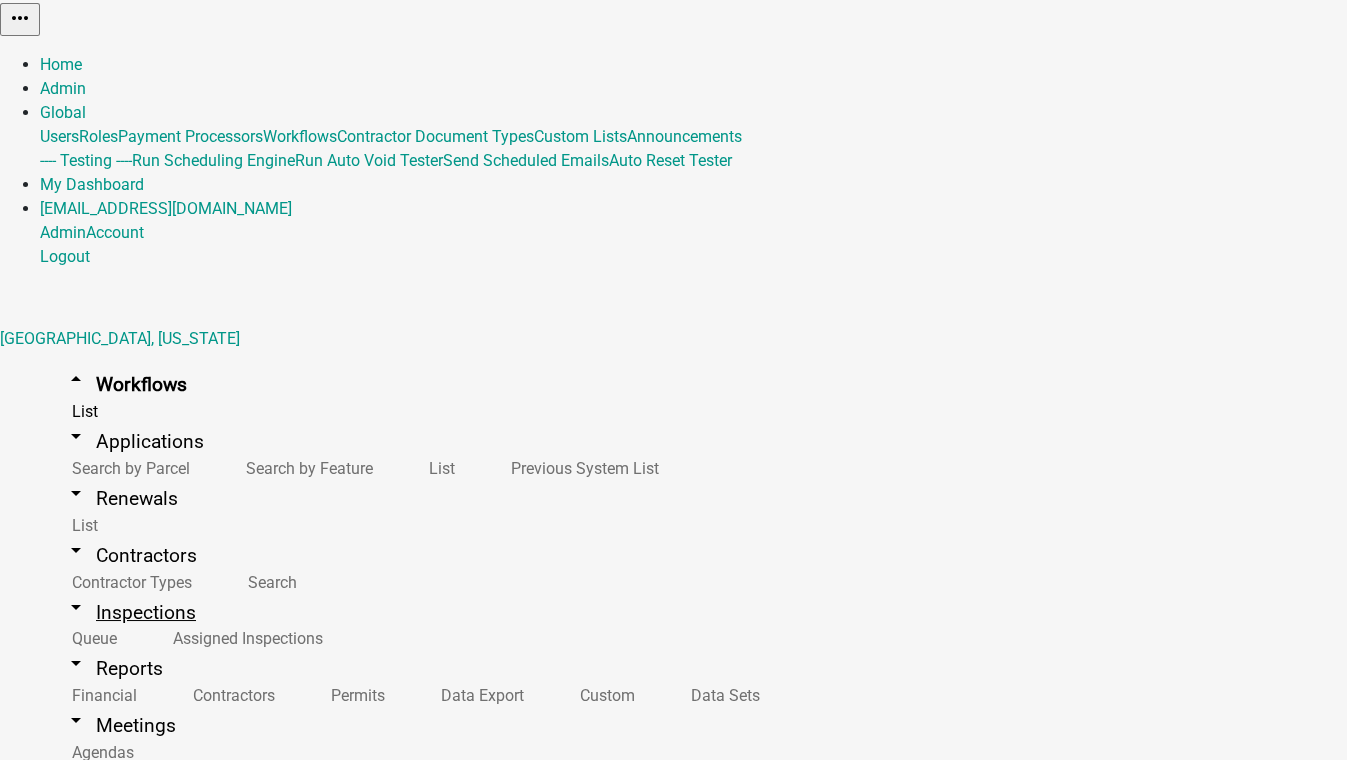 click on "arrow_drop_down   Inspections" at bounding box center (130, 612) 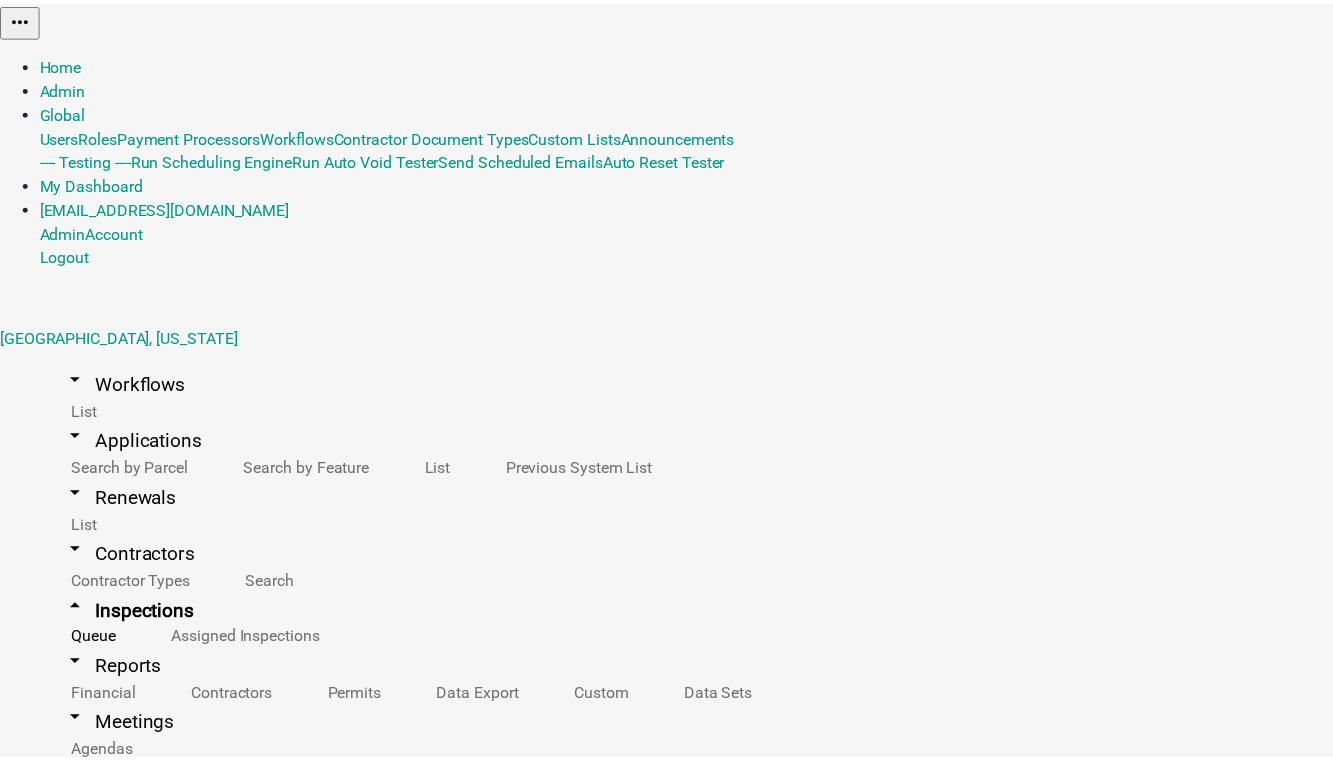 scroll, scrollTop: 0, scrollLeft: 0, axis: both 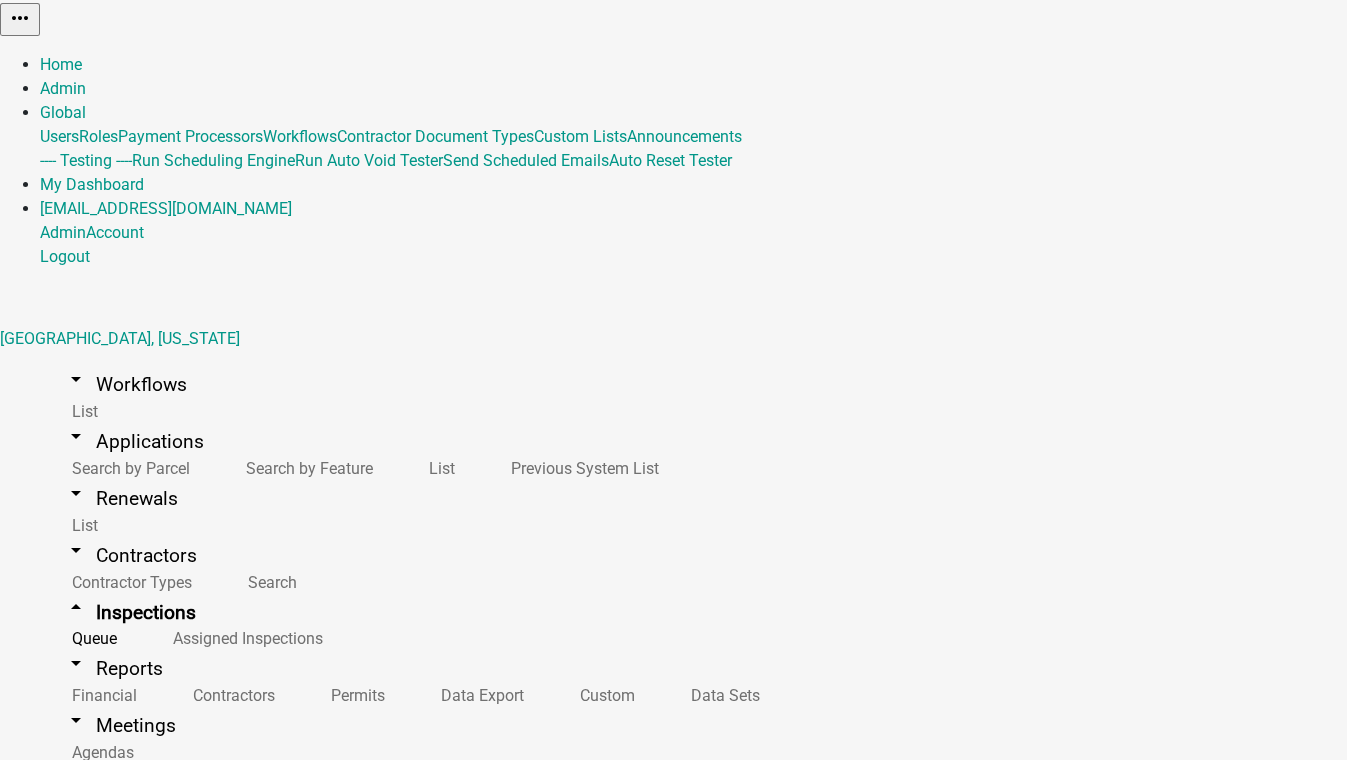 click on "+ Filter" 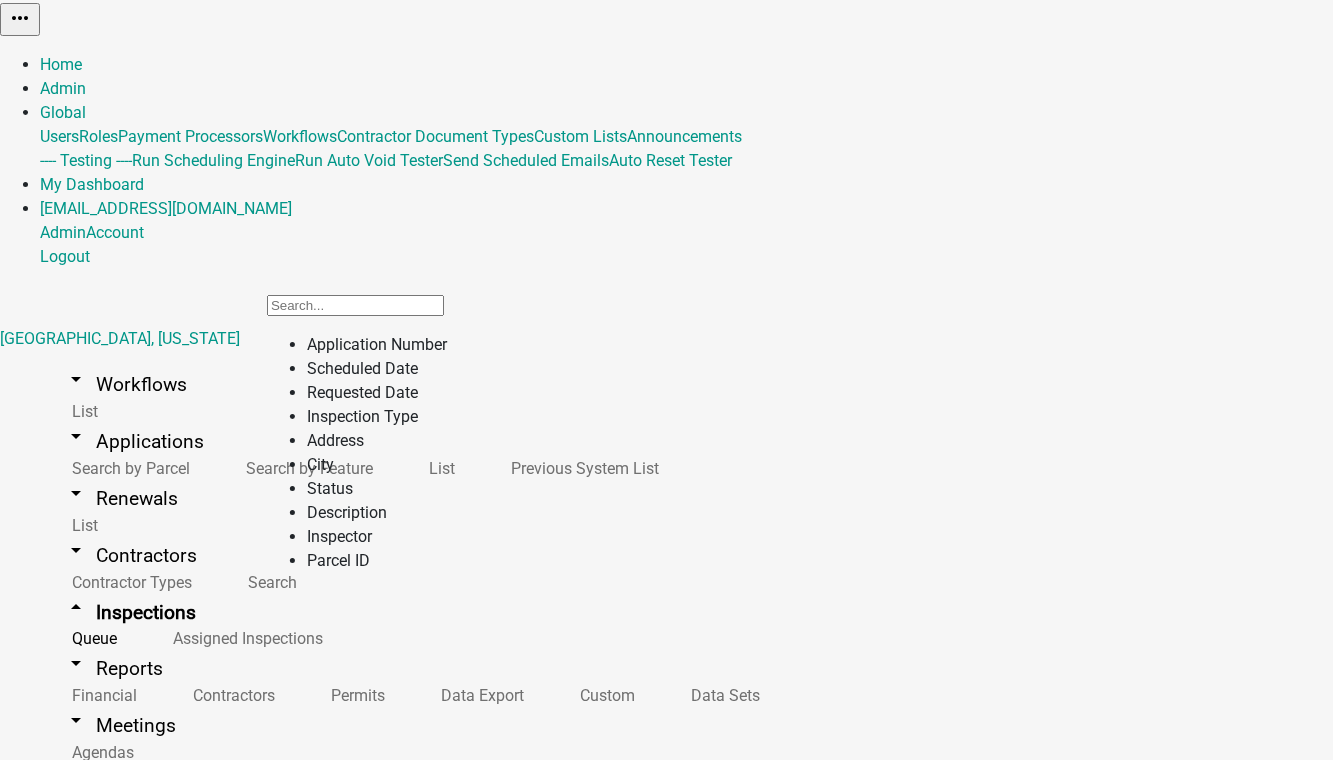 click at bounding box center (355, 305) 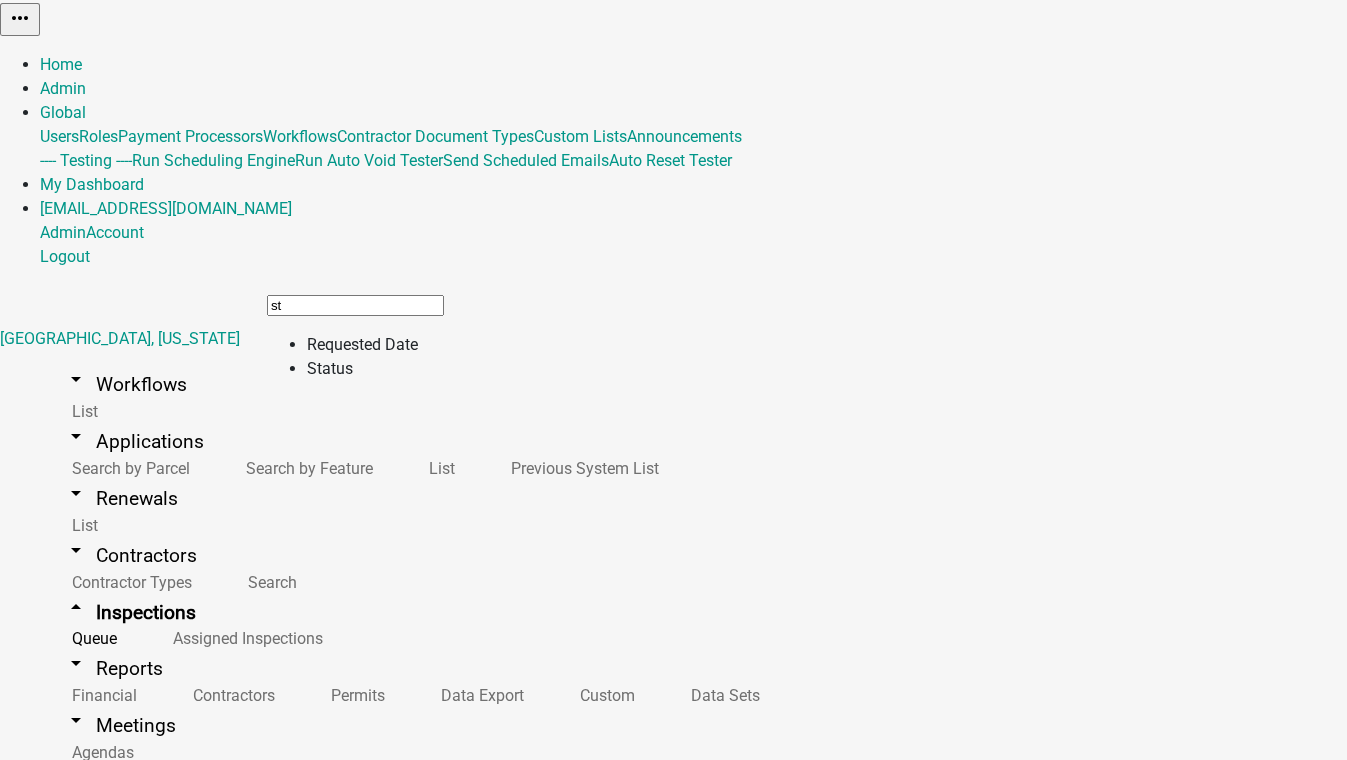 type on "st" 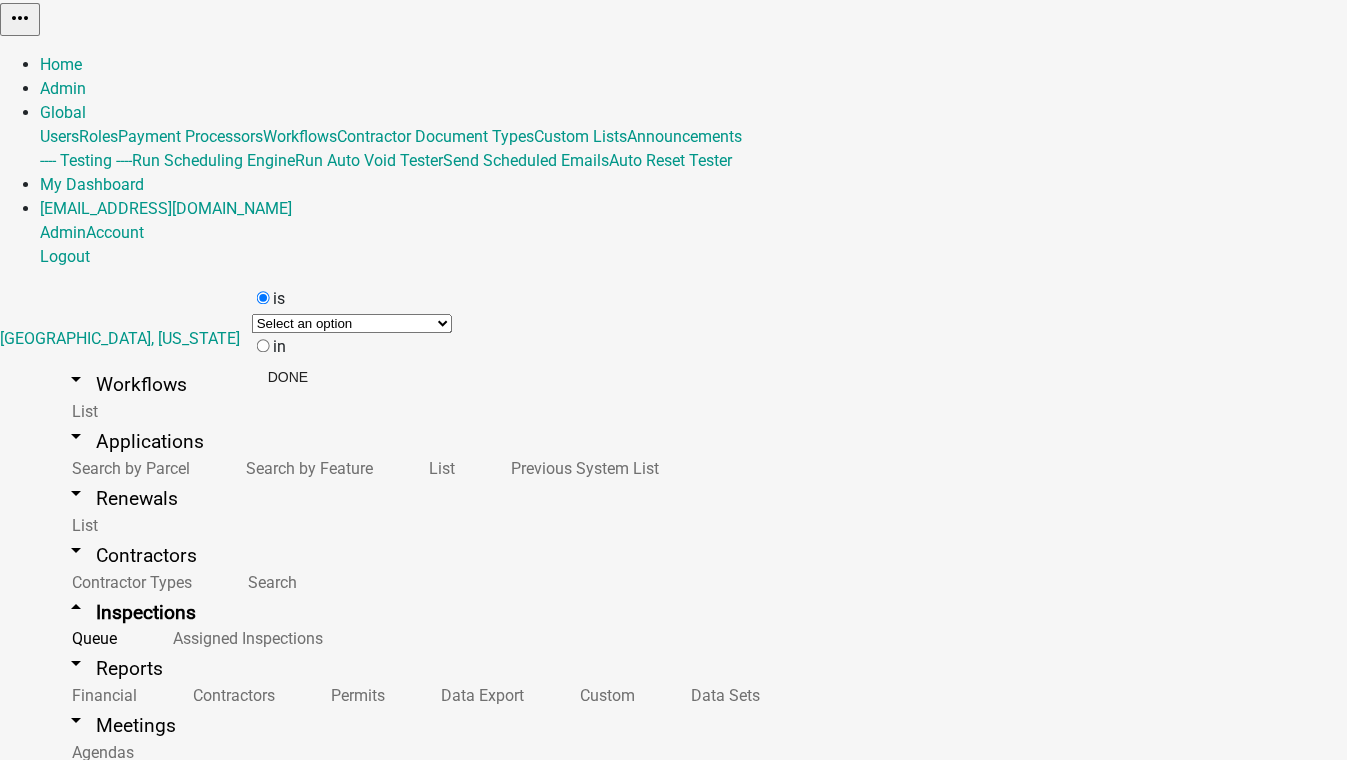 click on "Select an option   Pending Schedule   Pending Inspection   Approved   Denied   Deleted   Voided   Requested   Scheduled   Appointment Canceled   Bypassed" at bounding box center (352, 323) 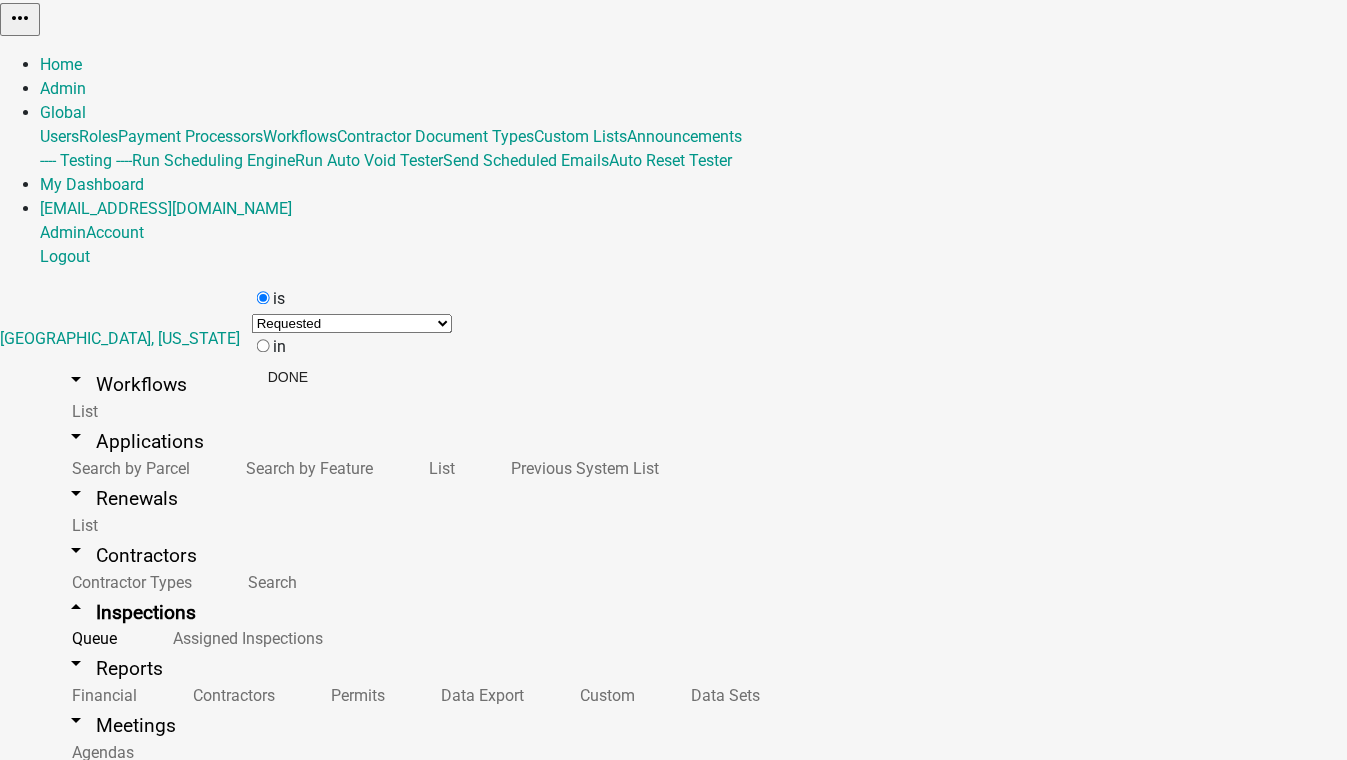 click on "Select an option   Pending Schedule   Pending Inspection   Approved   Denied   Deleted   Voided   Requested   Scheduled   Appointment Canceled   Bypassed" at bounding box center (352, 323) 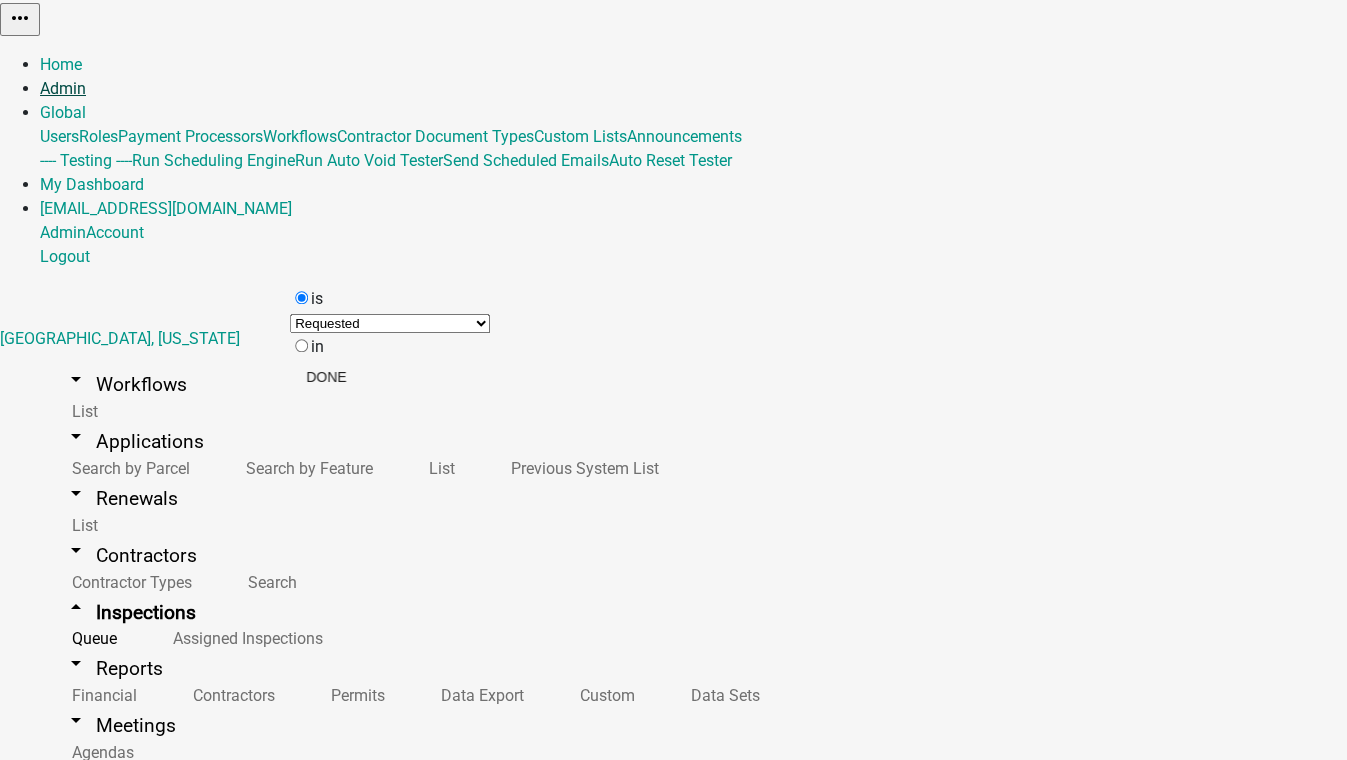 click on "Admin" at bounding box center (63, 88) 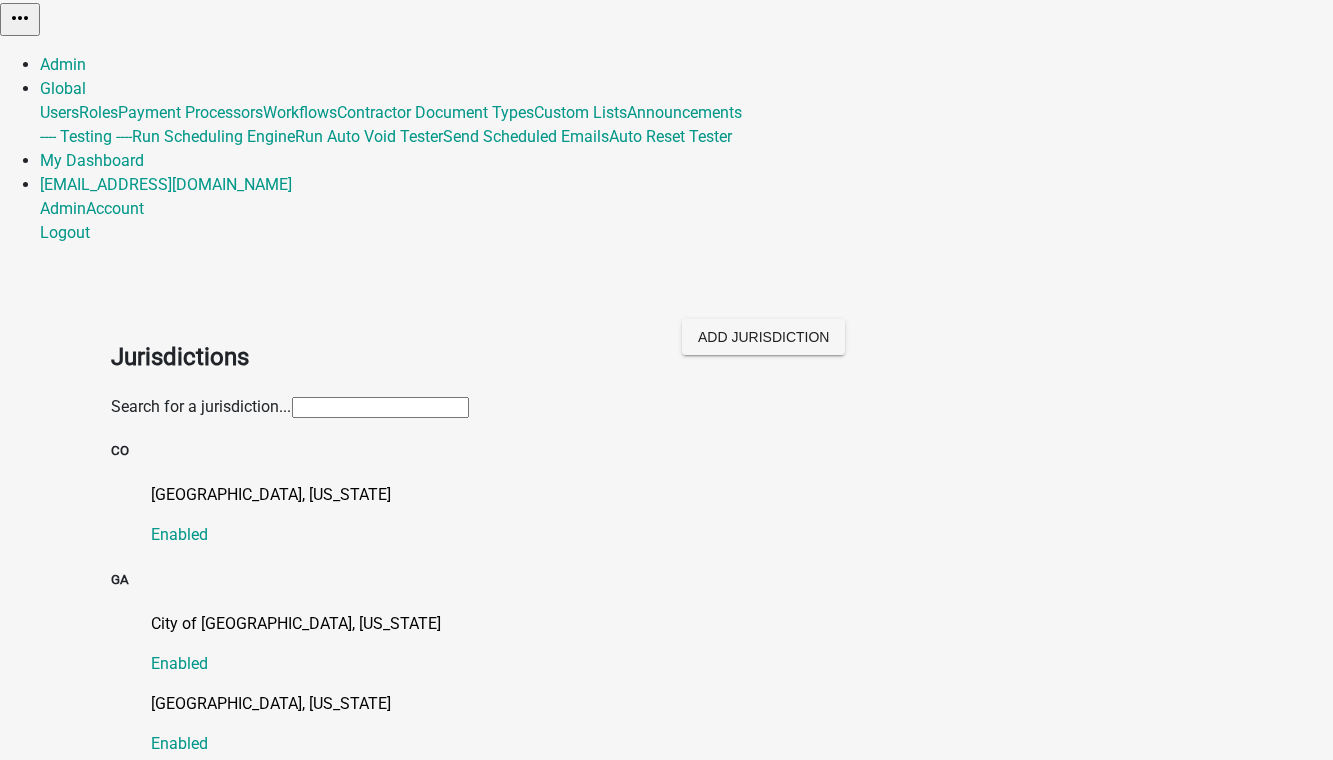 click 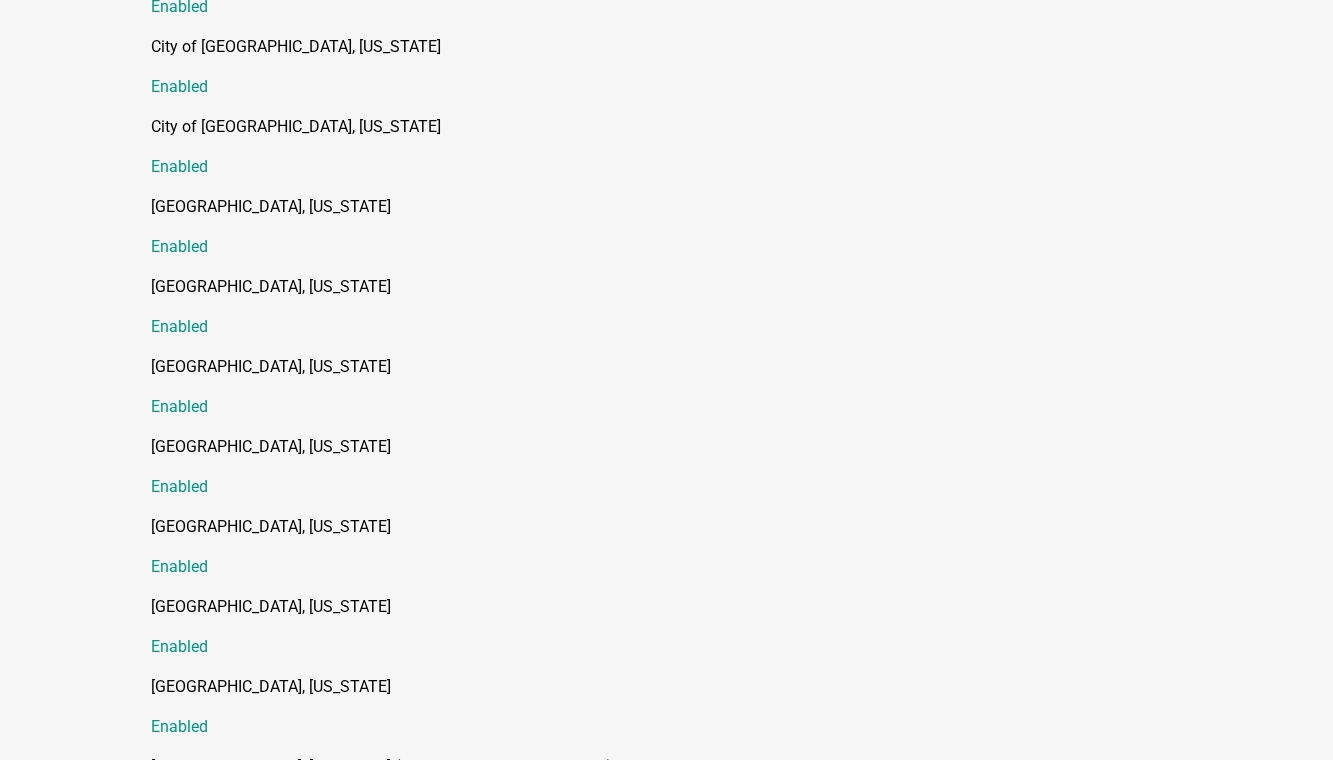 scroll, scrollTop: 4363, scrollLeft: 0, axis: vertical 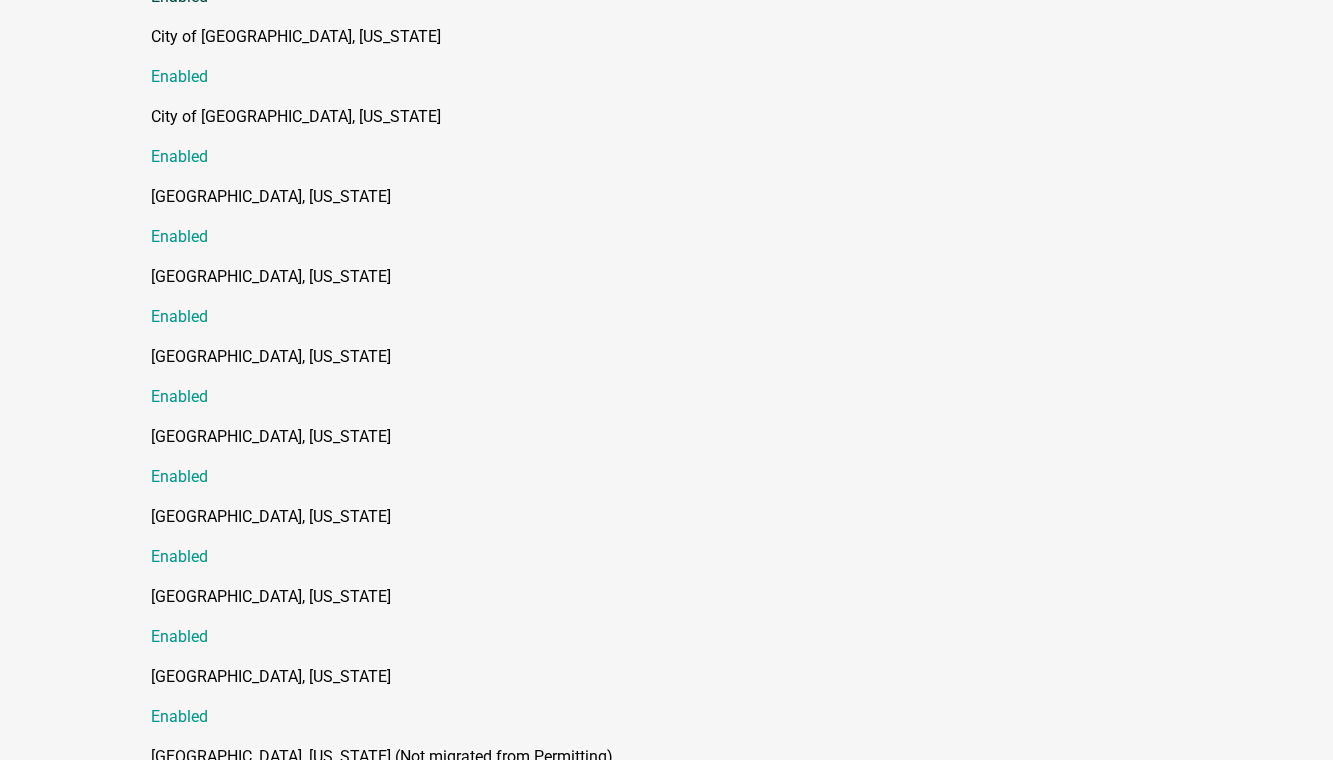 click on "City of Charlestown, Indiana" 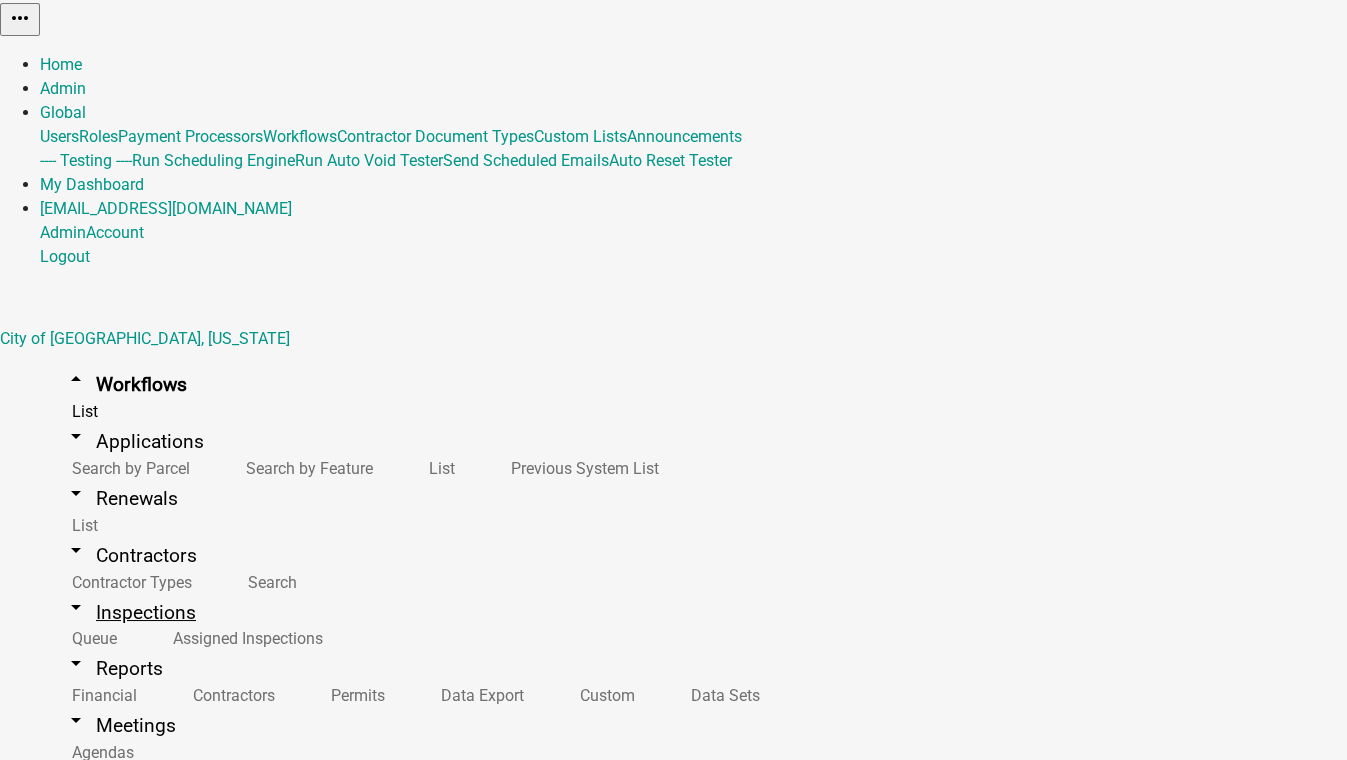 click on "arrow_drop_down   Inspections" at bounding box center (130, 612) 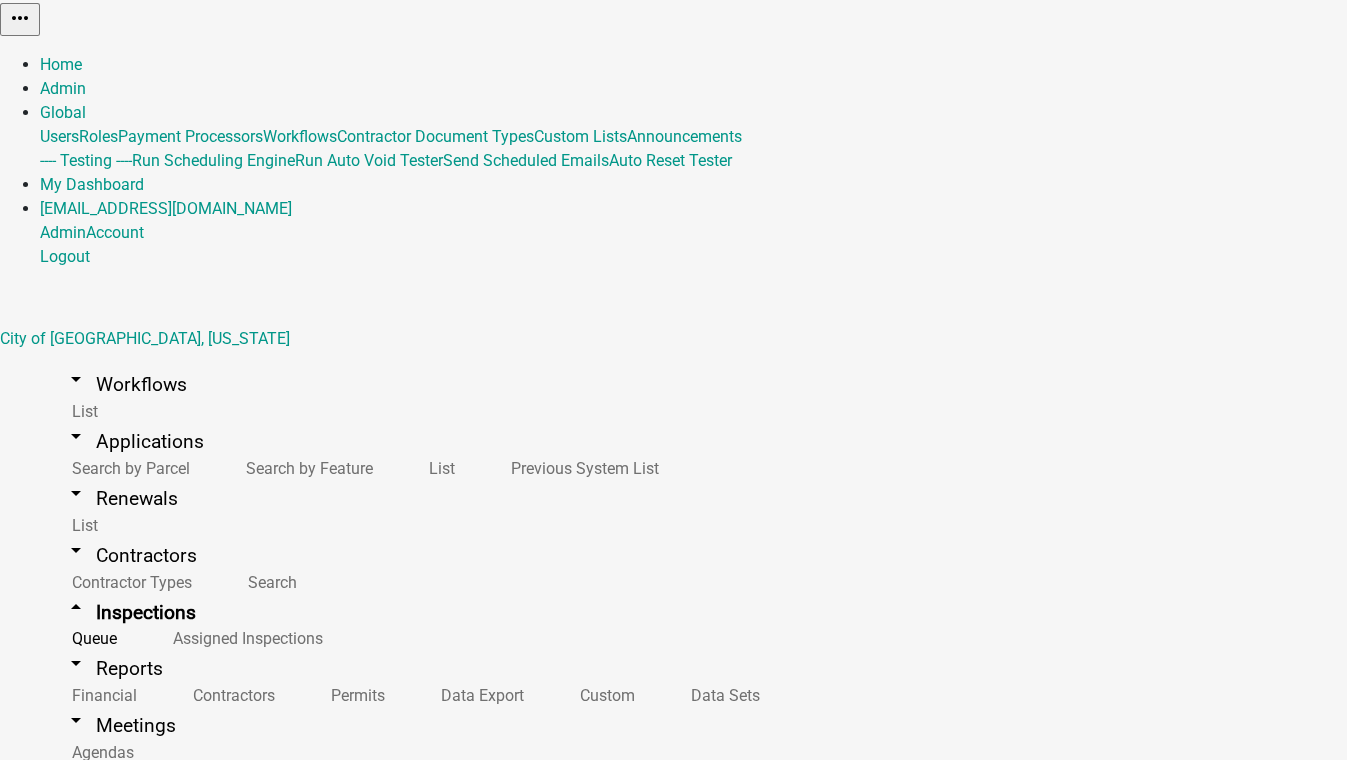 click on "RB-2023-65" 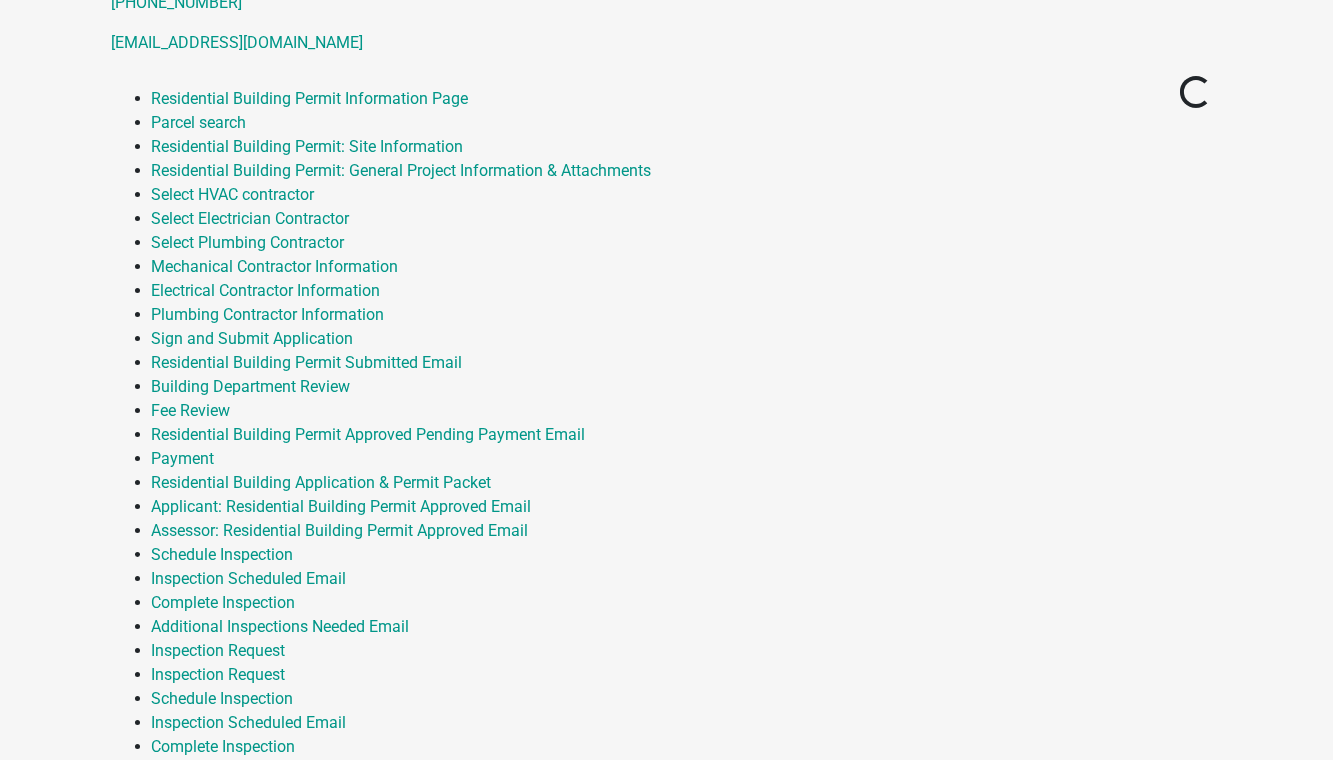 scroll, scrollTop: 1181, scrollLeft: 0, axis: vertical 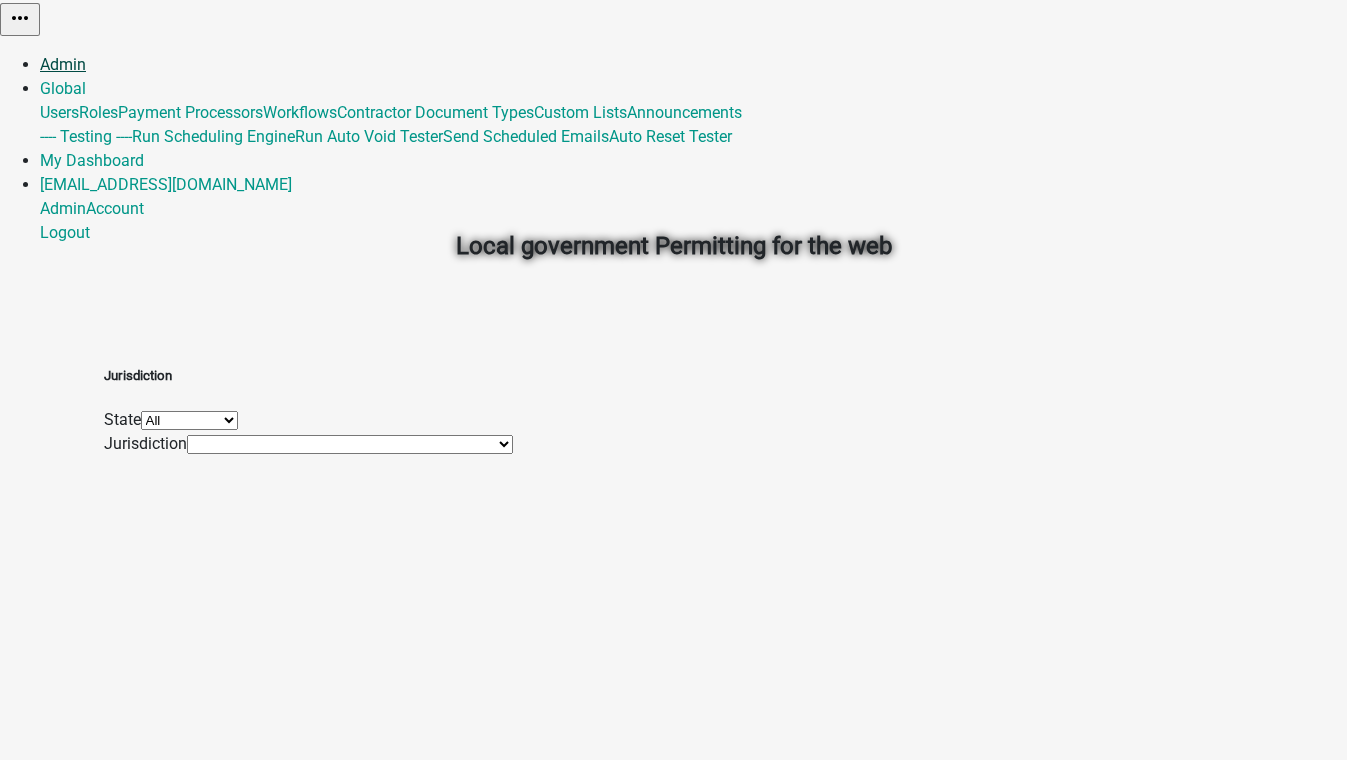 click on "Admin" at bounding box center [63, 64] 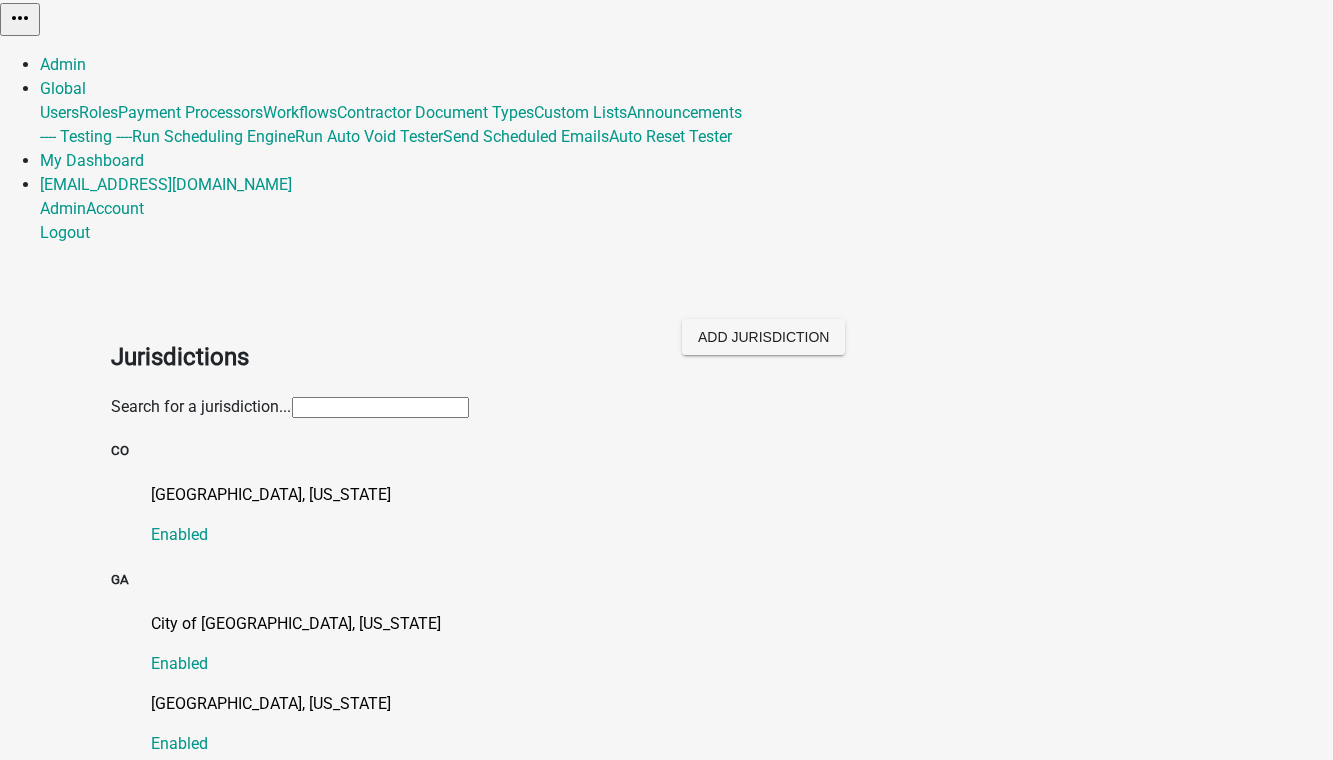 click 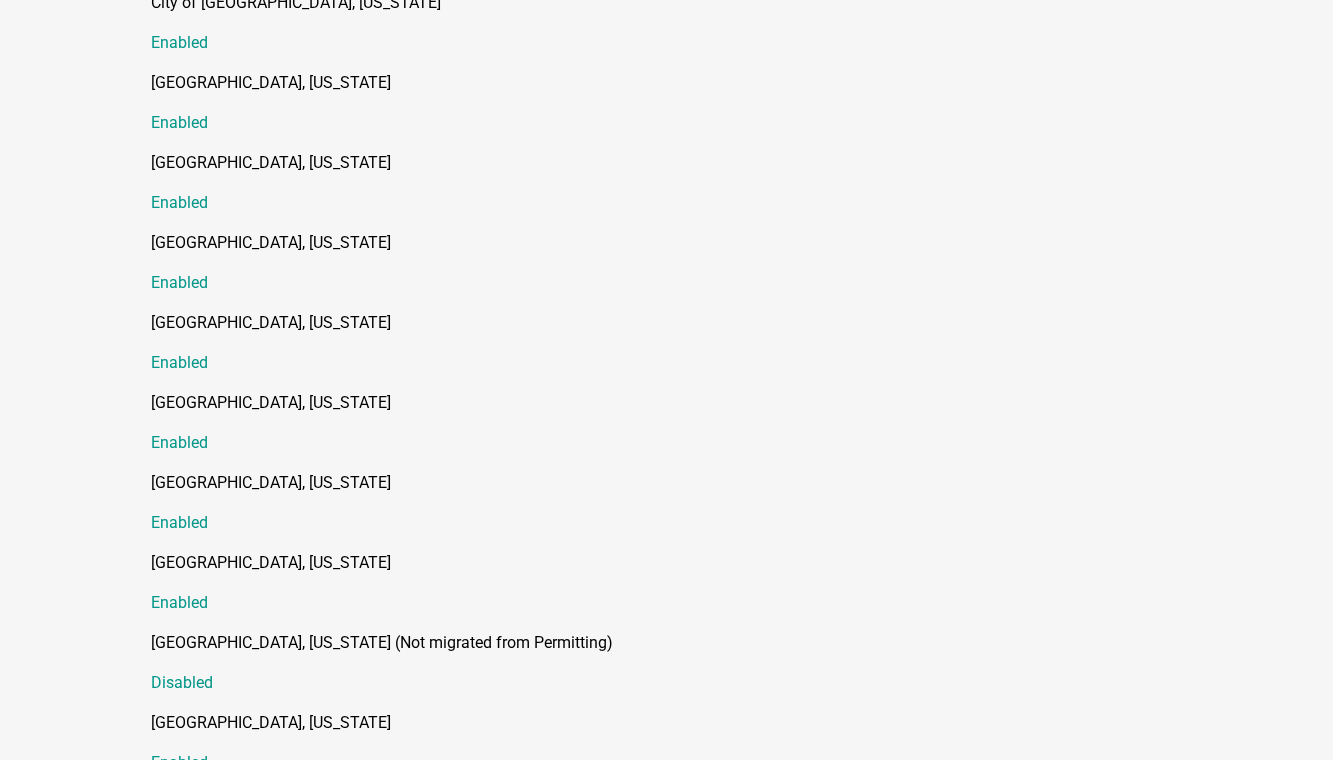 scroll, scrollTop: 4545, scrollLeft: 0, axis: vertical 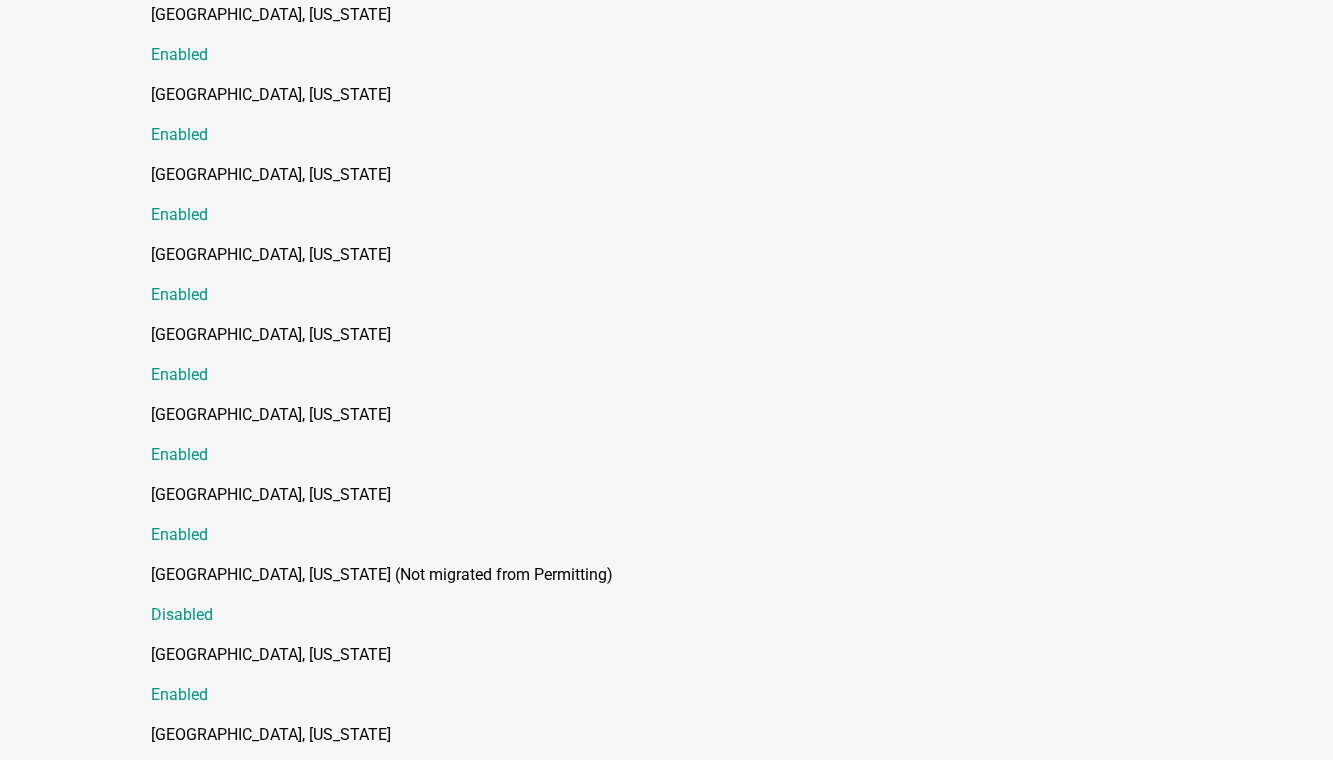 click on "City of [GEOGRAPHIC_DATA], [US_STATE]" 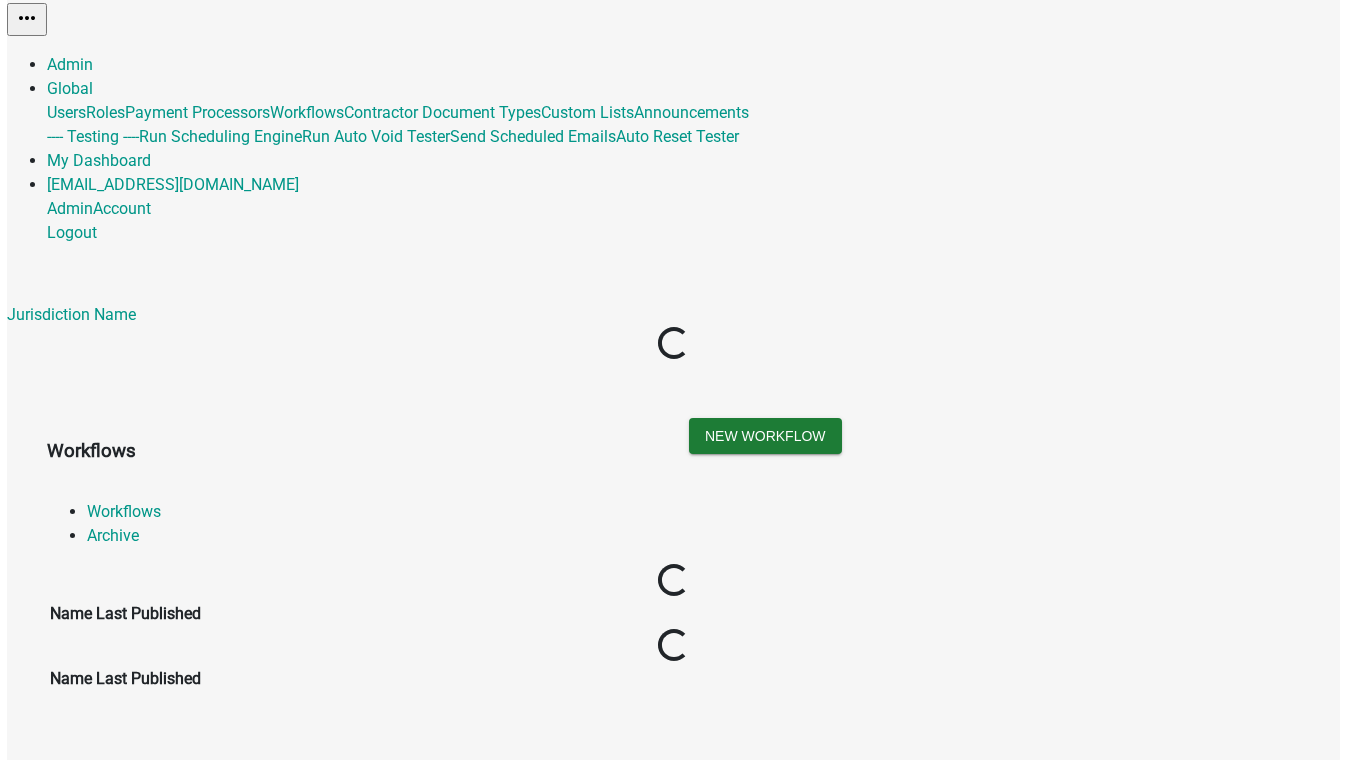 scroll, scrollTop: 0, scrollLeft: 0, axis: both 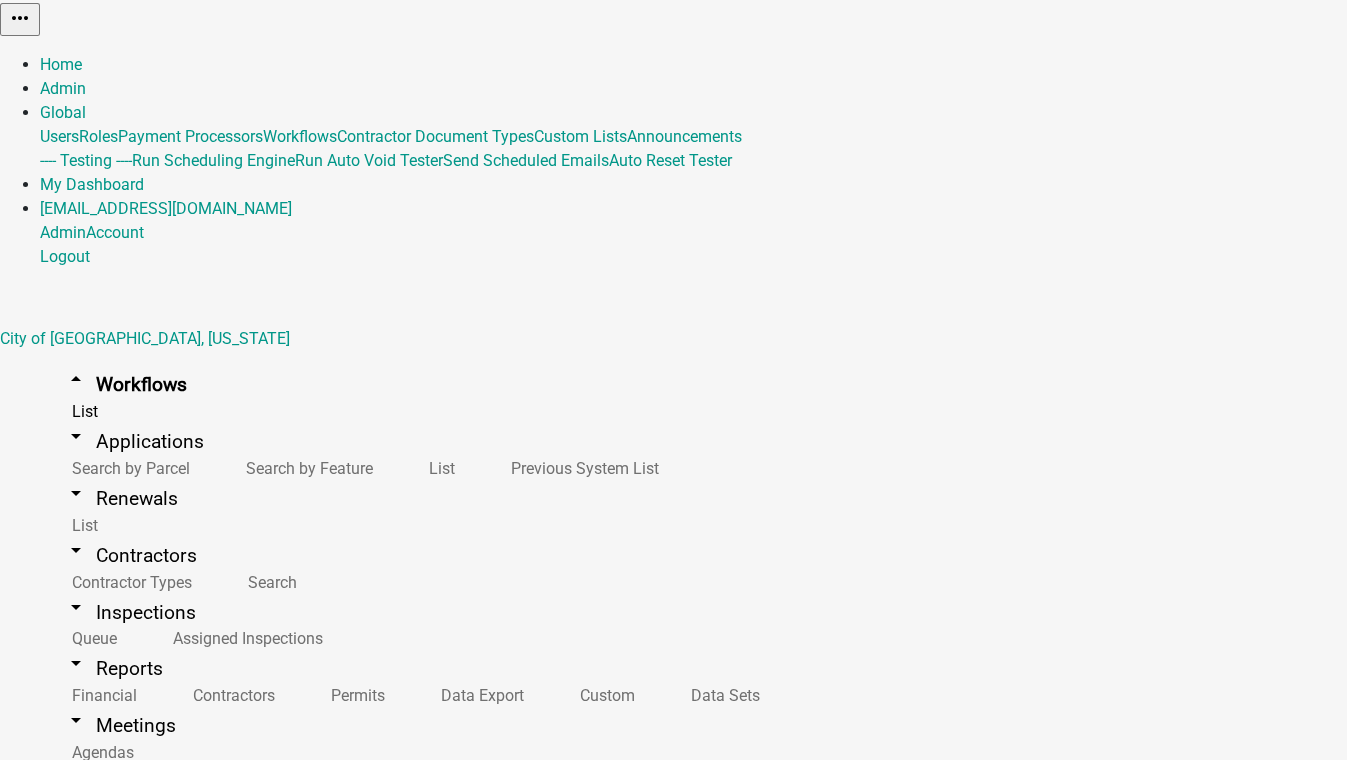 click on "Electrical Permit" at bounding box center [100, 1613] 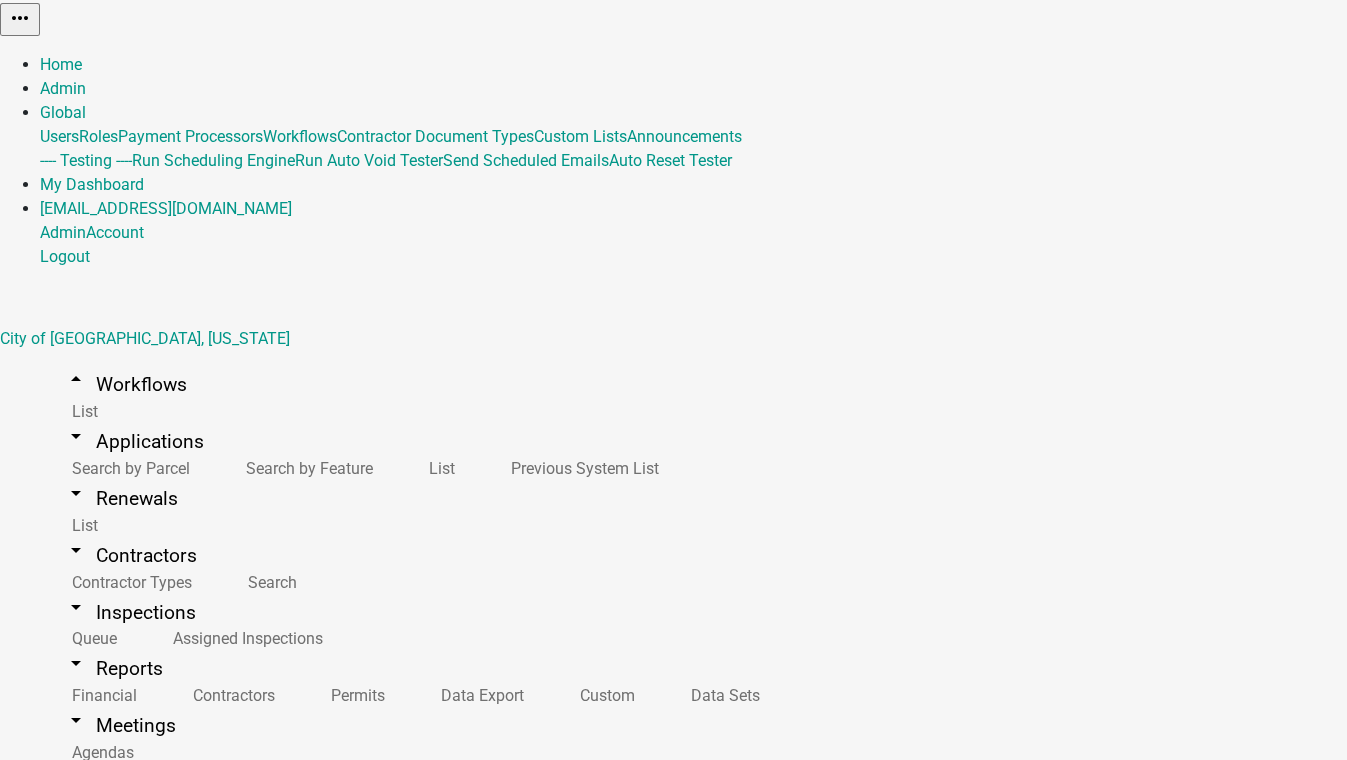 scroll, scrollTop: 0, scrollLeft: 0, axis: both 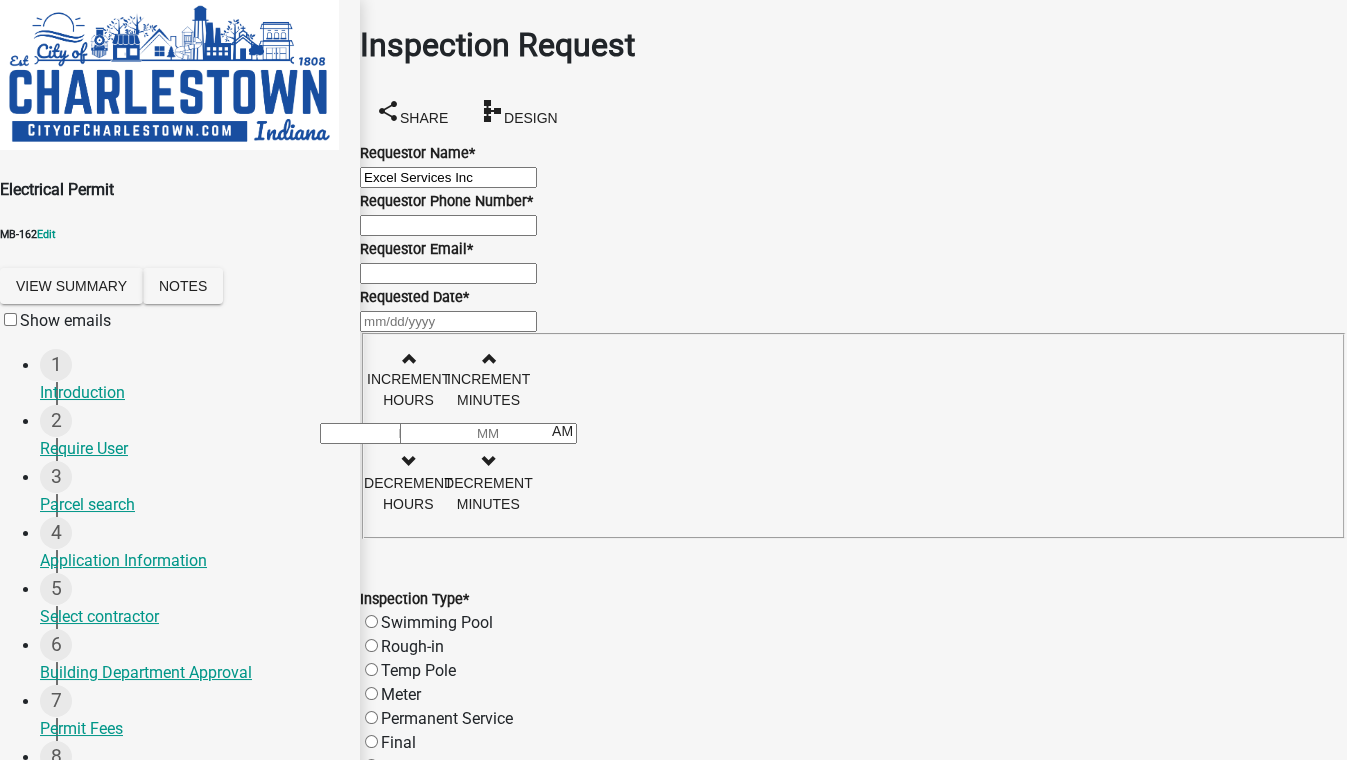 click on "Requestor Phone Number  *" at bounding box center (448, 225) 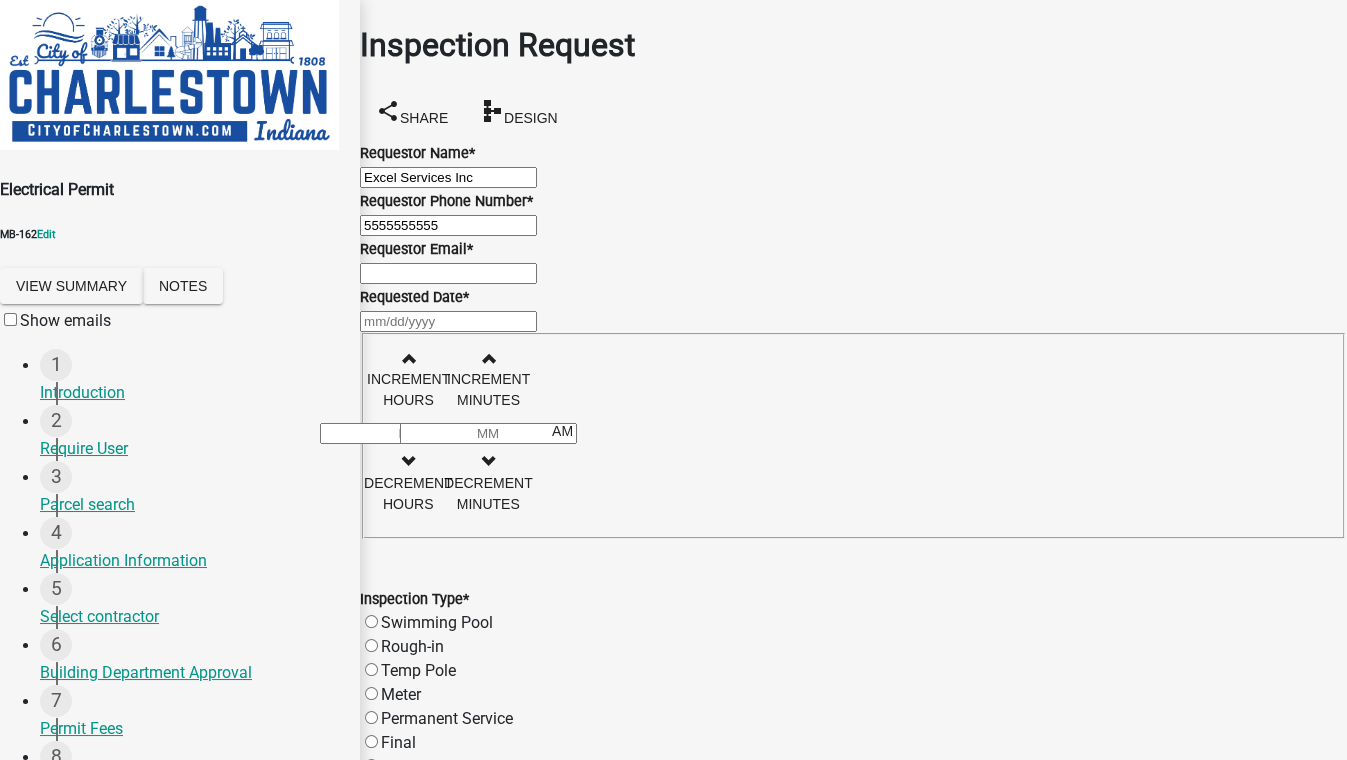 click on "Requestor Email  *" at bounding box center (448, 273) 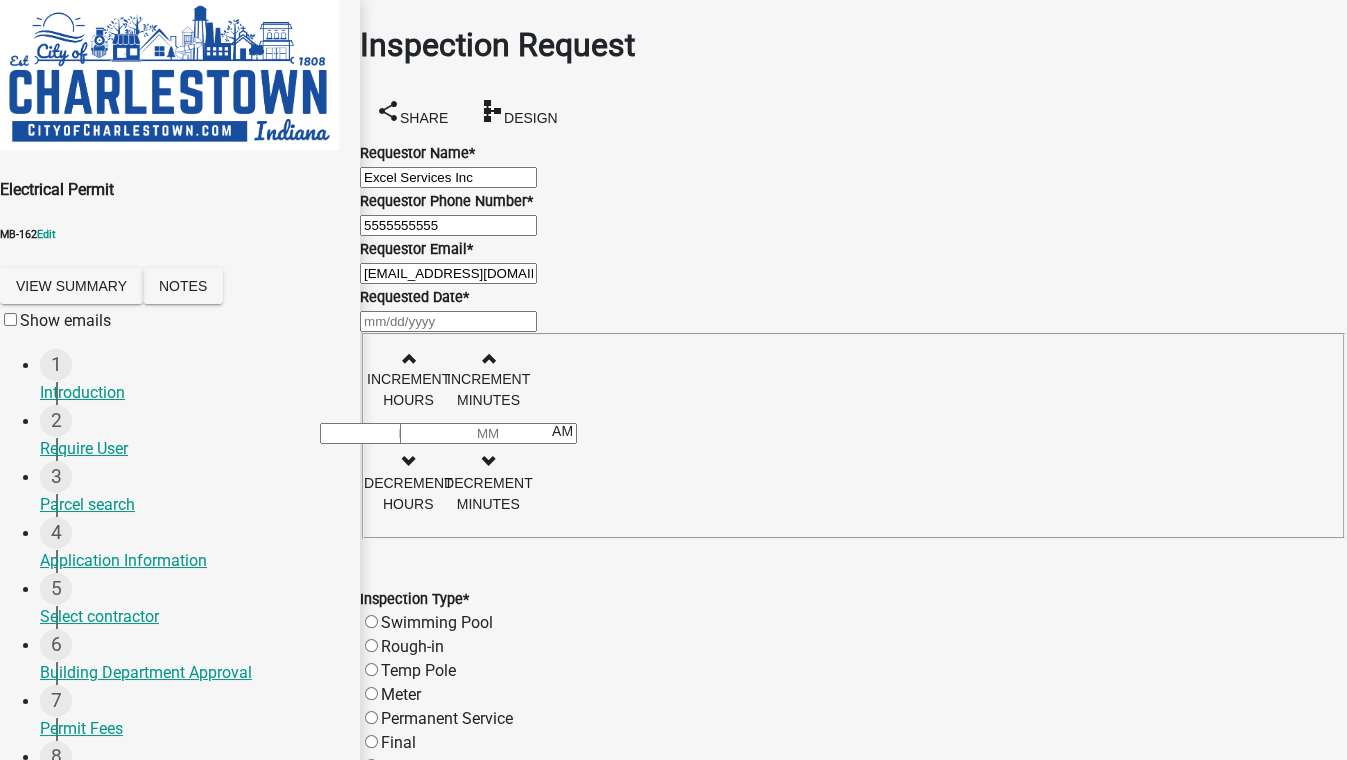 scroll, scrollTop: 363, scrollLeft: 0, axis: vertical 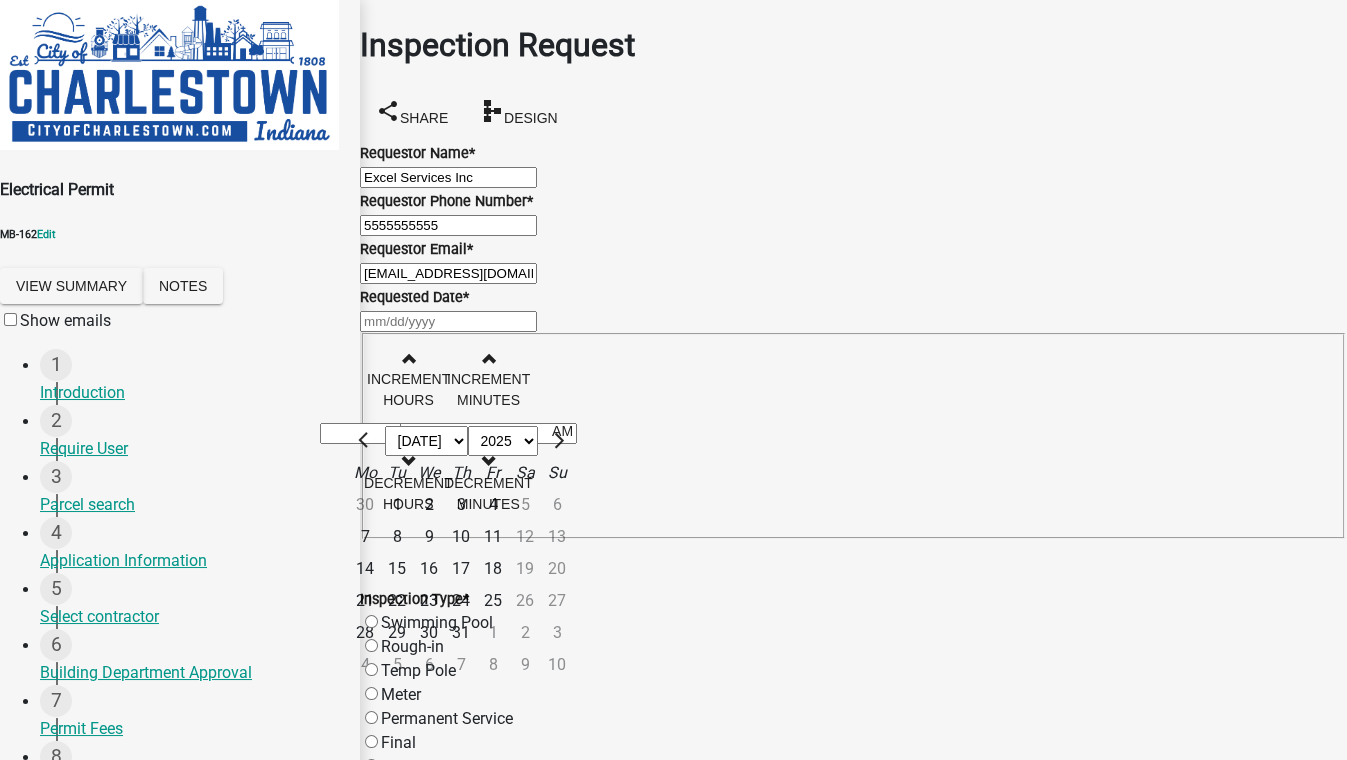 click on "17" 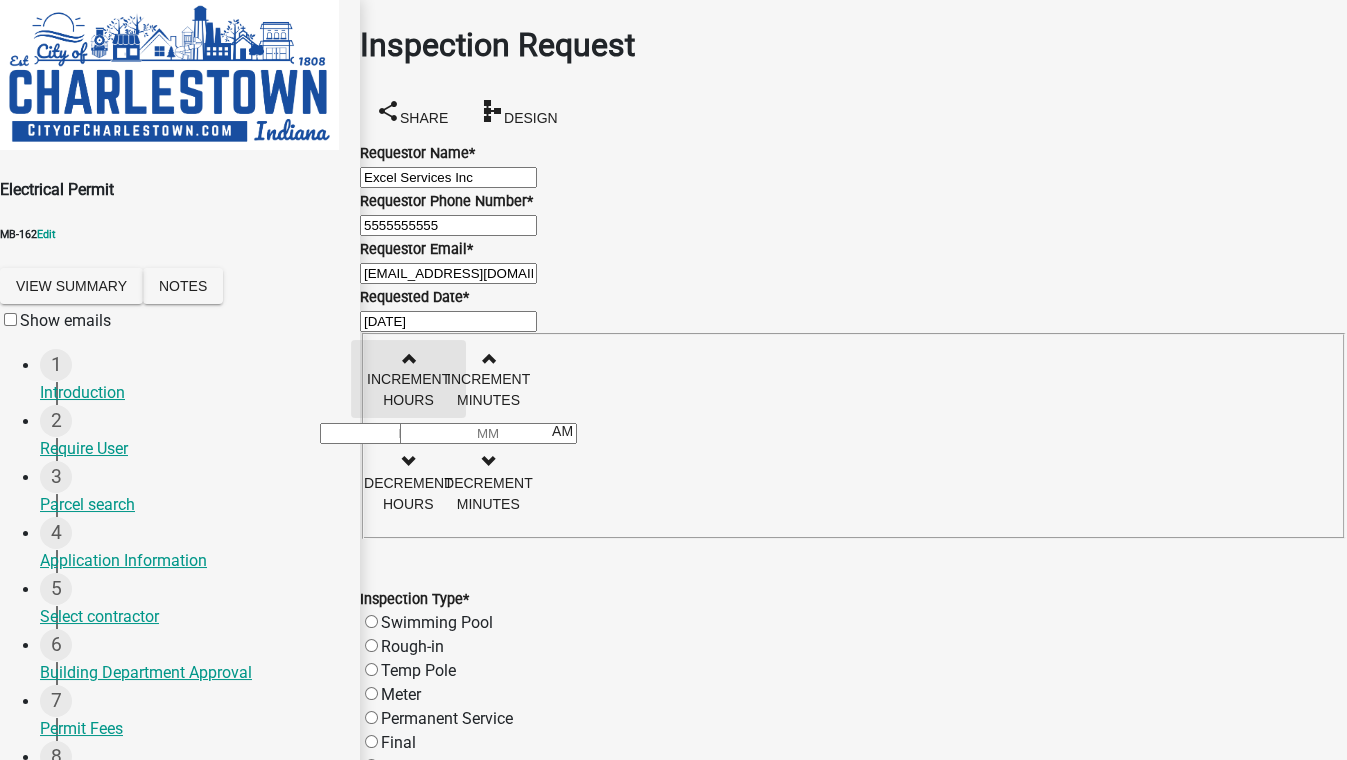 click at bounding box center [408, 358] 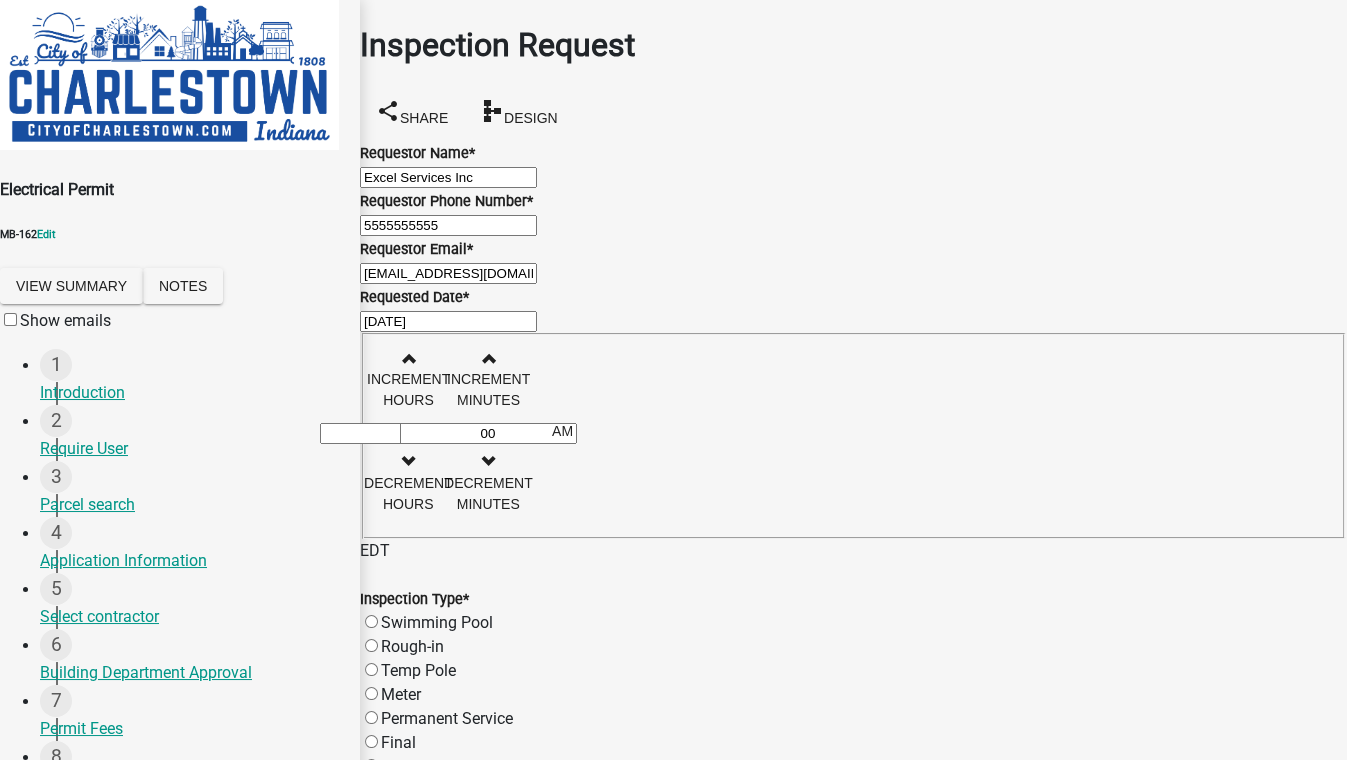 click on "Rough-in" 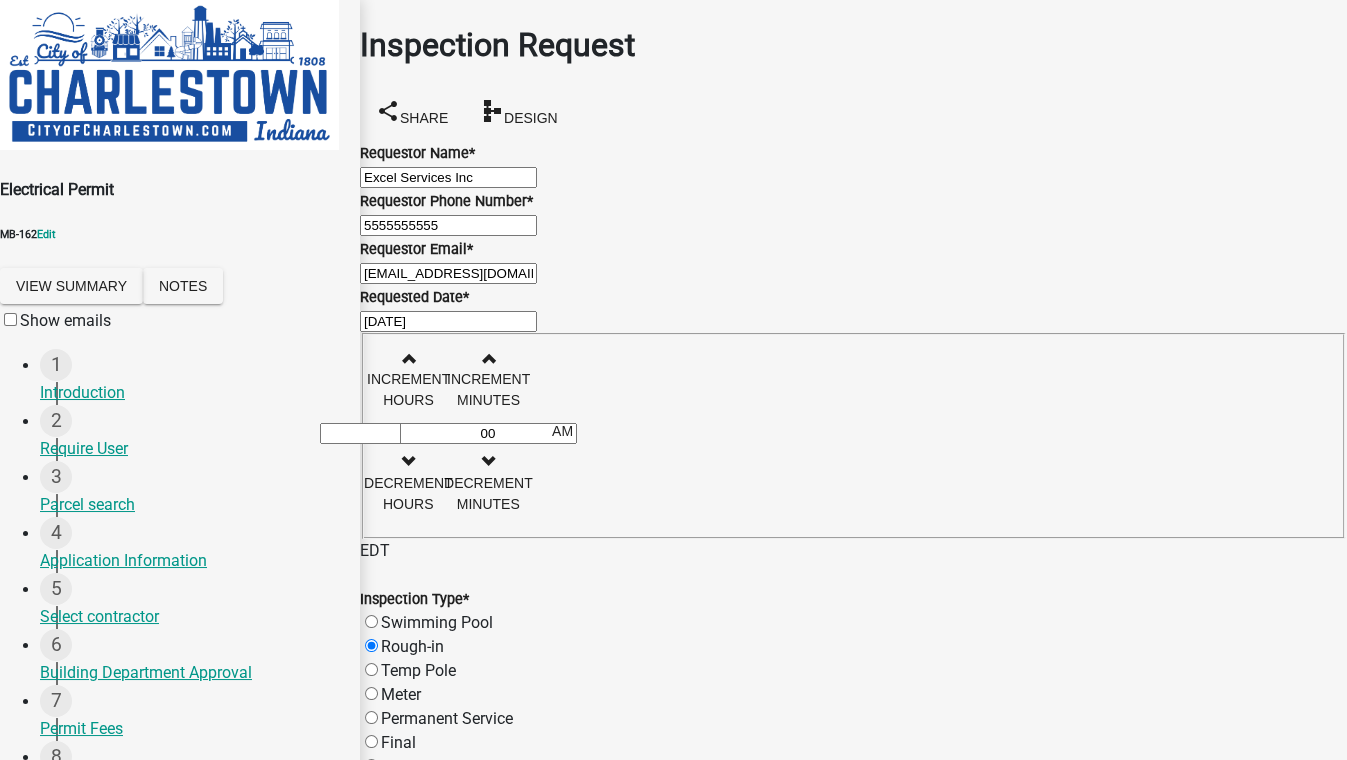 radio on "true" 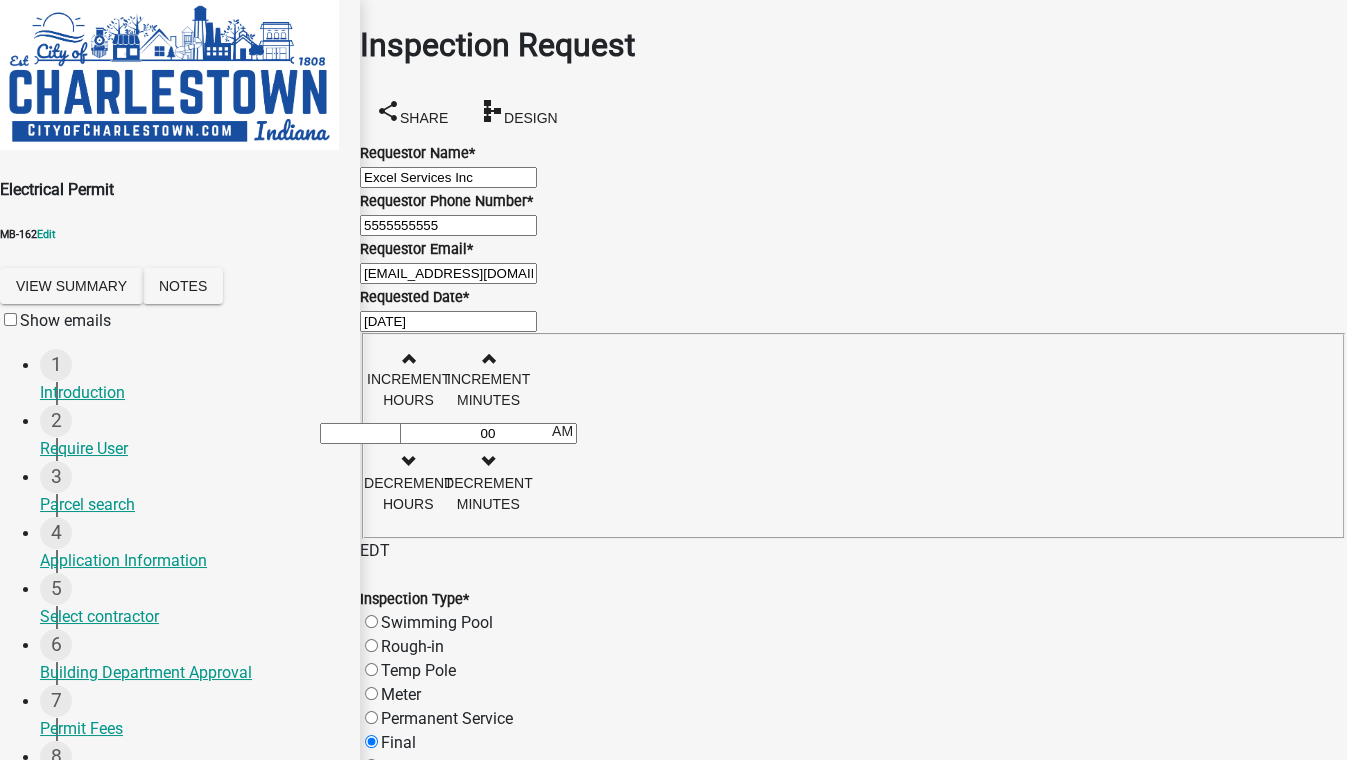 radio on "true" 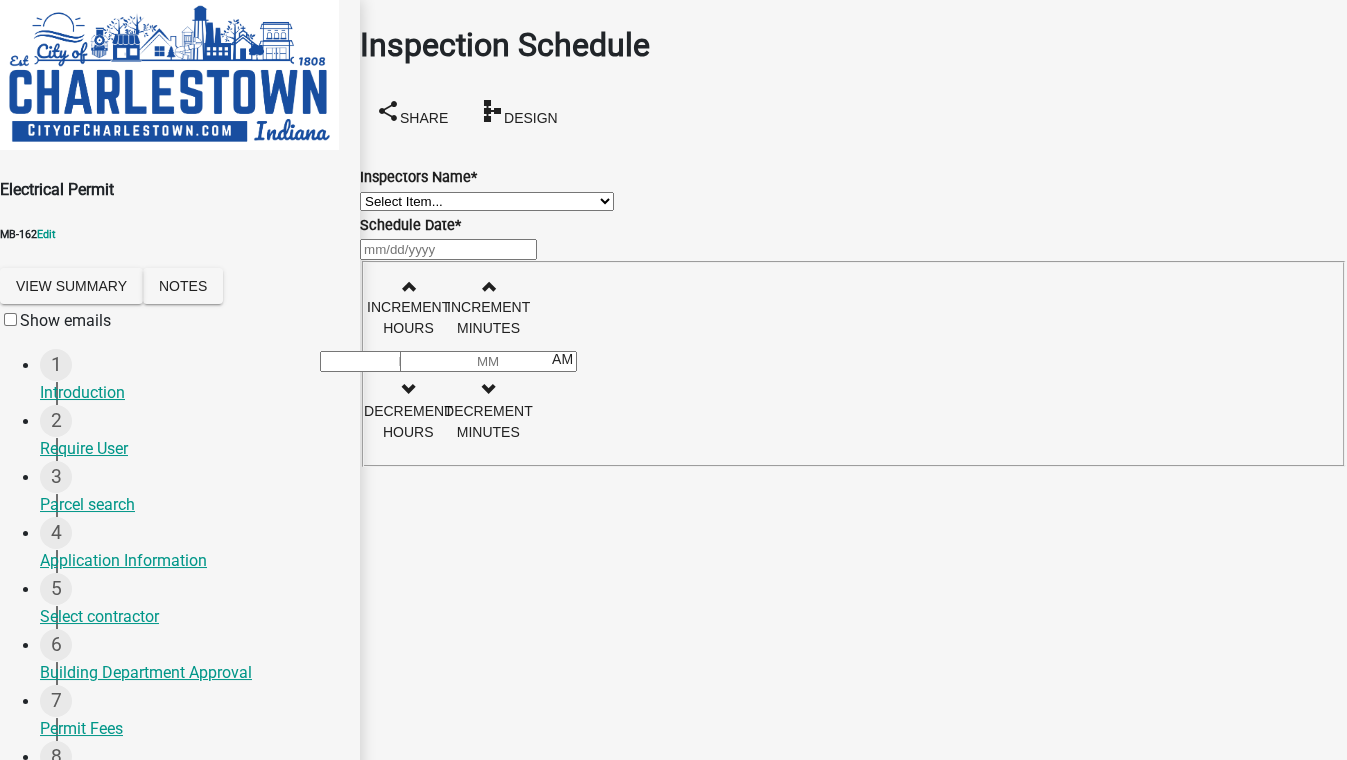 click on "Inspectors Name  *  Select Item...   hannahpierson (Hannah Pierson)   TJackson (Tony Jackson)   Tpurcell (Tubby Purcell)" 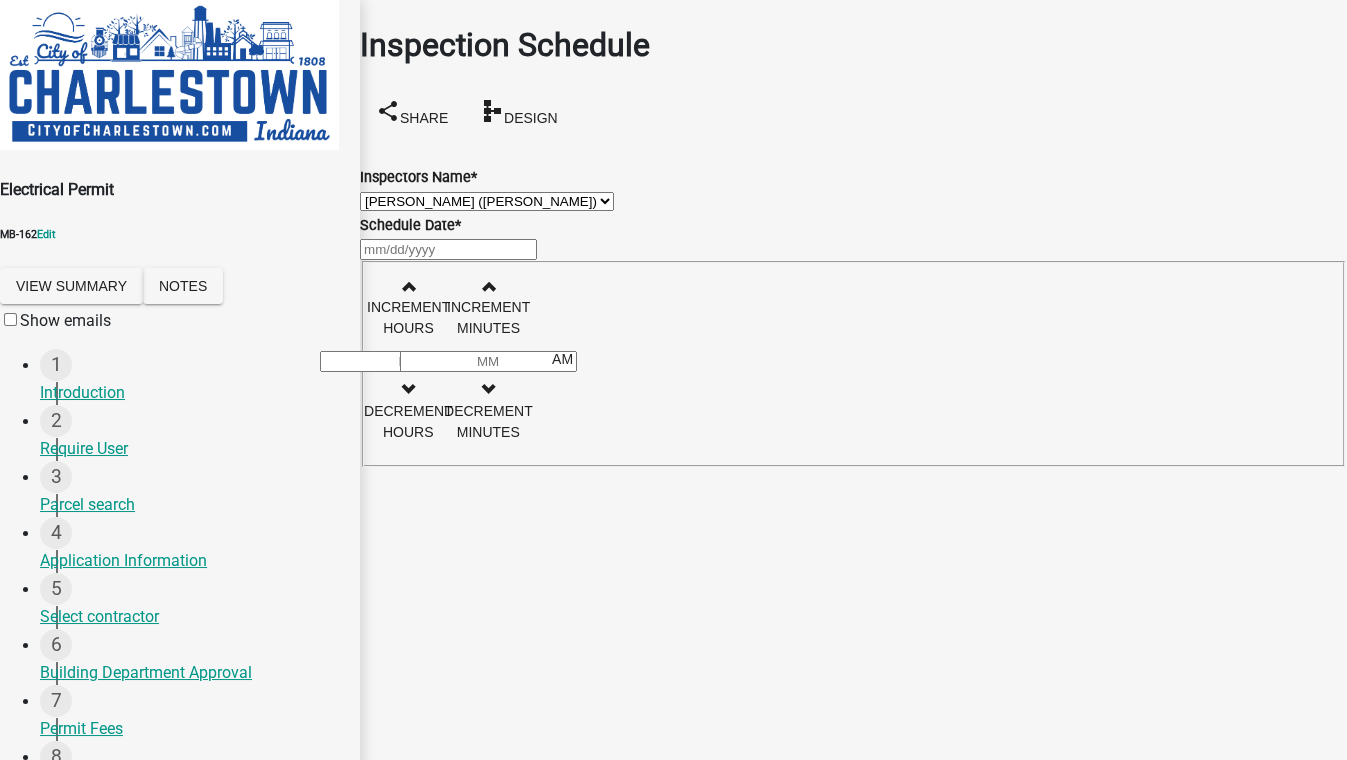 click on "Select Item...   hannahpierson (Hannah Pierson)   TJackson (Tony Jackson)   Tpurcell (Tubby Purcell)" at bounding box center (487, 201) 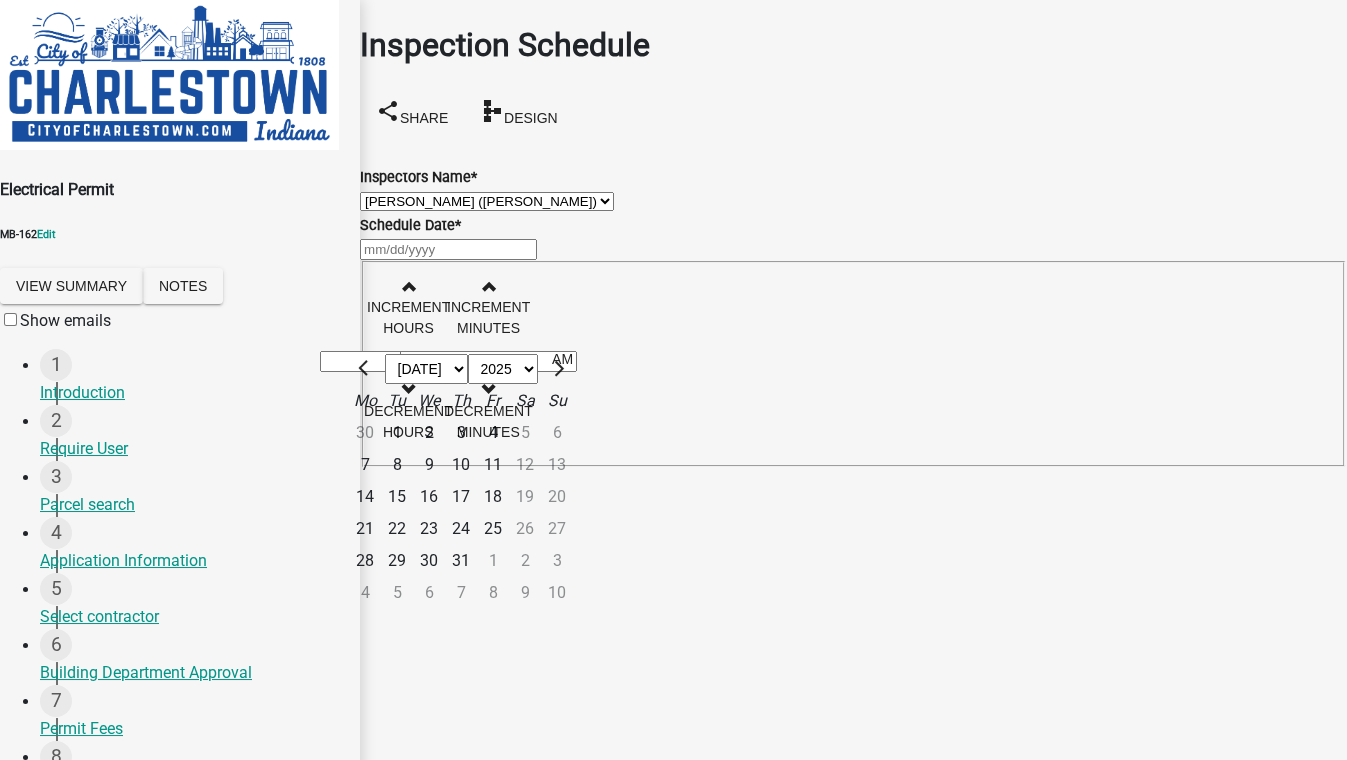 click on "16" 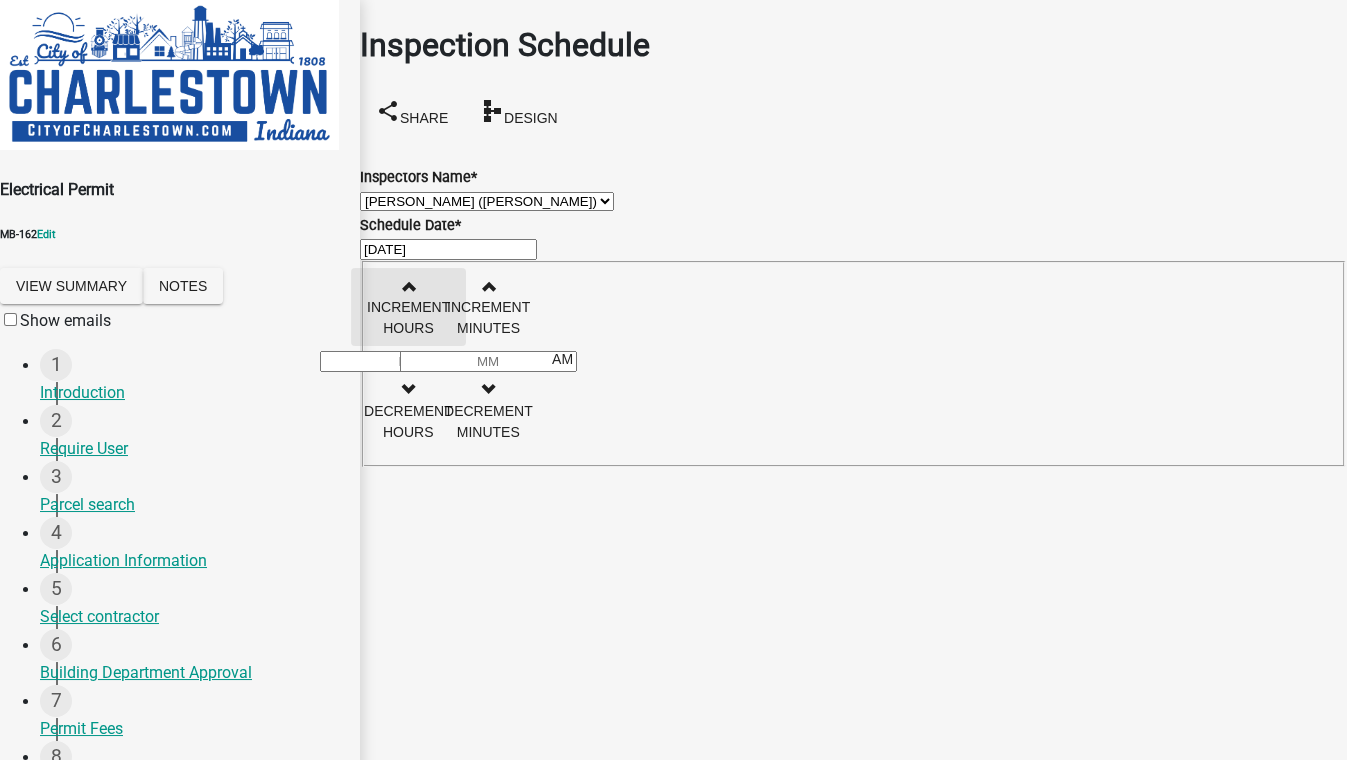 click on "Increment hours" at bounding box center [408, 307] 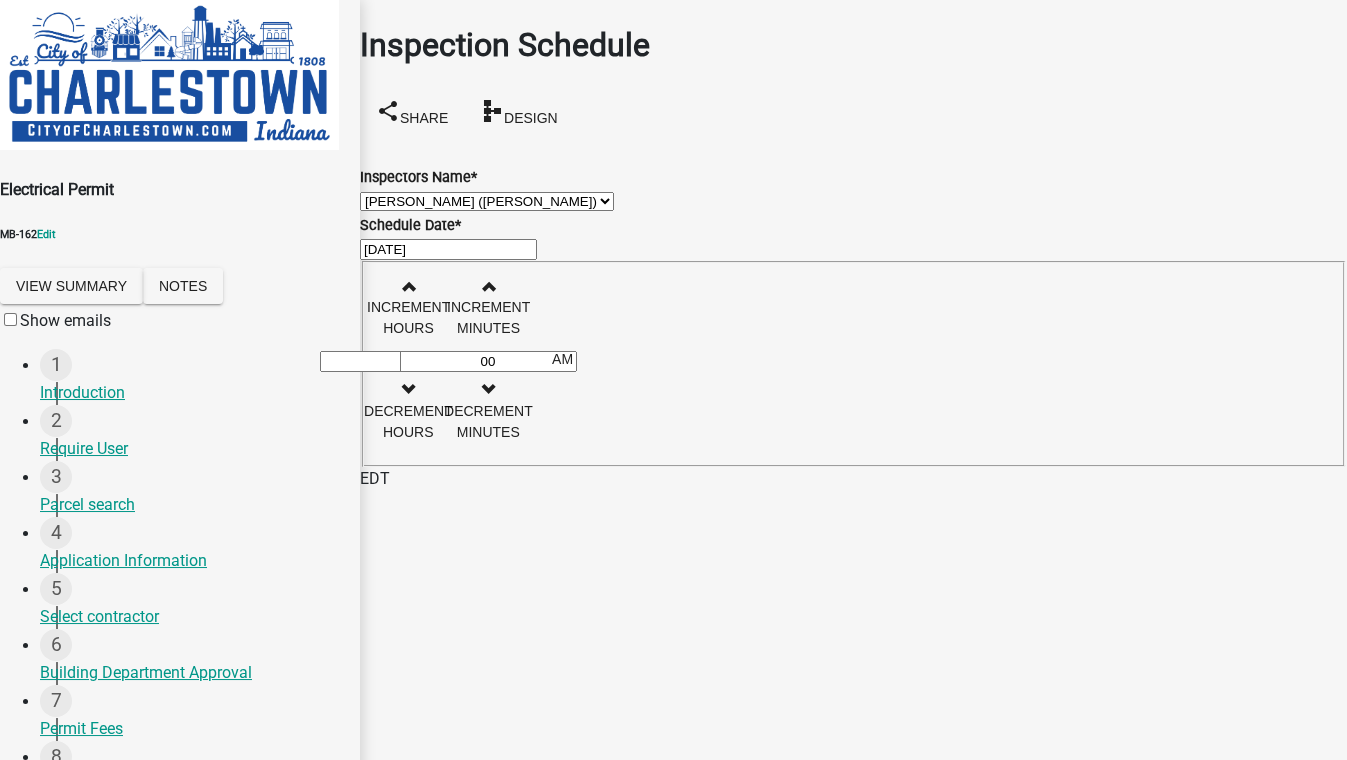 click on "Next" at bounding box center (394, 1474) 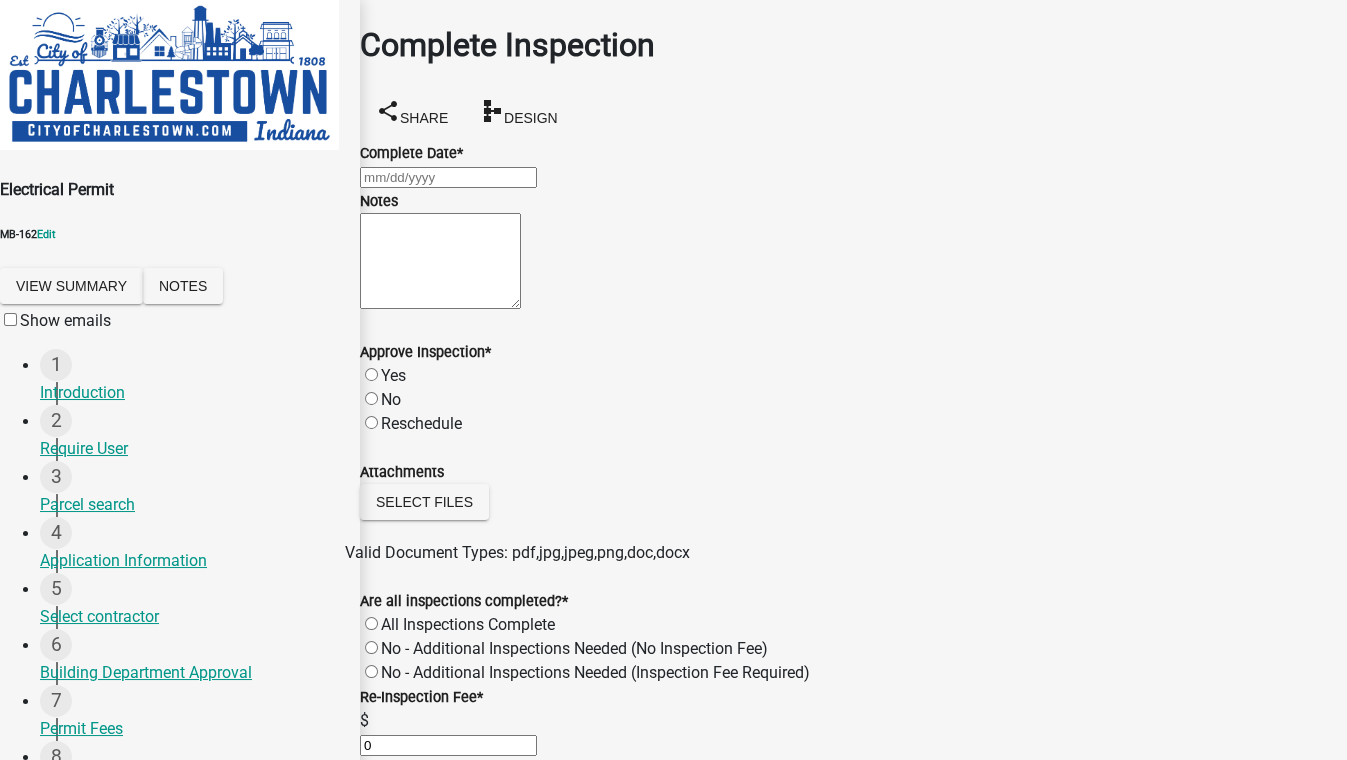 click 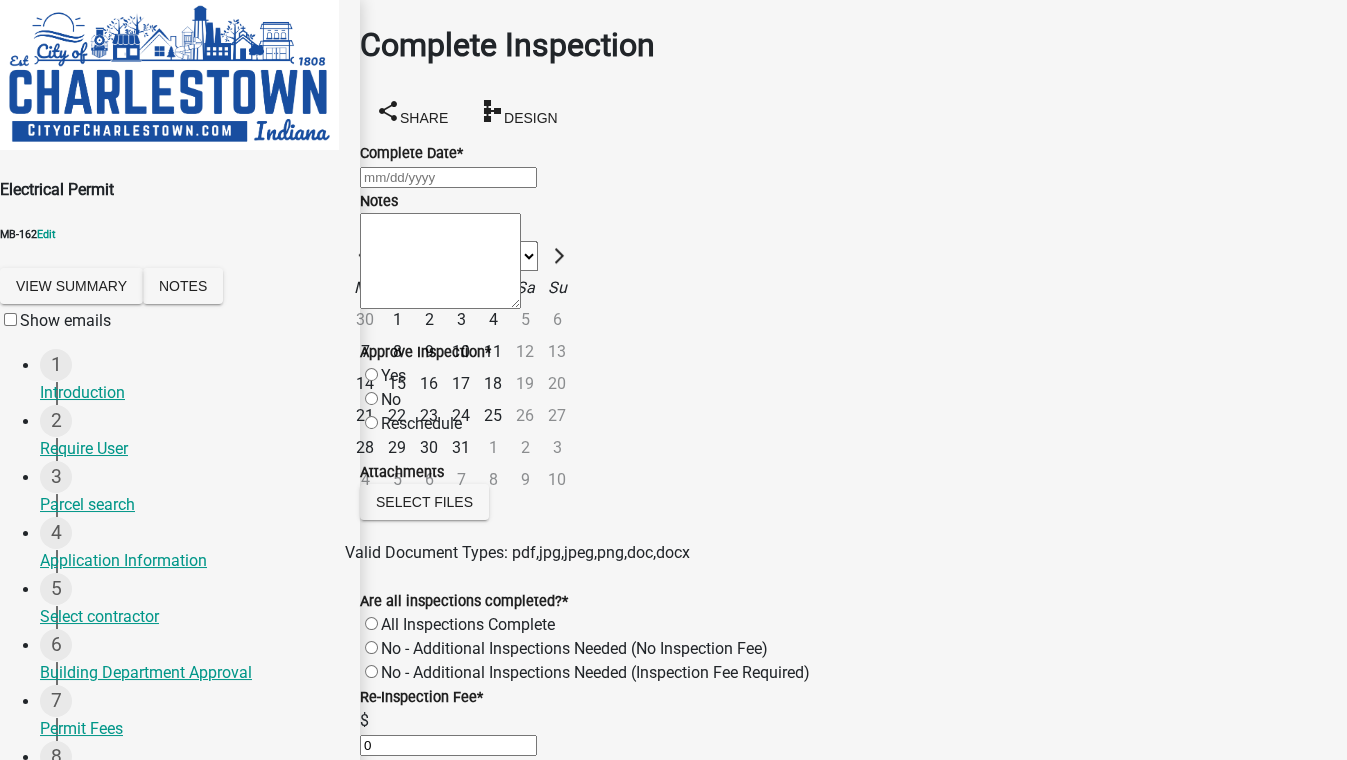 click on "17" 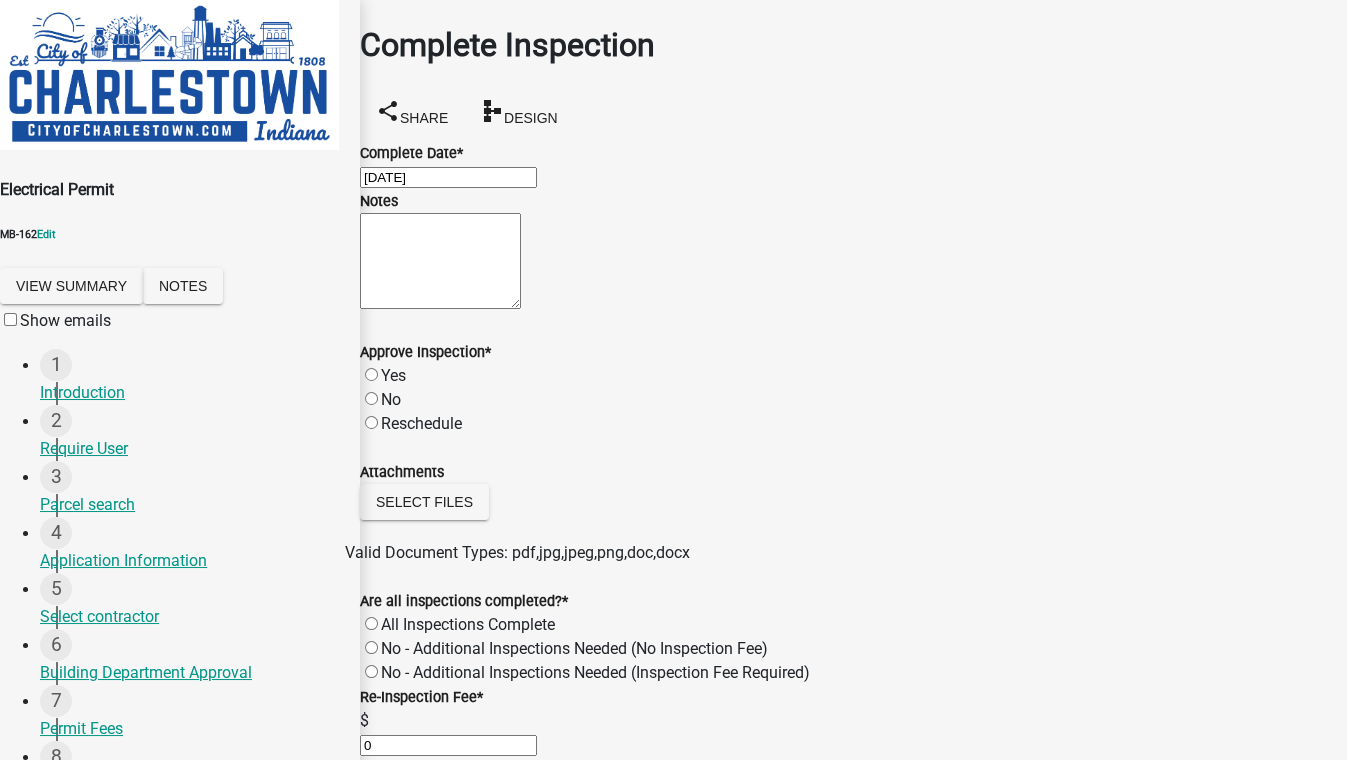 click on "Yes" 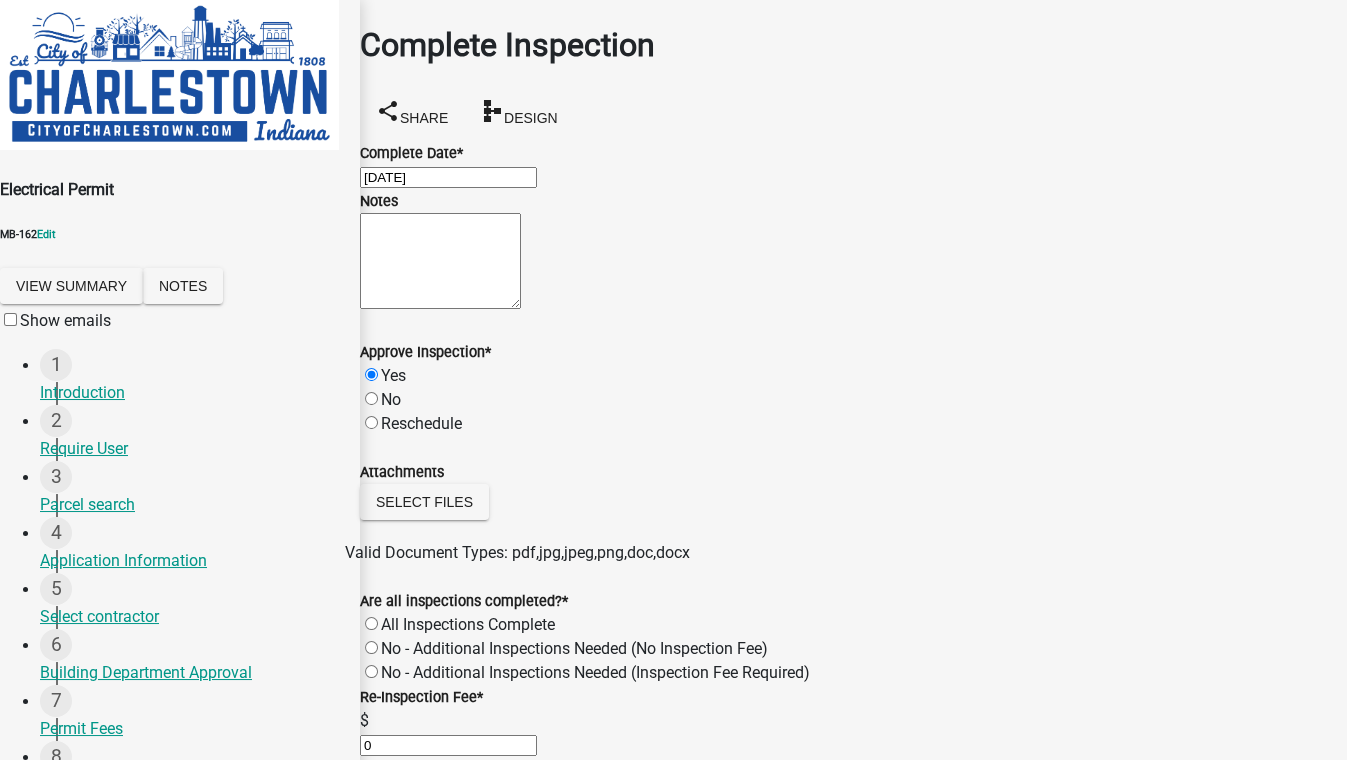 radio on "true" 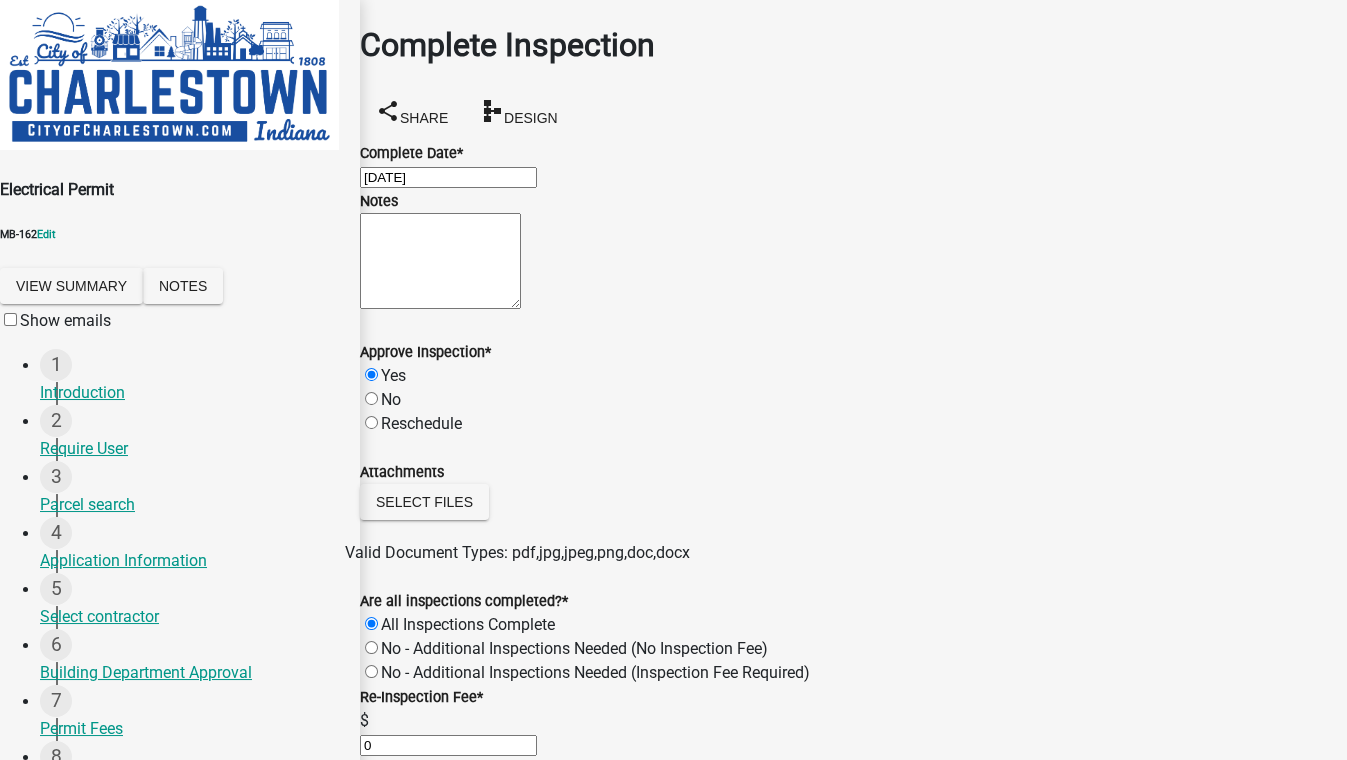 radio on "true" 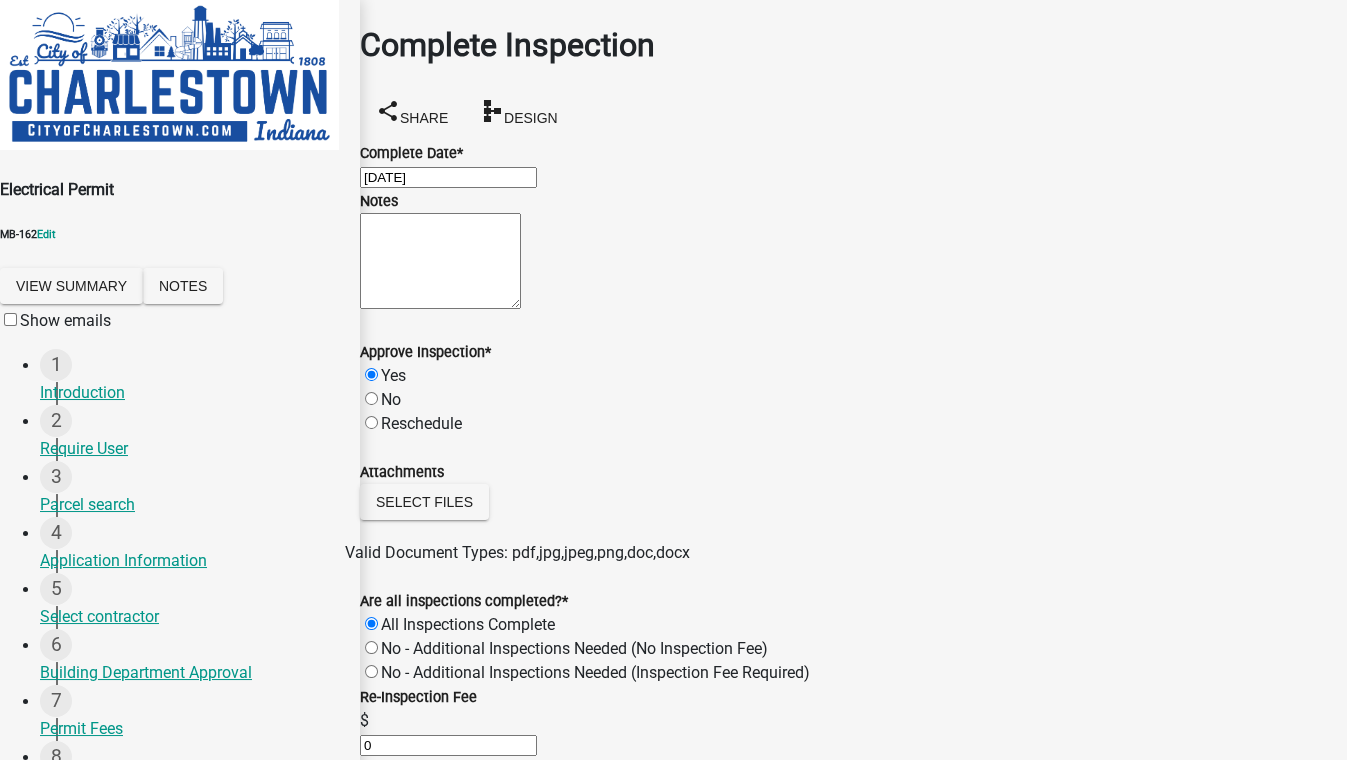 scroll, scrollTop: 545, scrollLeft: 0, axis: vertical 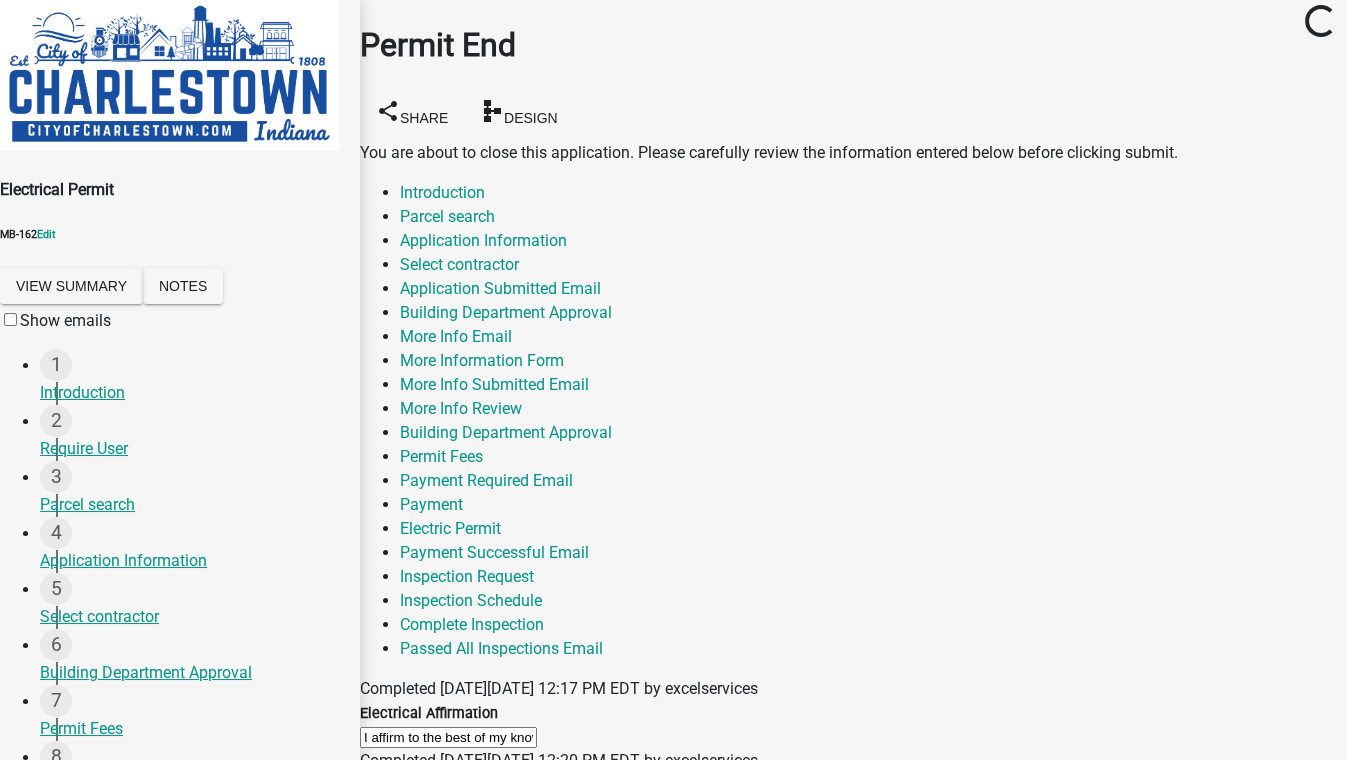 click on "Save & Exit" at bounding box center (418, 1409) 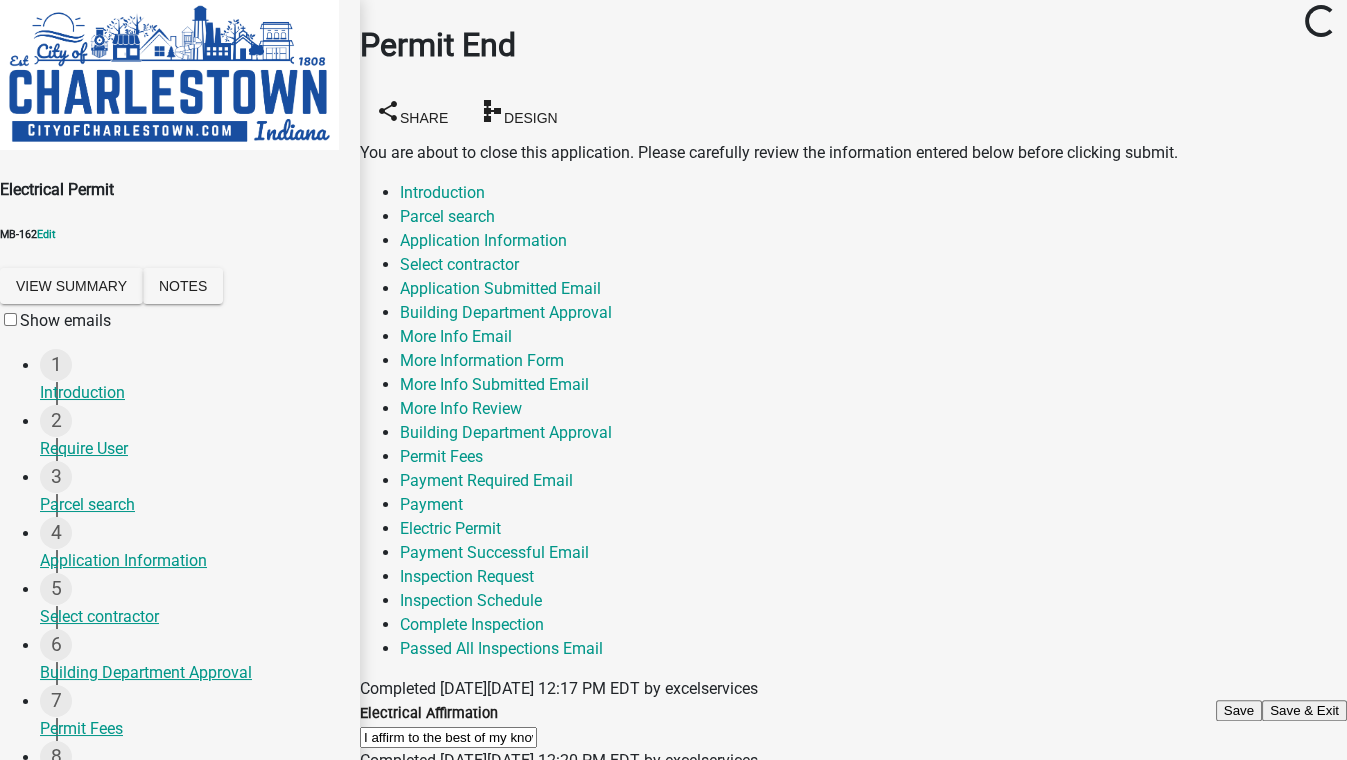 click on "Save & Exit" at bounding box center (1304, 710) 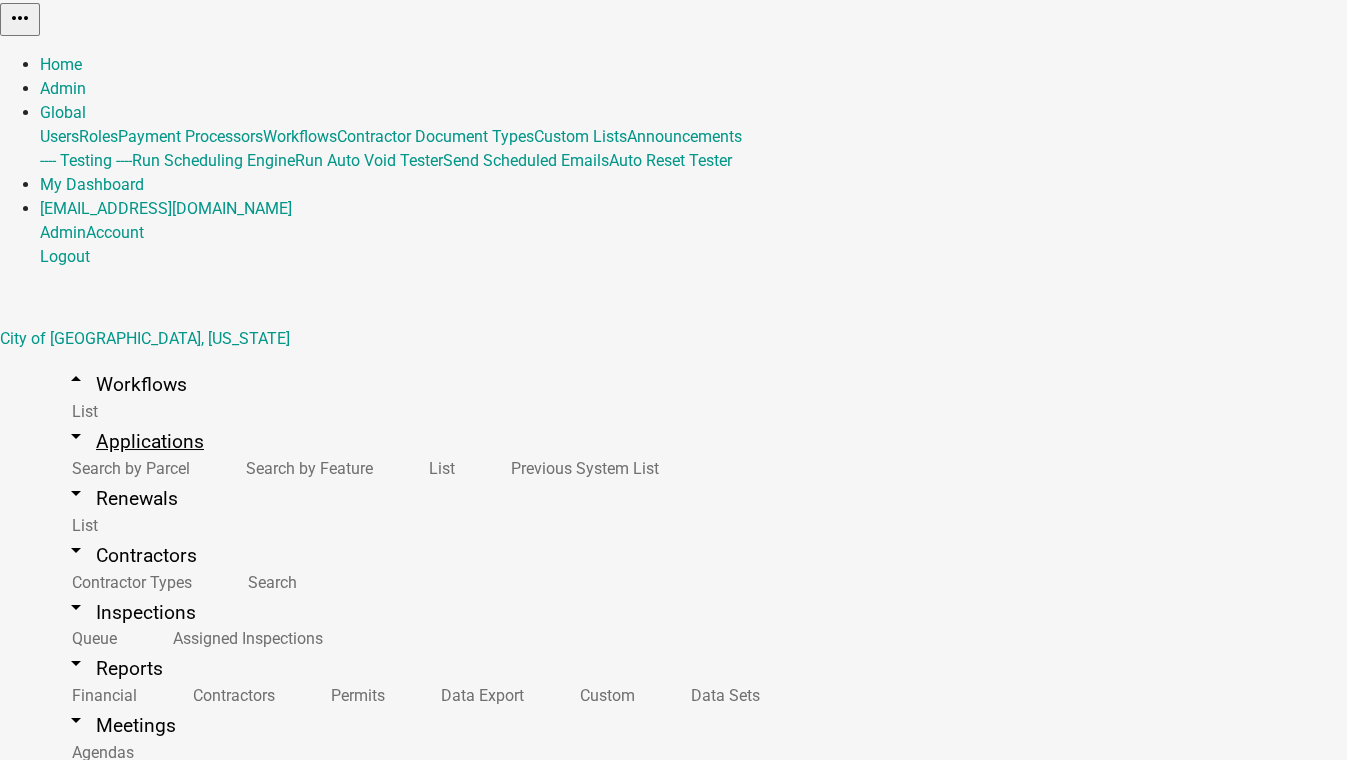 click on "arrow_drop_down   Applications" at bounding box center [134, 441] 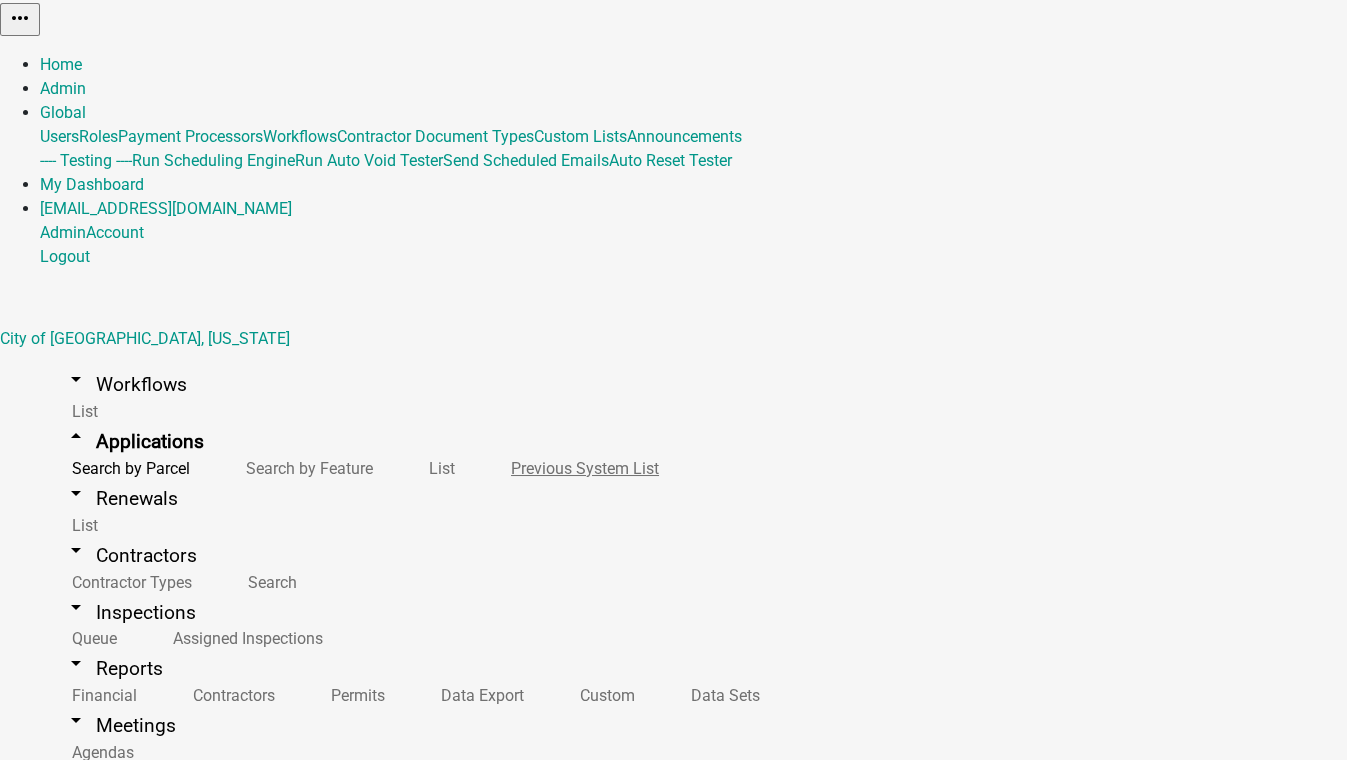 scroll, scrollTop: 64, scrollLeft: 0, axis: vertical 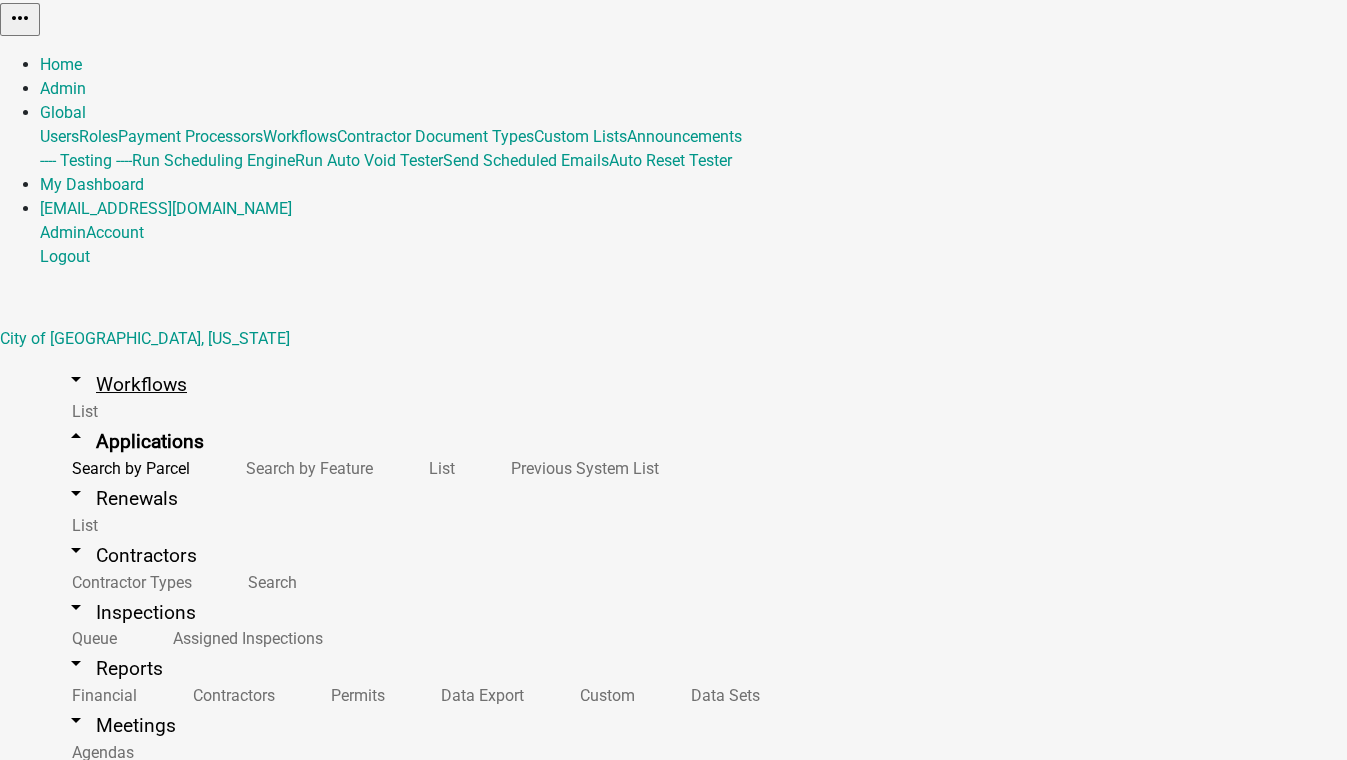 click on "arrow_drop_down   Workflows" at bounding box center (125, 384) 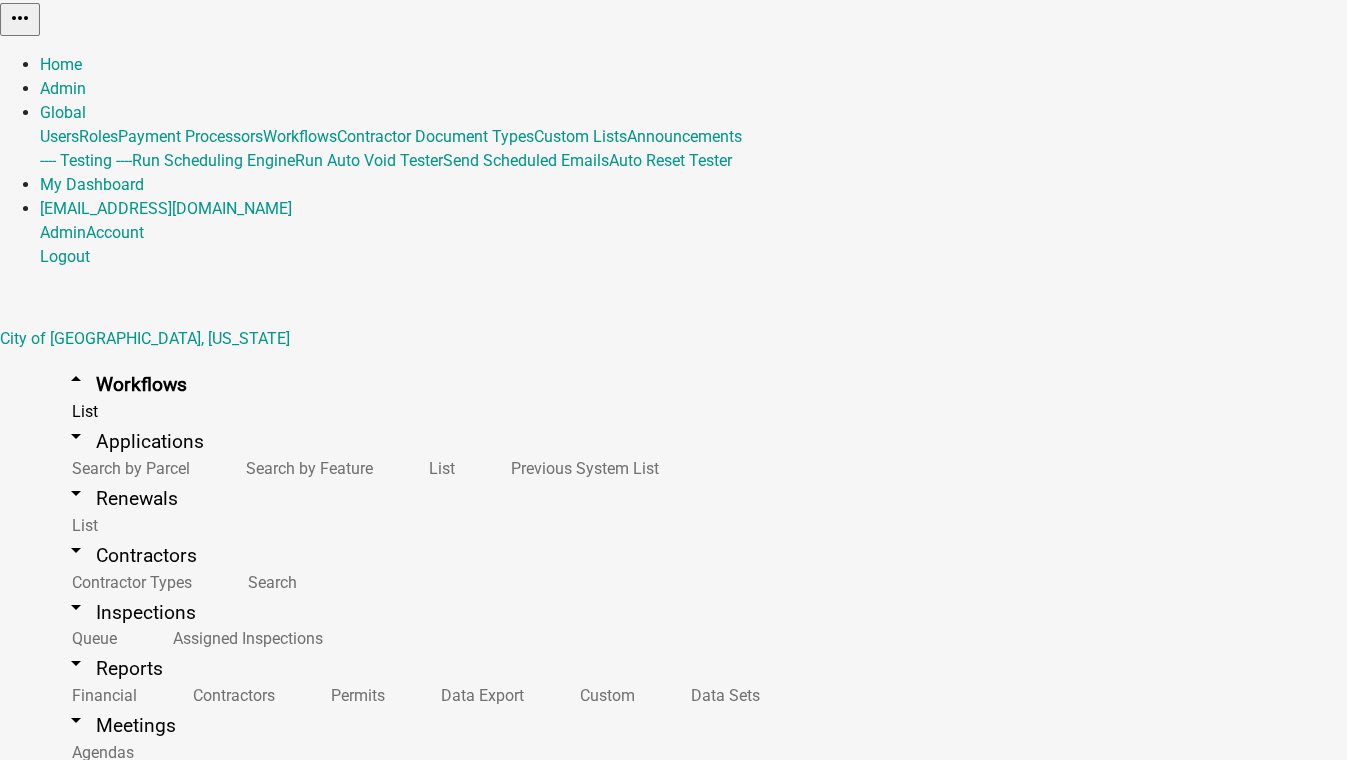 scroll, scrollTop: 272, scrollLeft: 0, axis: vertical 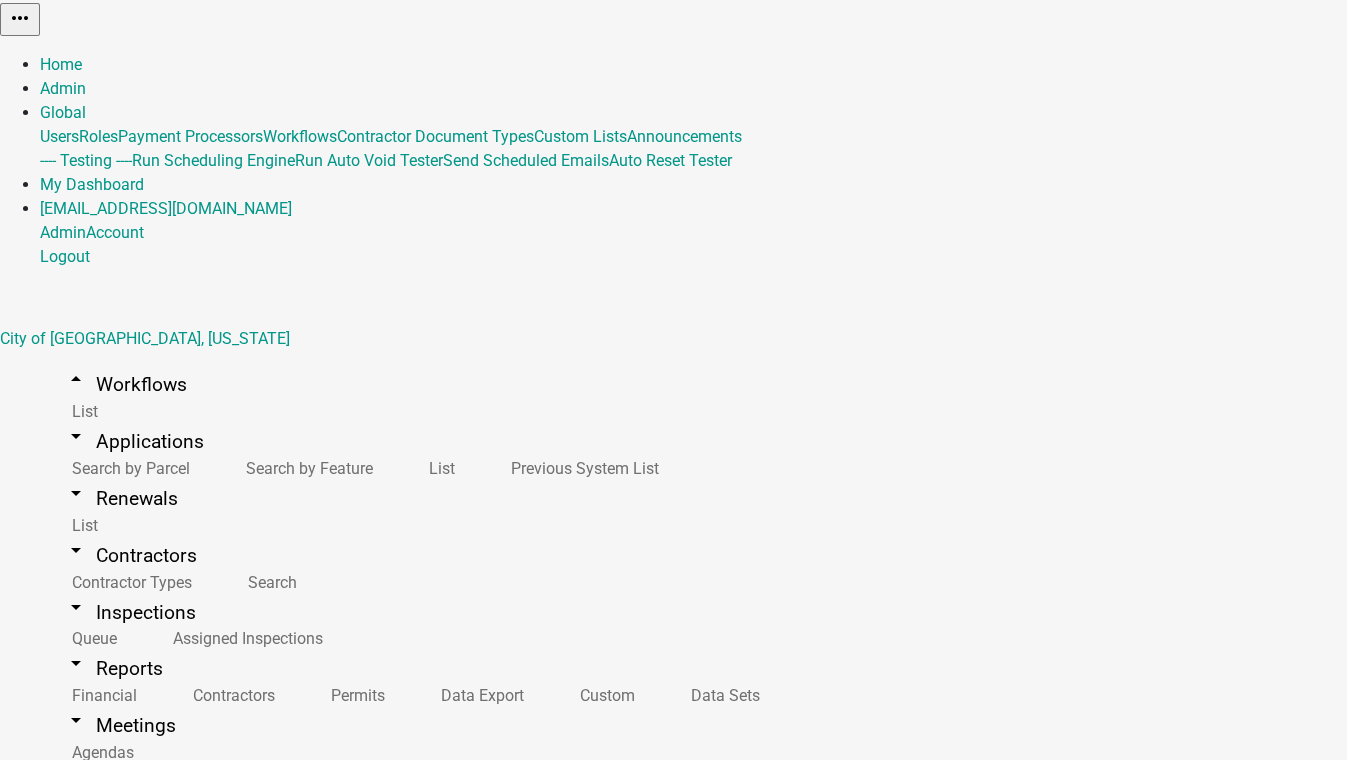 click on "EP-161" 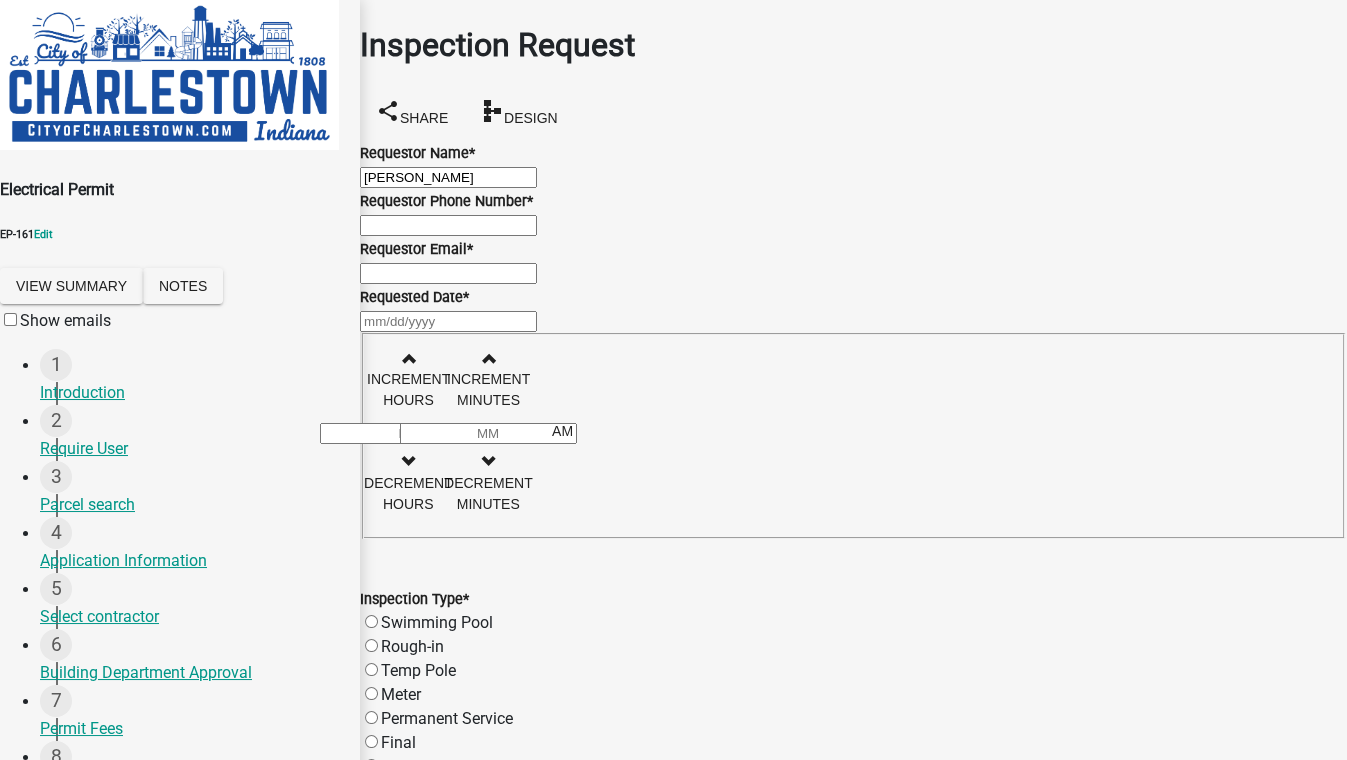 click on "Requestor Phone Number  *" 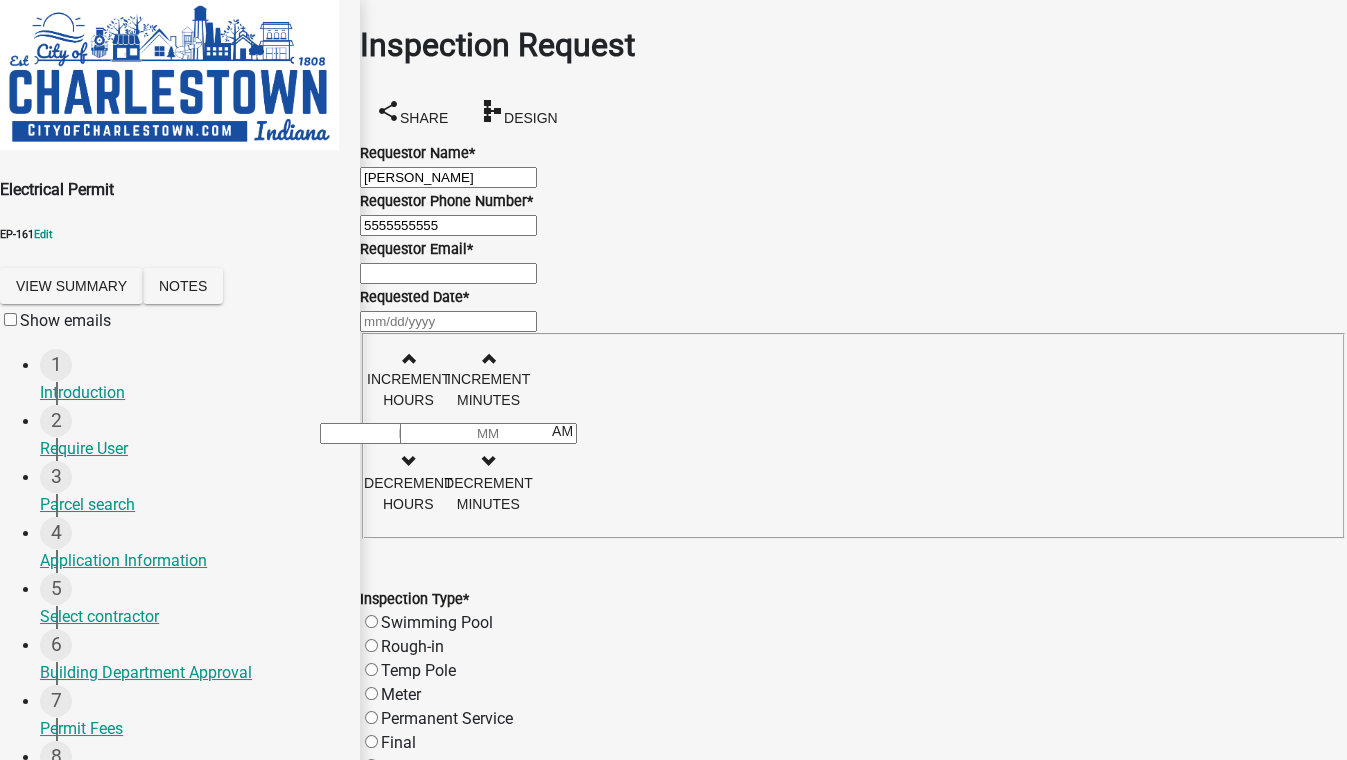 type on "test@schneidergis.com" 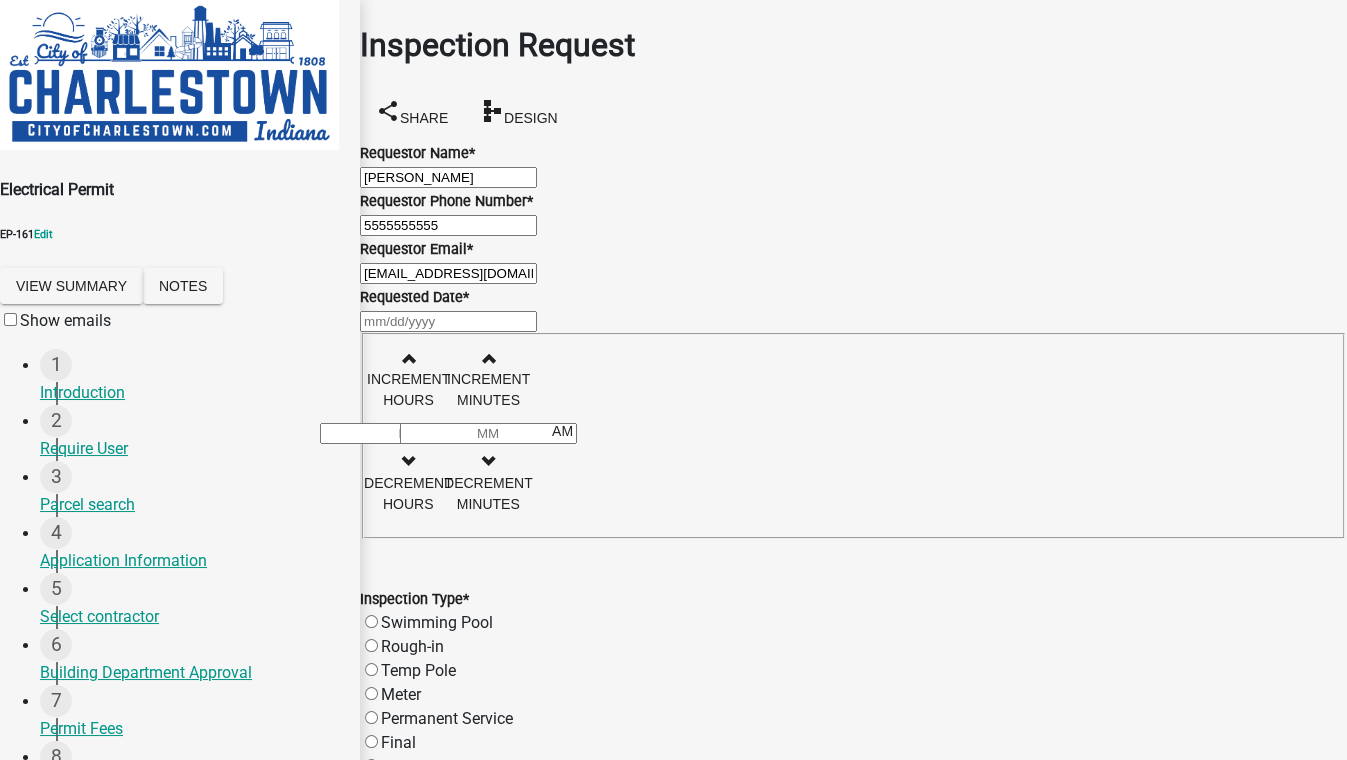 select on "7" 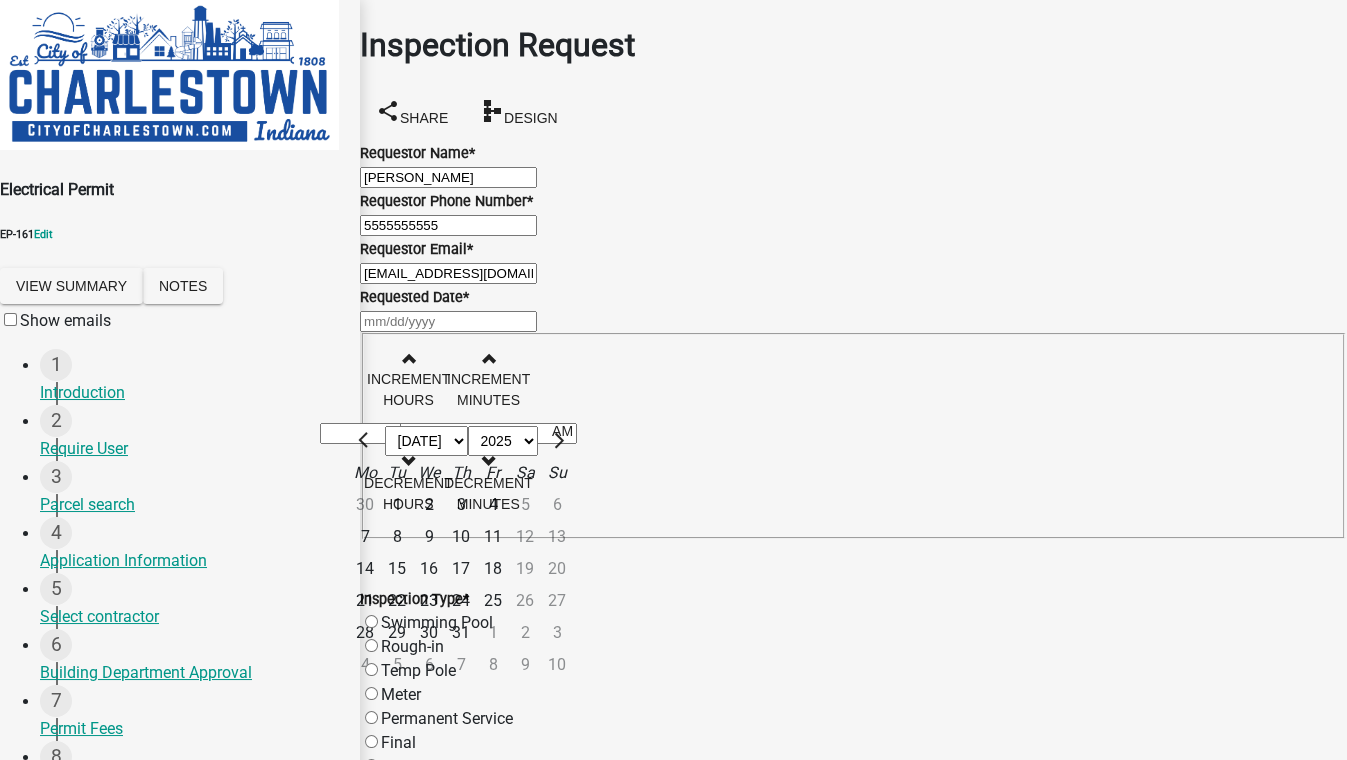 scroll, scrollTop: 181, scrollLeft: 0, axis: vertical 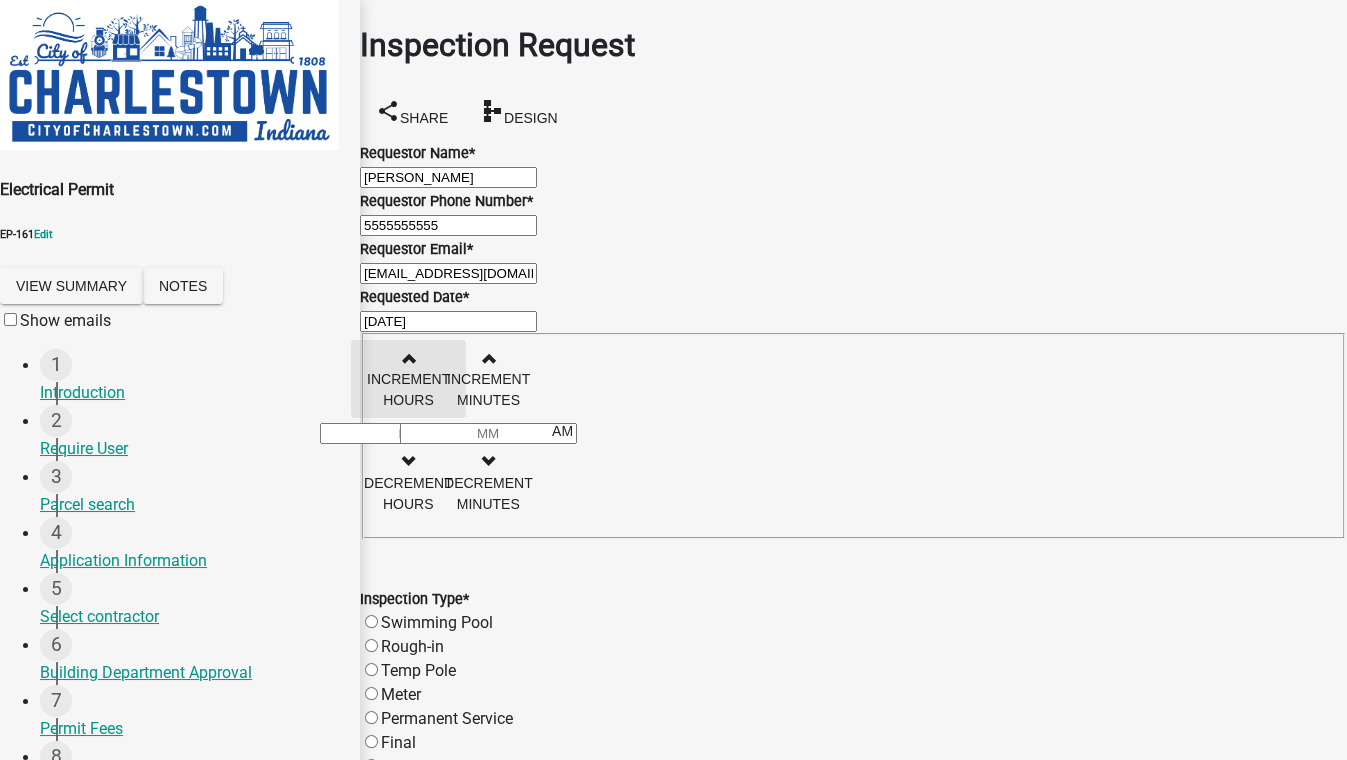 click at bounding box center [408, 358] 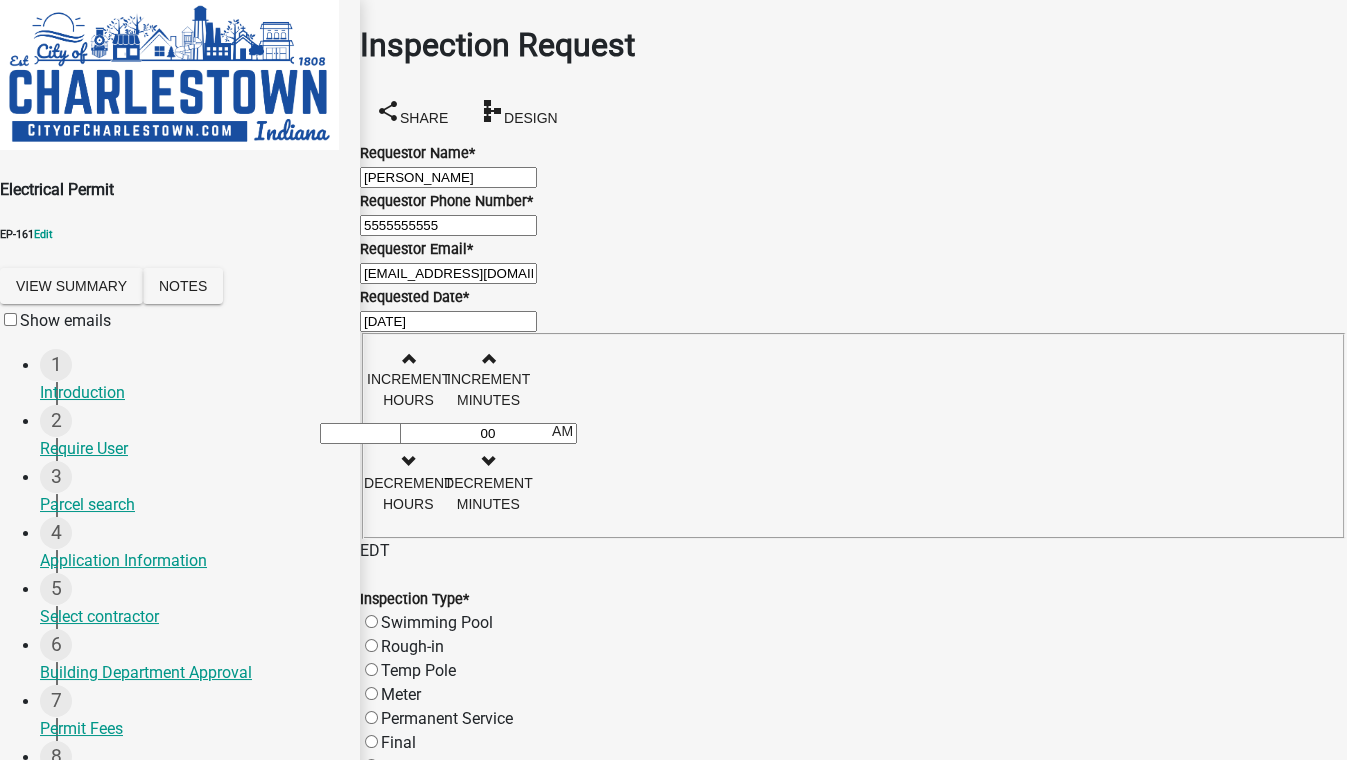 click on "Final" 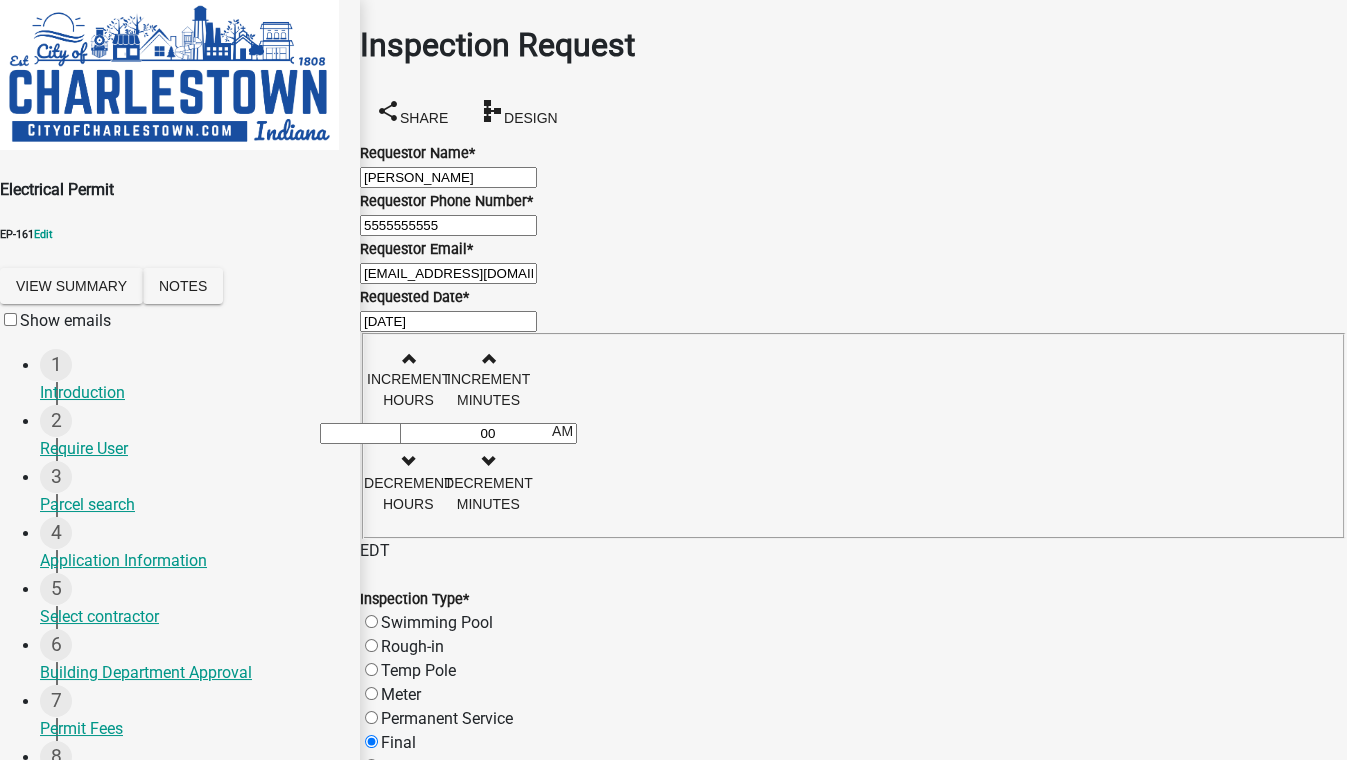 radio on "true" 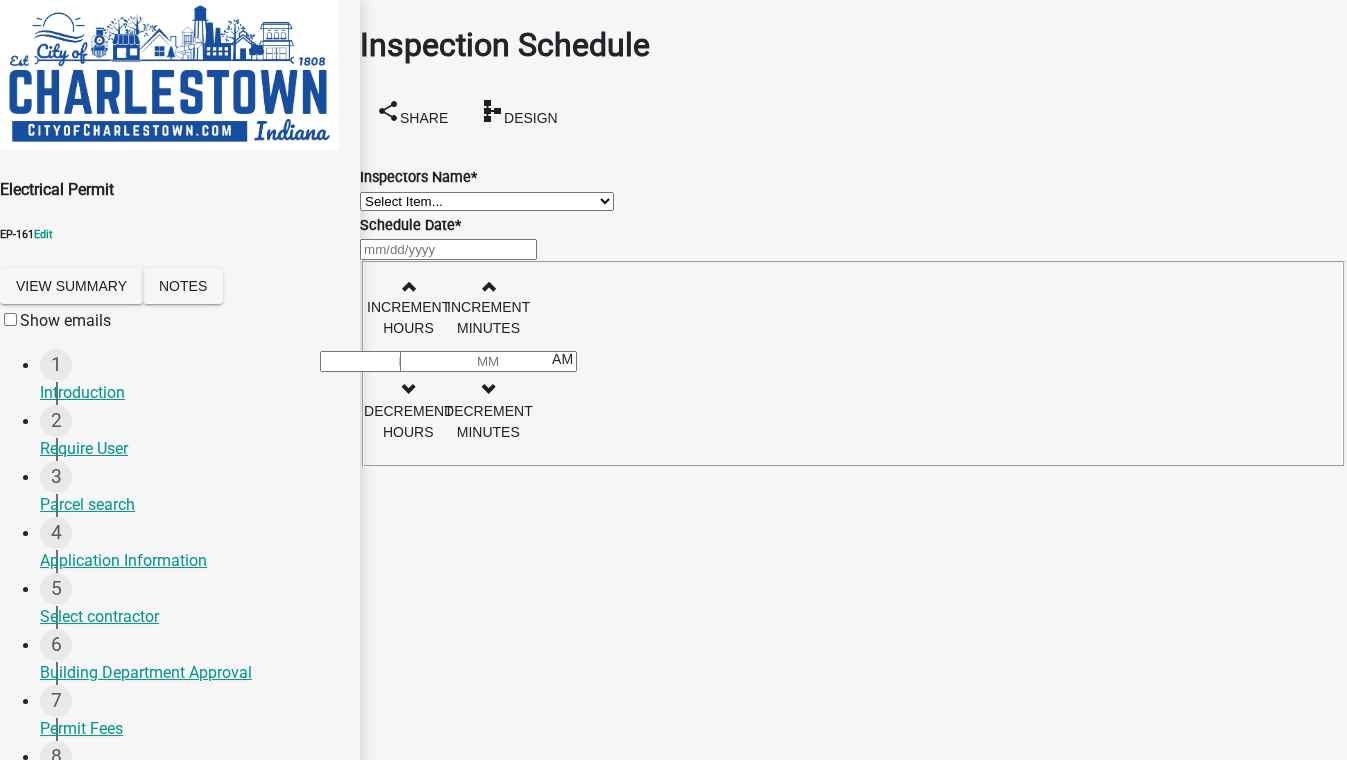 click on "Select Item...   hannahpierson (Hannah Pierson)   TJackson (Tony Jackson)   Tpurcell (Tubby Purcell)" at bounding box center [487, 201] 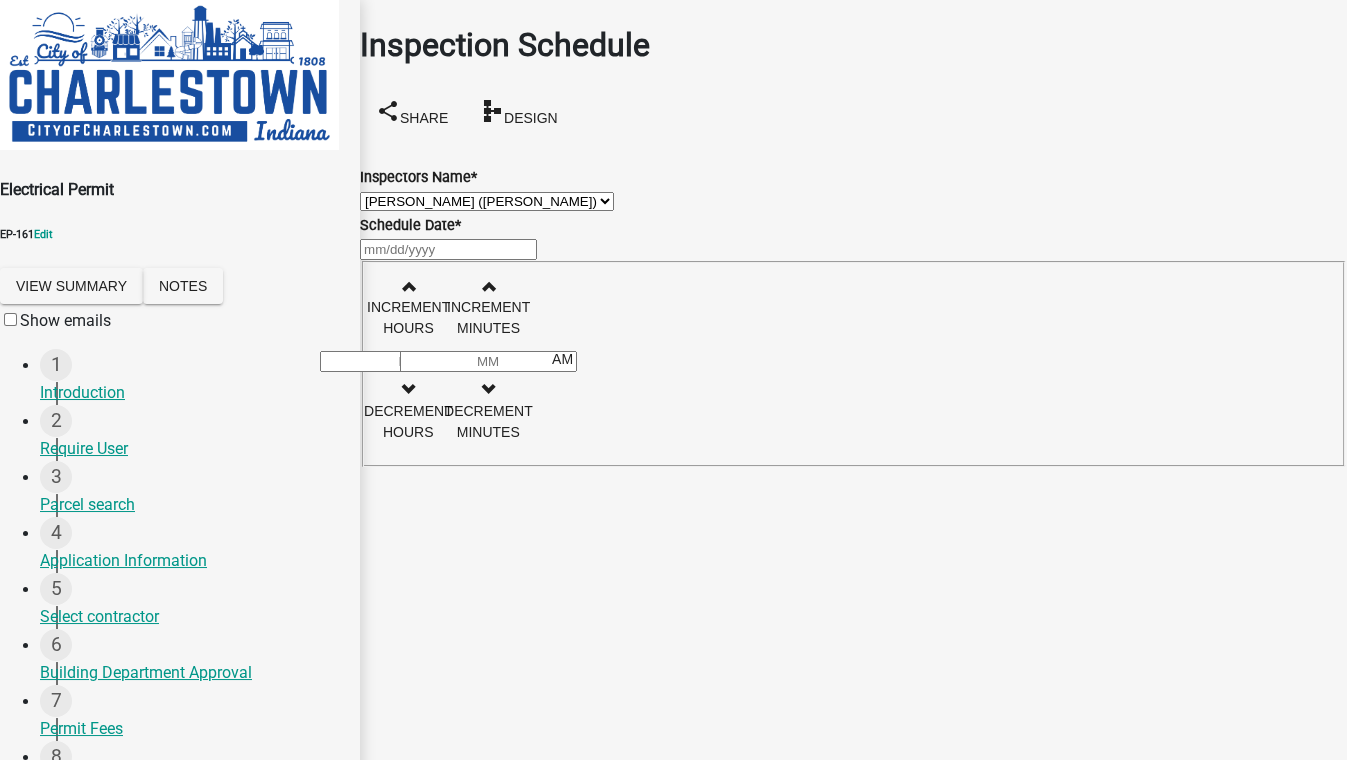 click on "Select Item...   hannahpierson (Hannah Pierson)   TJackson (Tony Jackson)   Tpurcell (Tubby Purcell)" at bounding box center (487, 201) 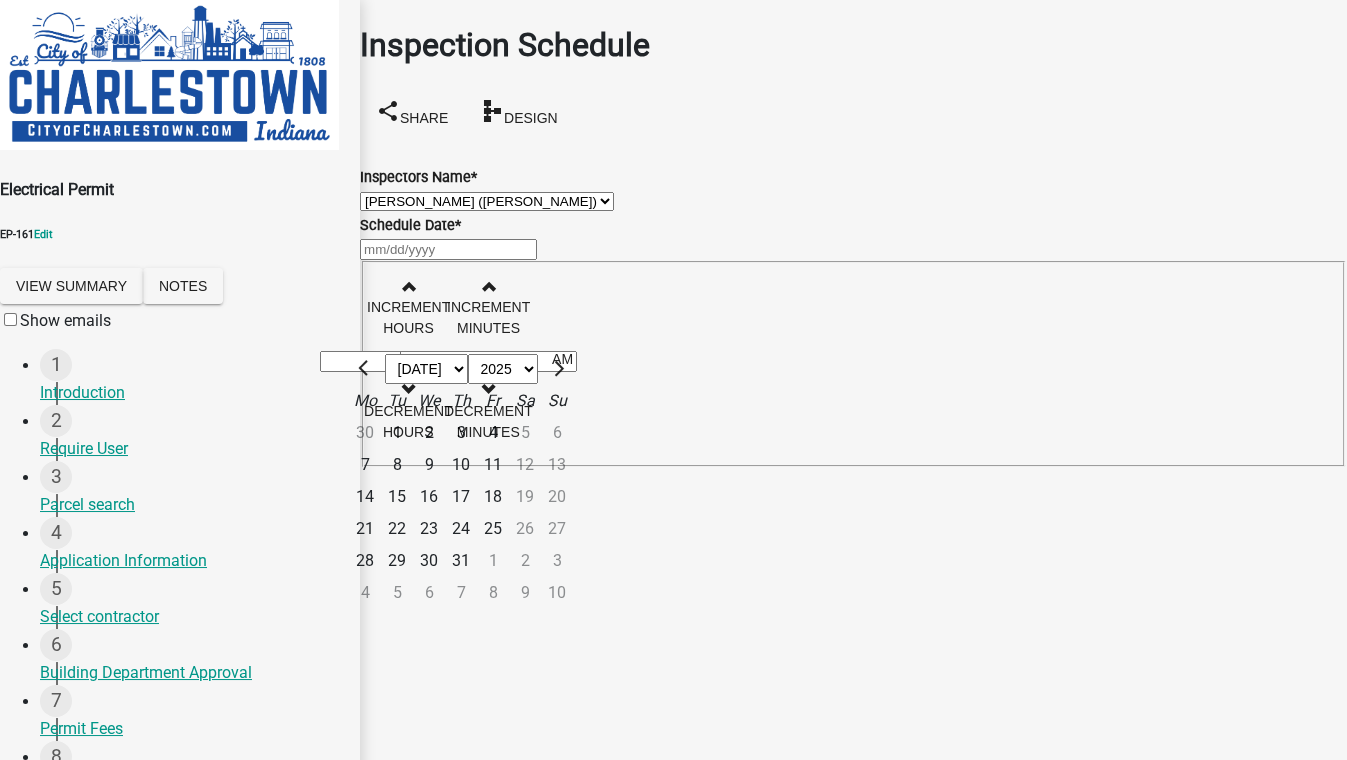 click on "17" 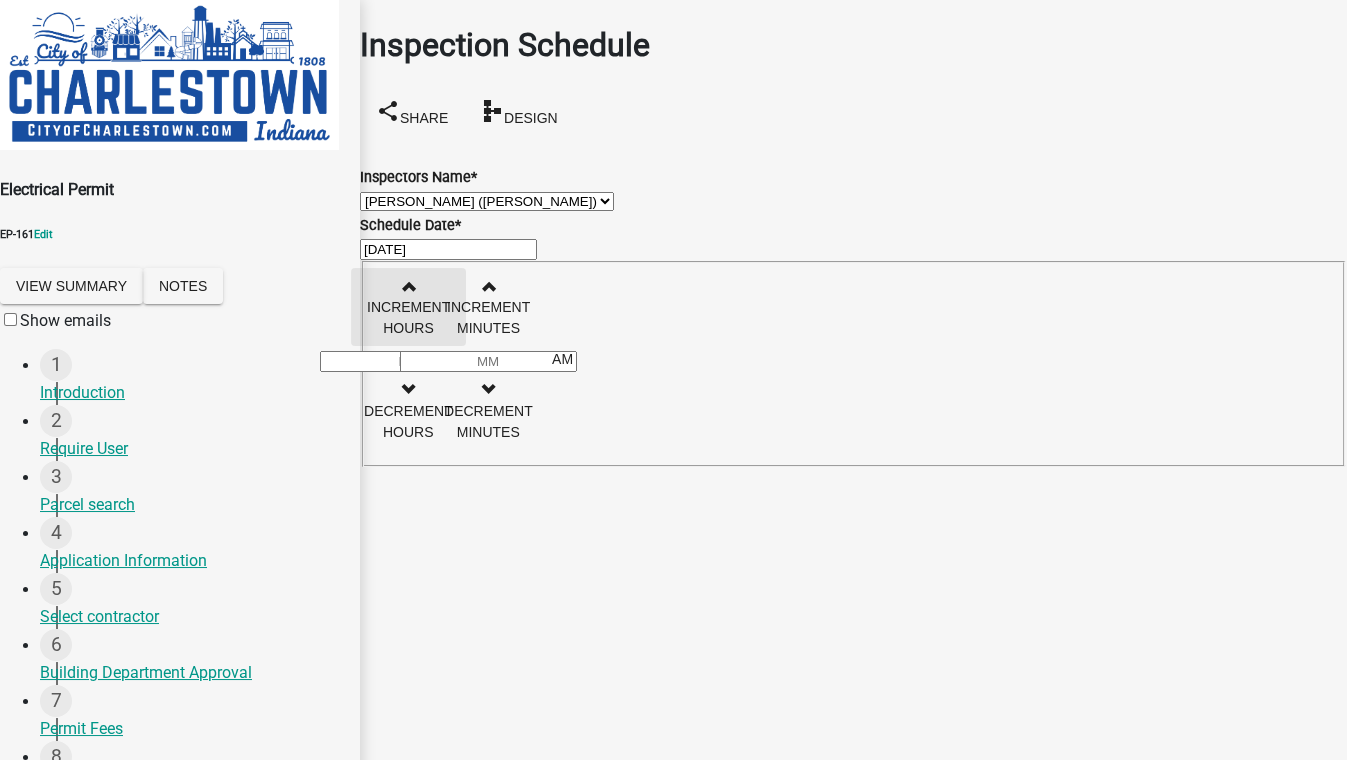 click at bounding box center [408, 286] 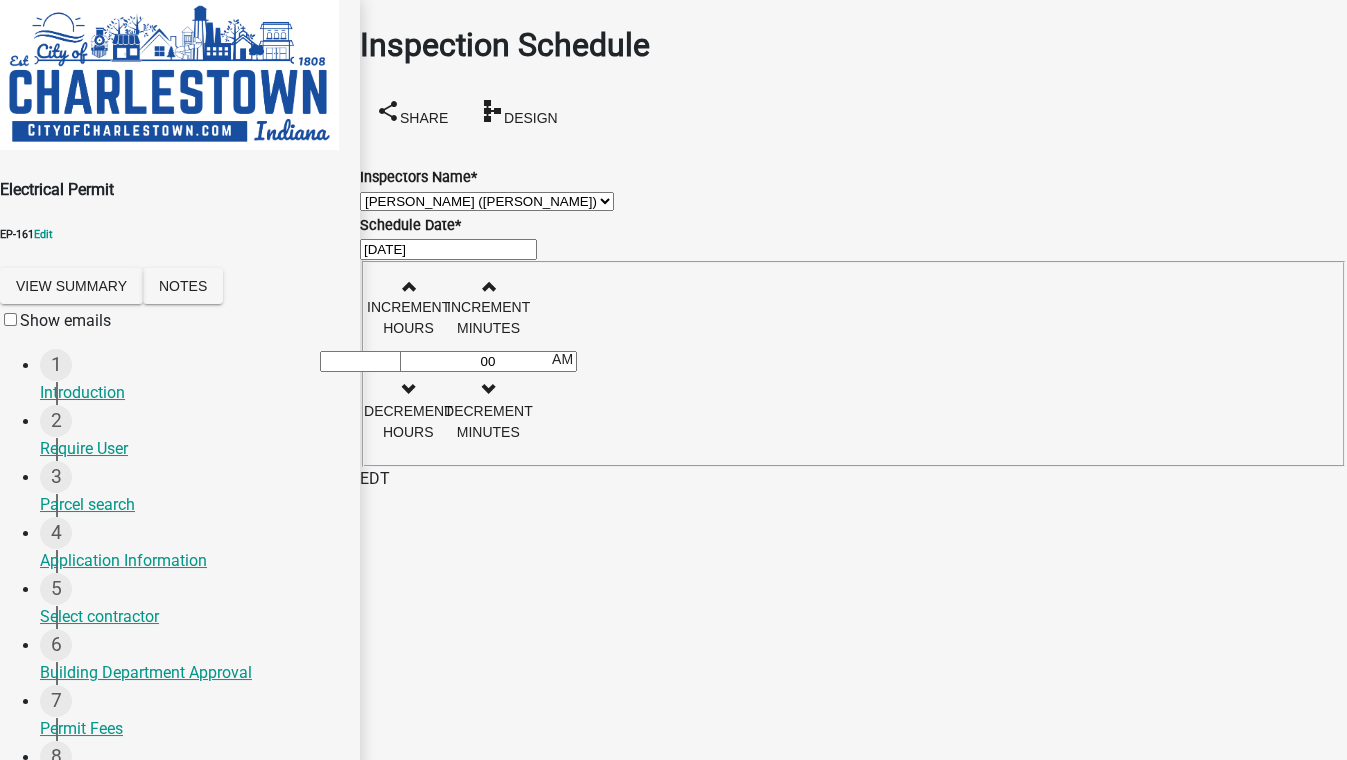 click on "Next" at bounding box center (394, 1362) 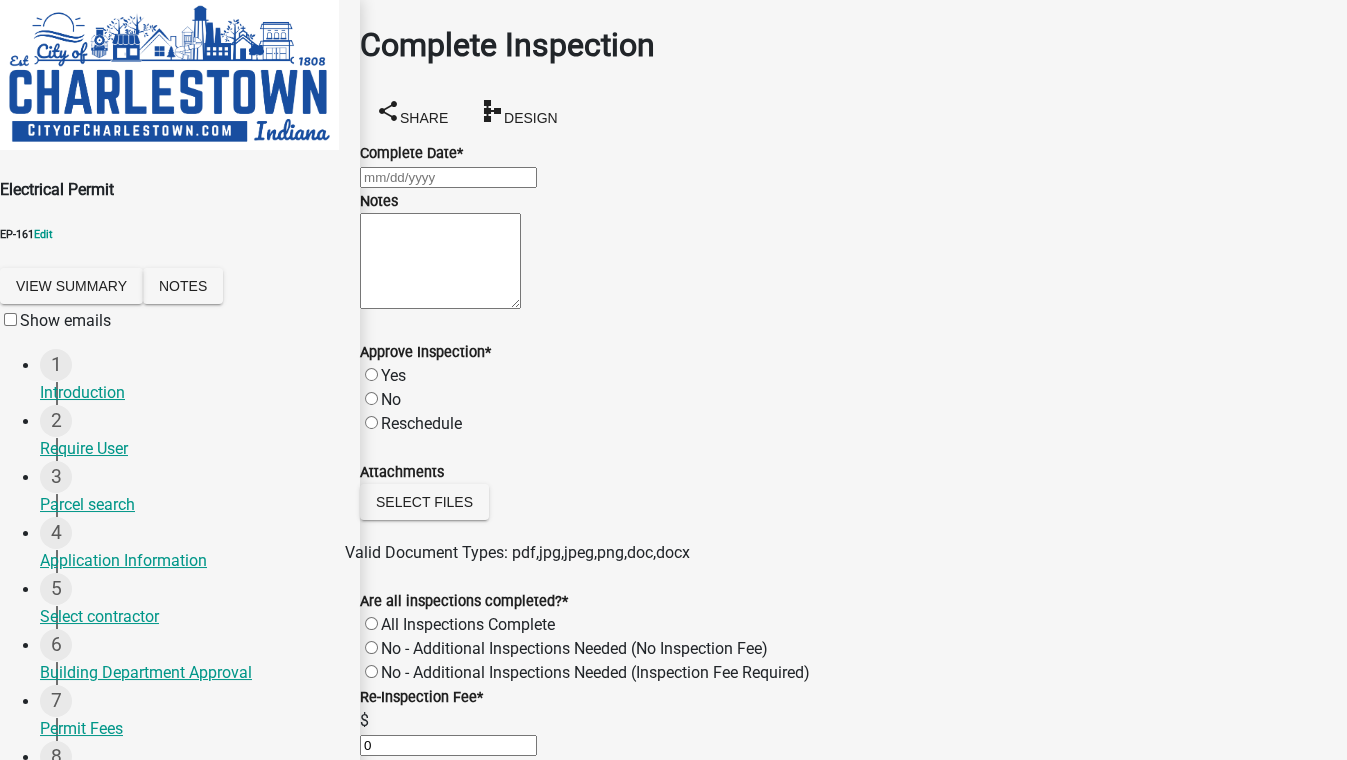 select on "7" 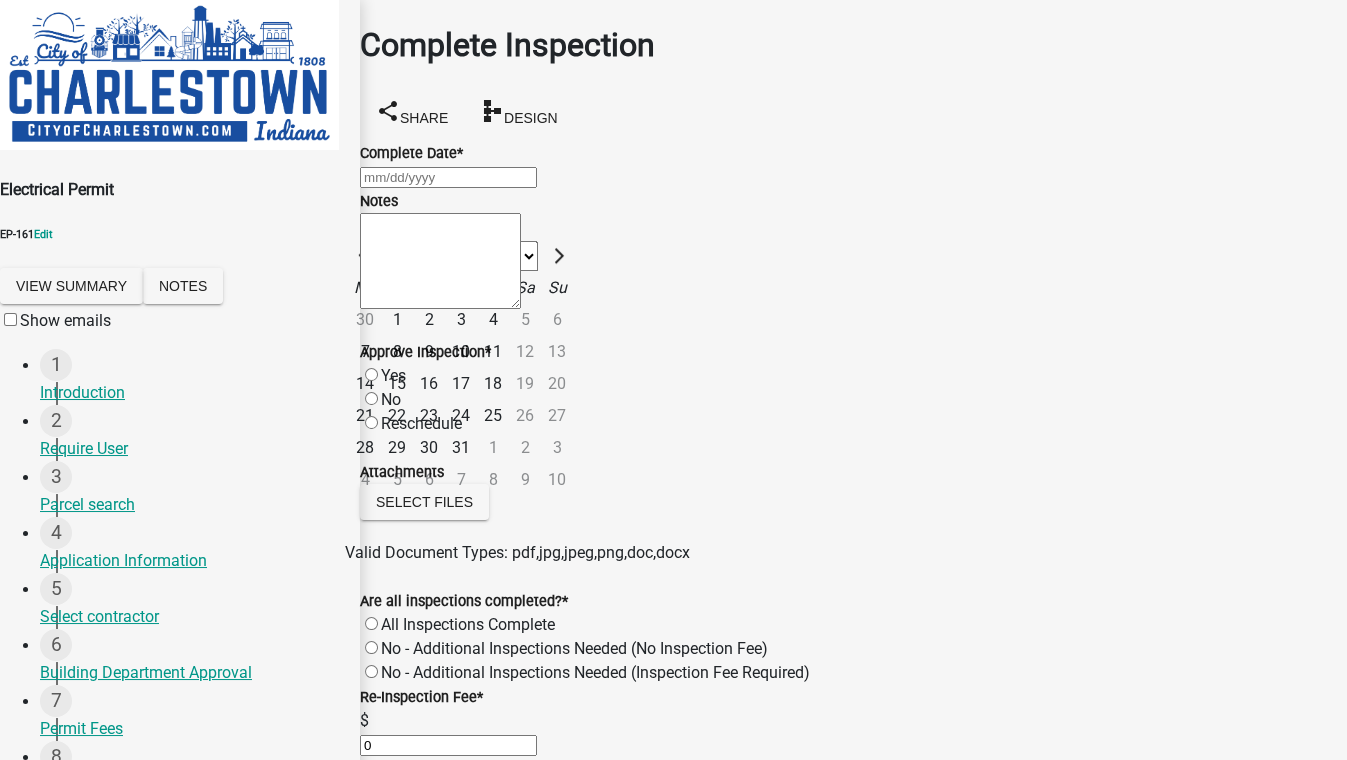 click on "Jan Feb Mar Apr May Jun Jul Aug Sep Oct Nov Dec 1525 1526 1527 1528 1529 1530 1531 1532 1533 1534 1535 1536 1537 1538 1539 1540 1541 1542 1543 1544 1545 1546 1547 1548 1549 1550 1551 1552 1553 1554 1555 1556 1557 1558 1559 1560 1561 1562 1563 1564 1565 1566 1567 1568 1569 1570 1571 1572 1573 1574 1575 1576 1577 1578 1579 1580 1581 1582 1583 1584 1585 1586 1587 1588 1589 1590 1591 1592 1593 1594 1595 1596 1597 1598 1599 1600 1601 1602 1603 1604 1605 1606 1607 1608 1609 1610 1611 1612 1613 1614 1615 1616 1617 1618 1619 1620 1621 1622 1623 1624 1625 1626 1627 1628 1629 1630 1631 1632 1633 1634 1635 1636 1637 1638 1639 1640 1641 1642 1643 1644 1645 1646 1647 1648 1649 1650 1651 1652 1653 1654 1655 1656 1657 1658 1659 1660 1661 1662 1663 1664 1665 1666 1667 1668 1669 1670 1671 1672 1673 1674 1675 1676 1677 1678 1679 1680 1681 1682 1683 1684 1685 1686 1687 1688 1689 1690 1691 1692 1693 1694 1695 1696 1697 1698 1699 1700 1701 1702 1703 1704 1705 1706 1707 1708 1709 1710 1711 1712 1713 1714 1715 1716 1717 1718 1719 1" 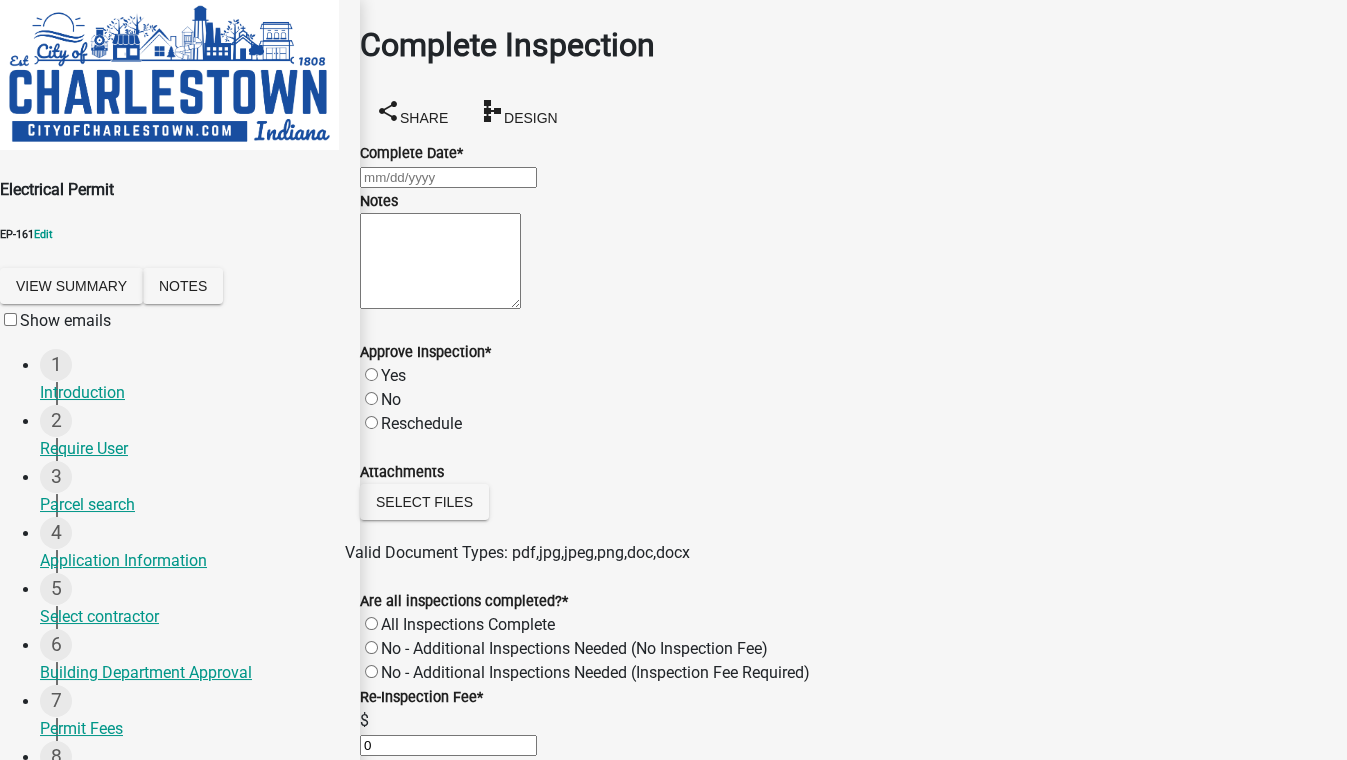 type on "07/18/2025" 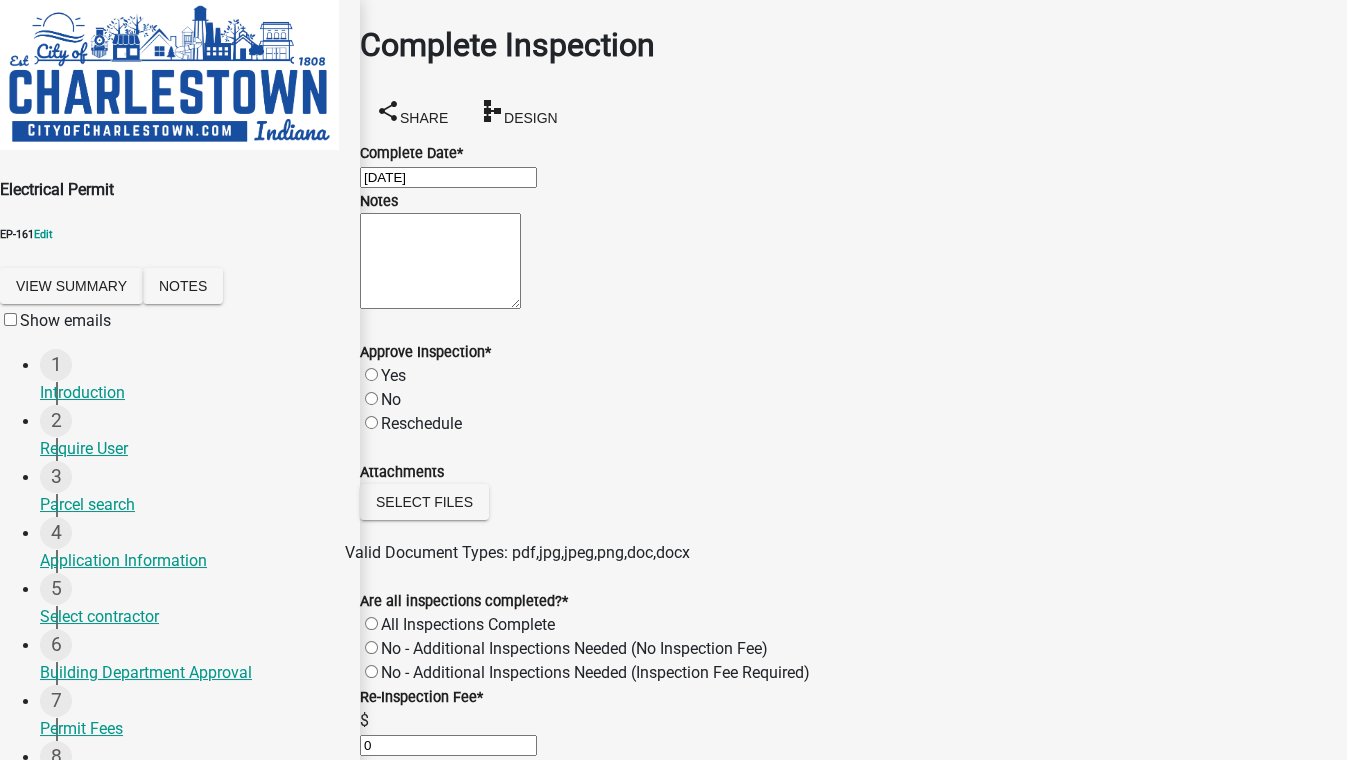 click on "Yes" 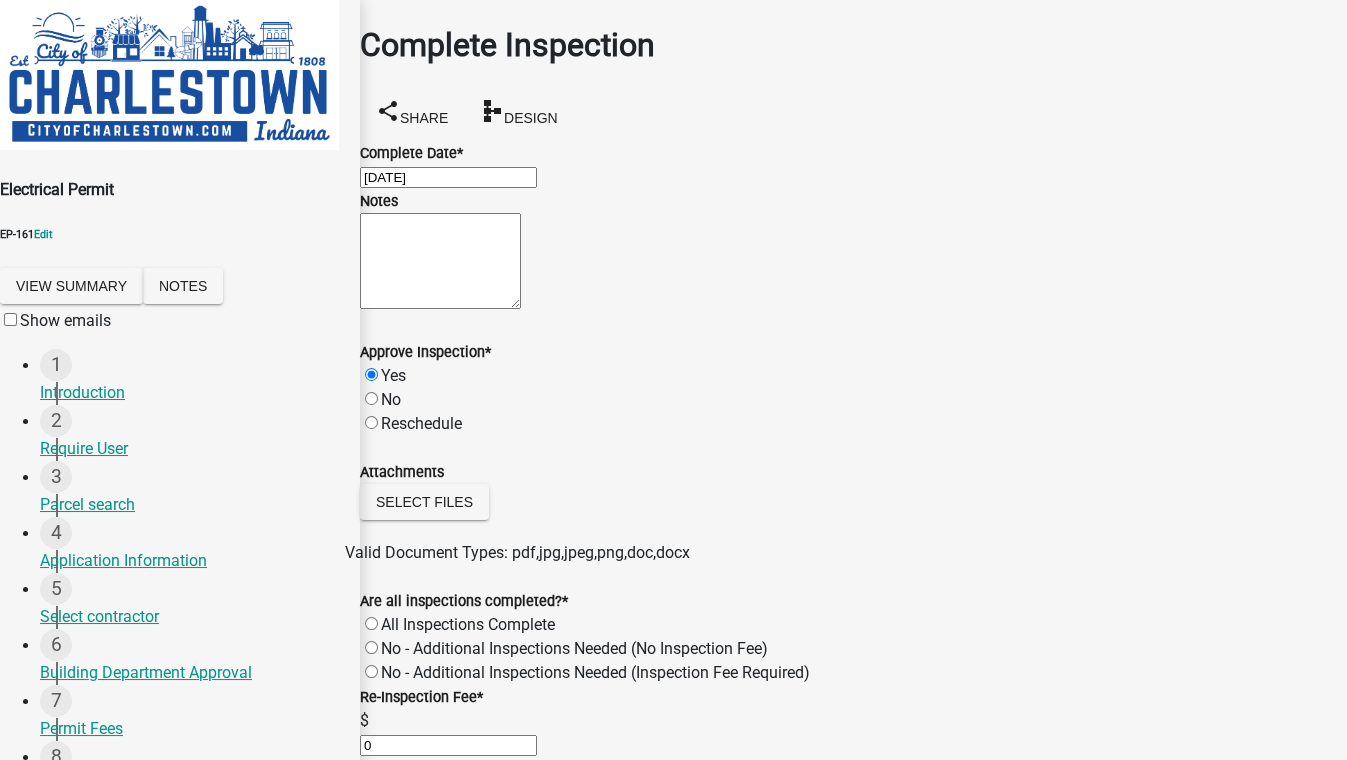 radio on "true" 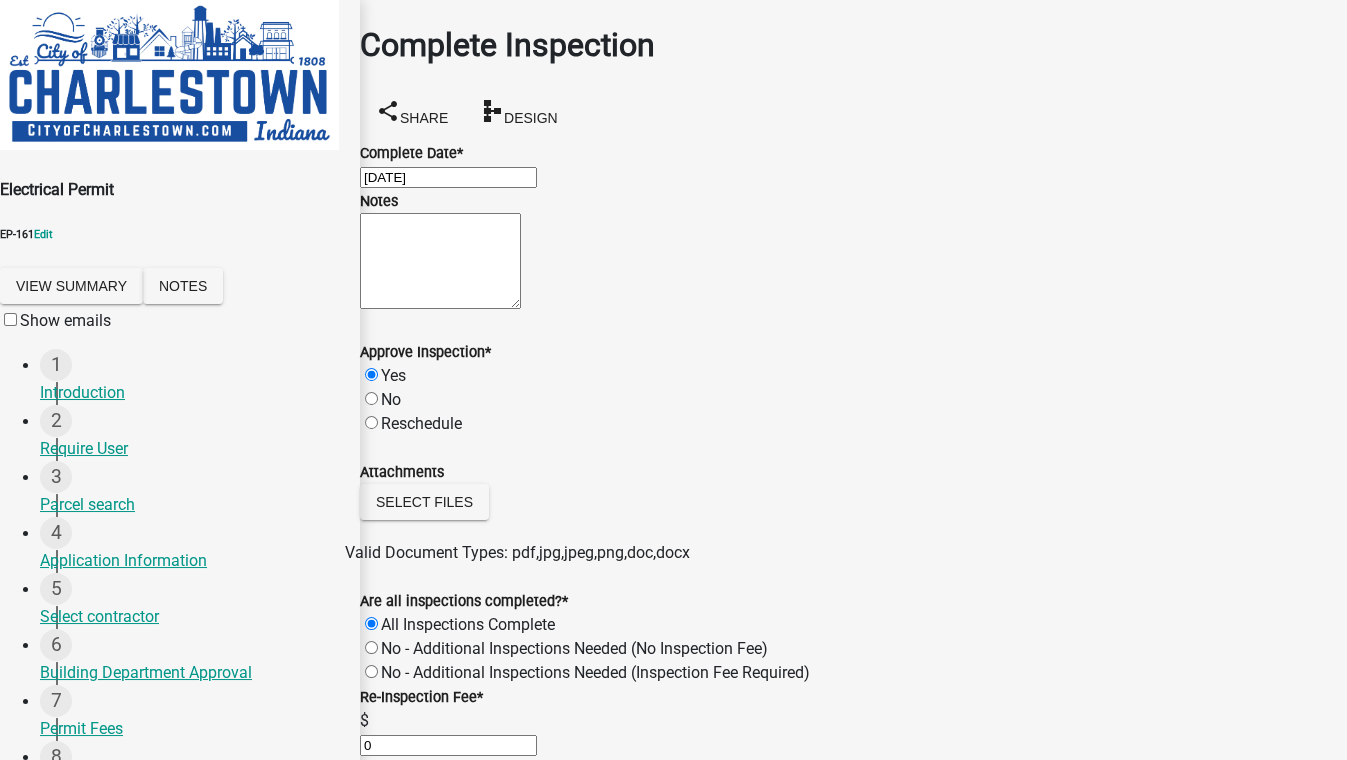 radio on "true" 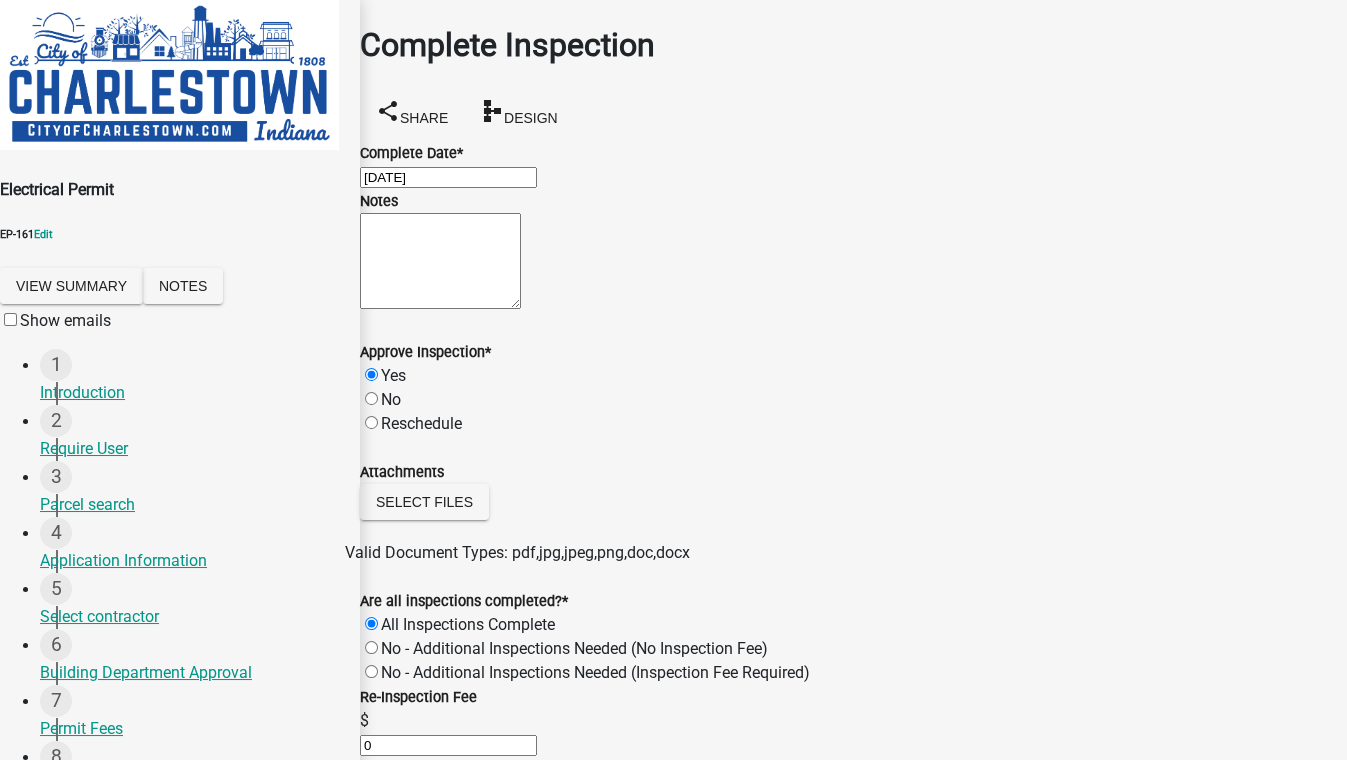 click on "Residential" 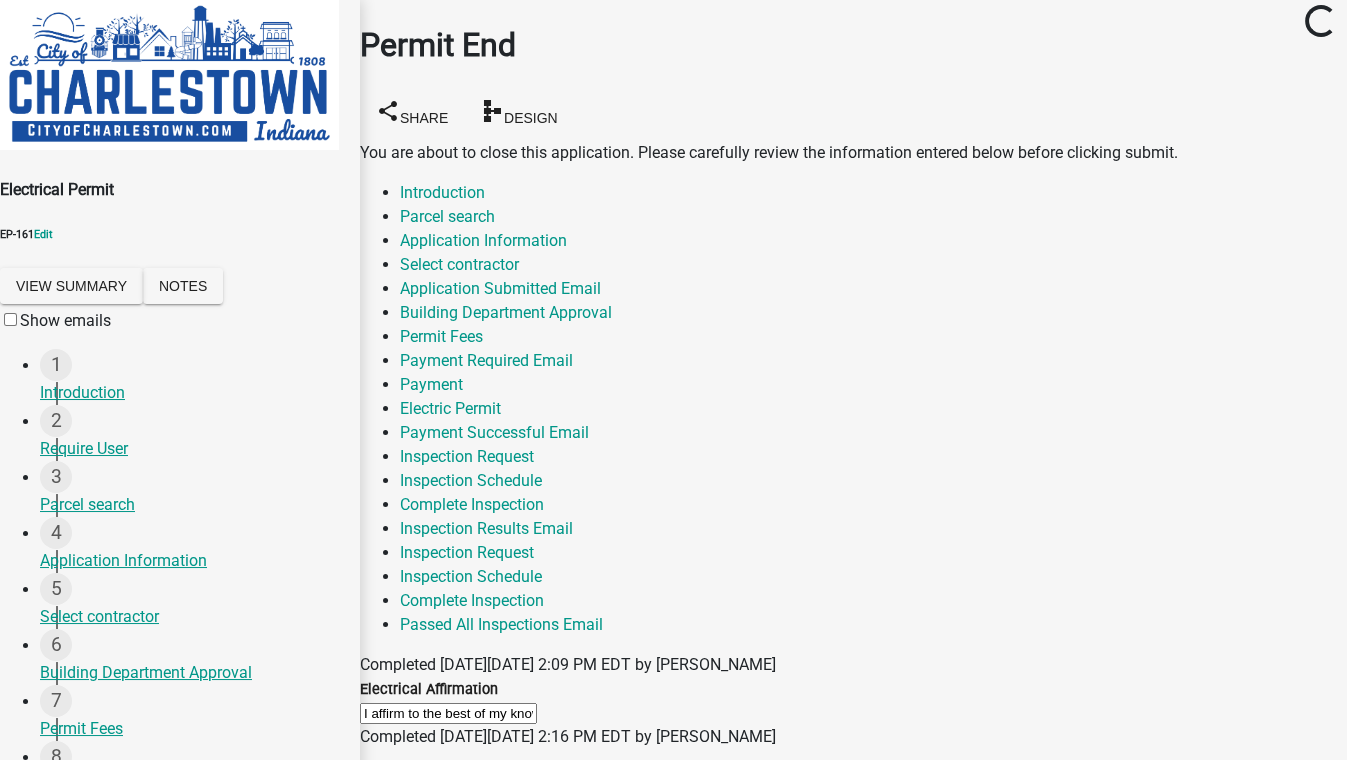 click on "Save & Exit" at bounding box center (418, 1297) 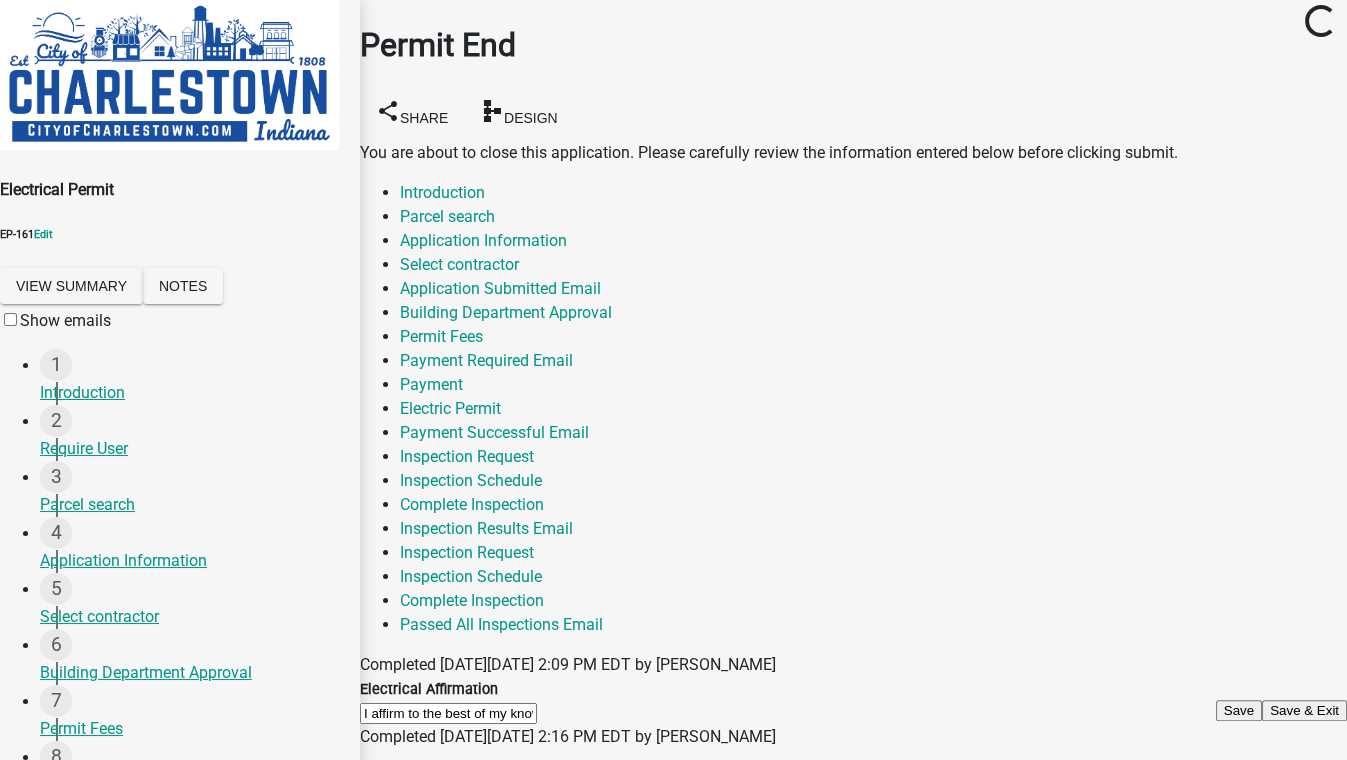 click on "Save & Exit" at bounding box center (1304, 710) 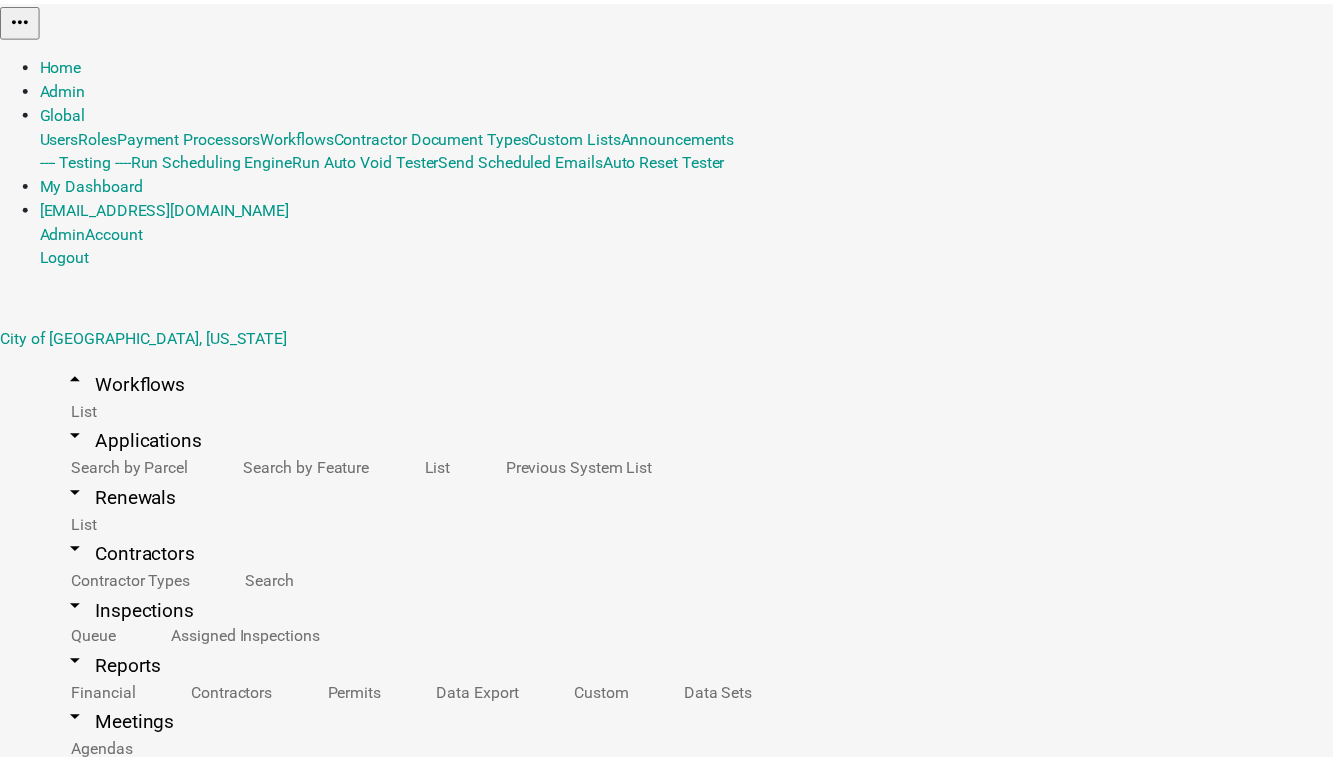 scroll, scrollTop: 1272, scrollLeft: 0, axis: vertical 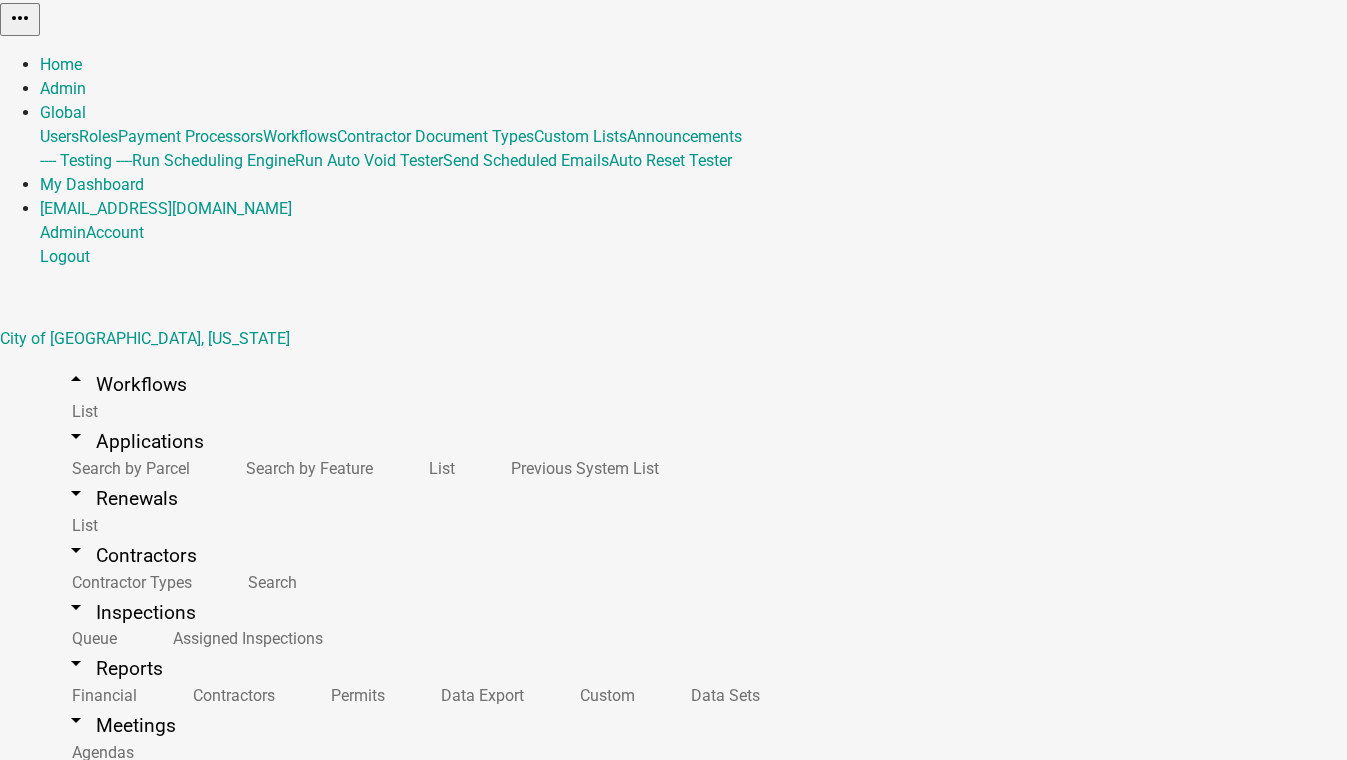 click on "EP-163" 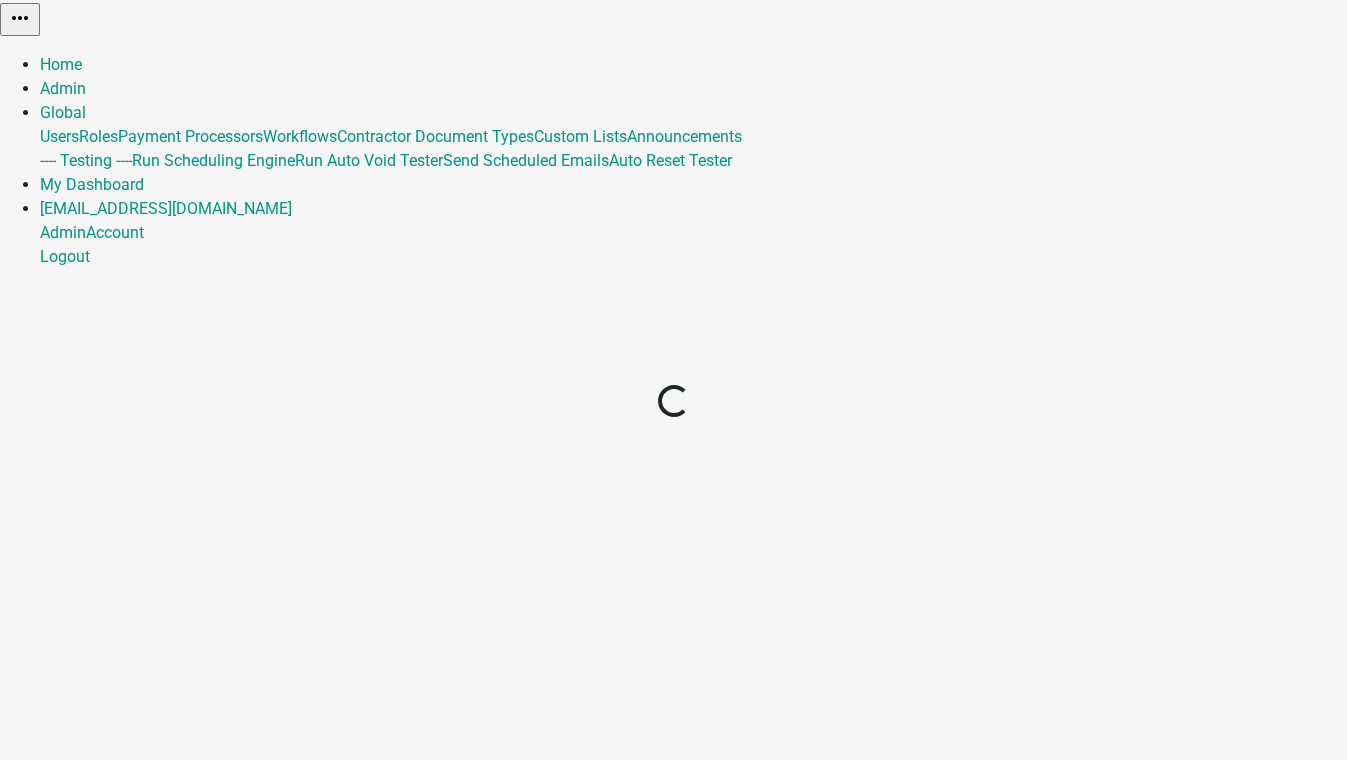 click on "Internet Explorer does NOT work with GeoPermits. Get a new browser for
more security, speed and to use this site.
Update your browser
more_horiz  Home  Admin  Global   Users   Roles   Payment Processors   Workflows   Contractor Document Types   Custom Lists   Announcements  ---- Testing ----  Run Scheduling Engine   Run Auto Void Tester   Send Scheduled Emails   Auto Reset Tester   My Dashboard   nhutchins@schneidergis.com  Admin Account Logout Loading..." at bounding box center [673, 380] 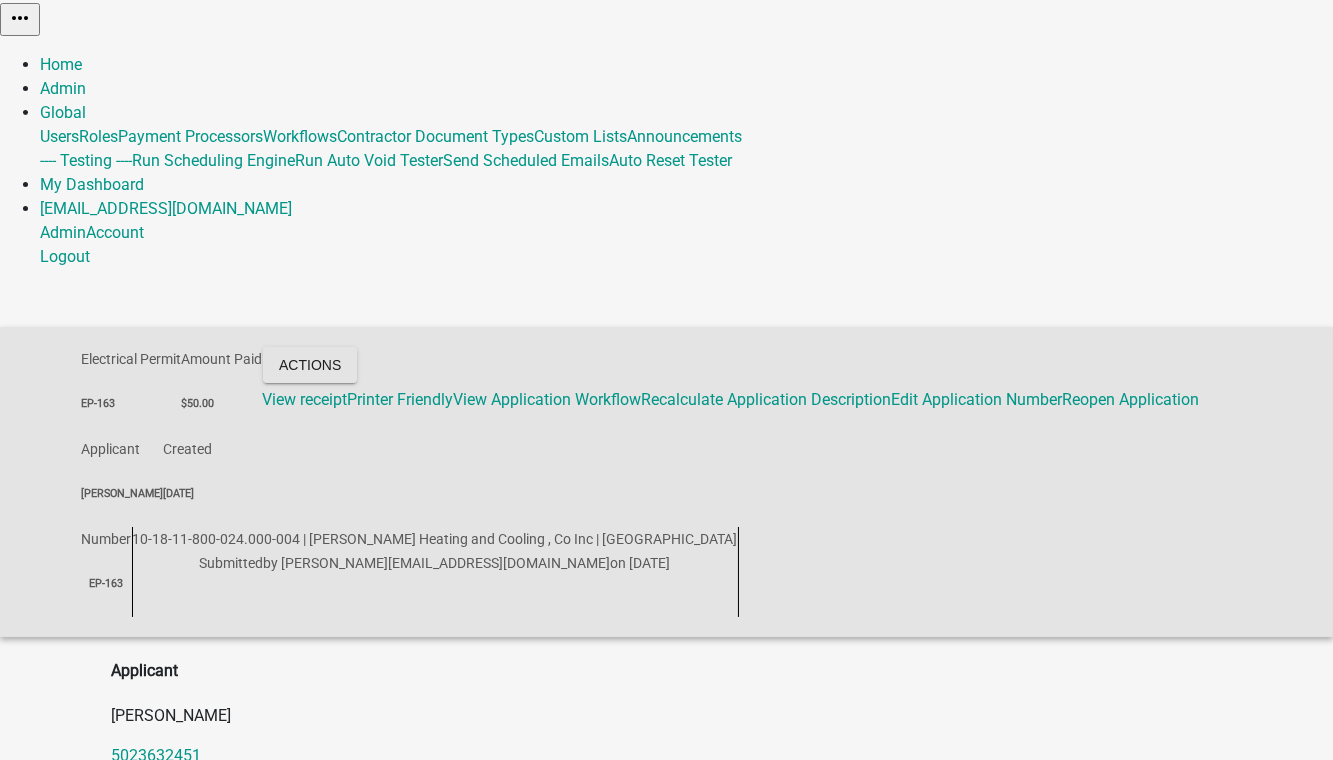 click on "Complete Inspection" at bounding box center (224, 1163) 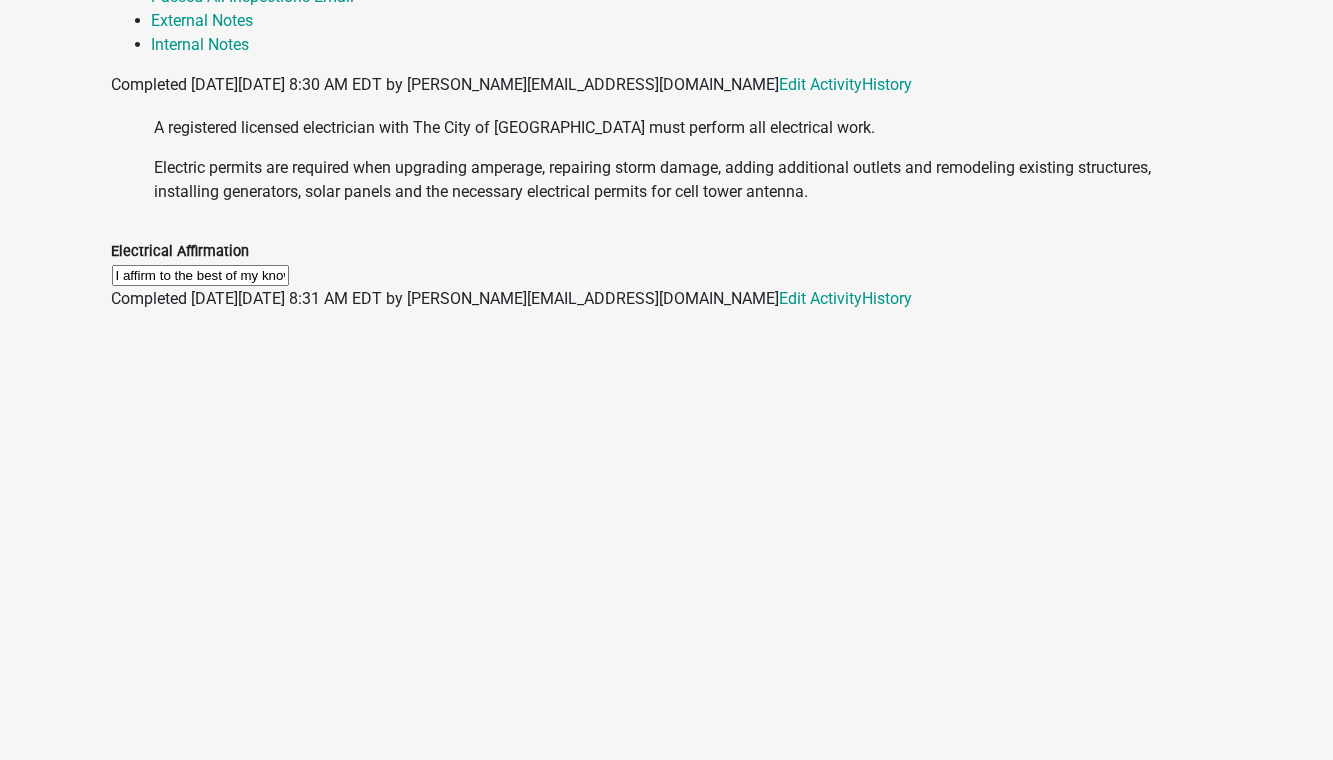 scroll, scrollTop: 1272, scrollLeft: 0, axis: vertical 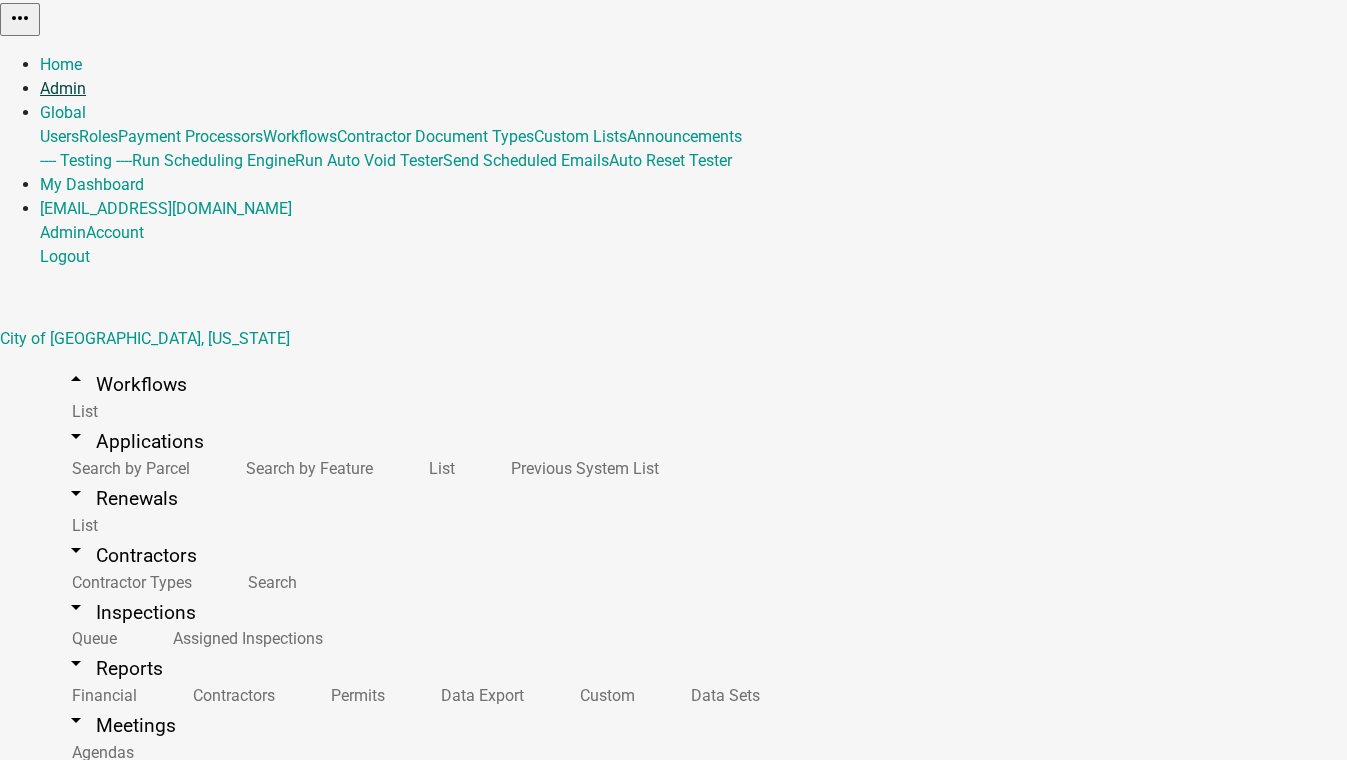 click on "Admin" at bounding box center [63, 88] 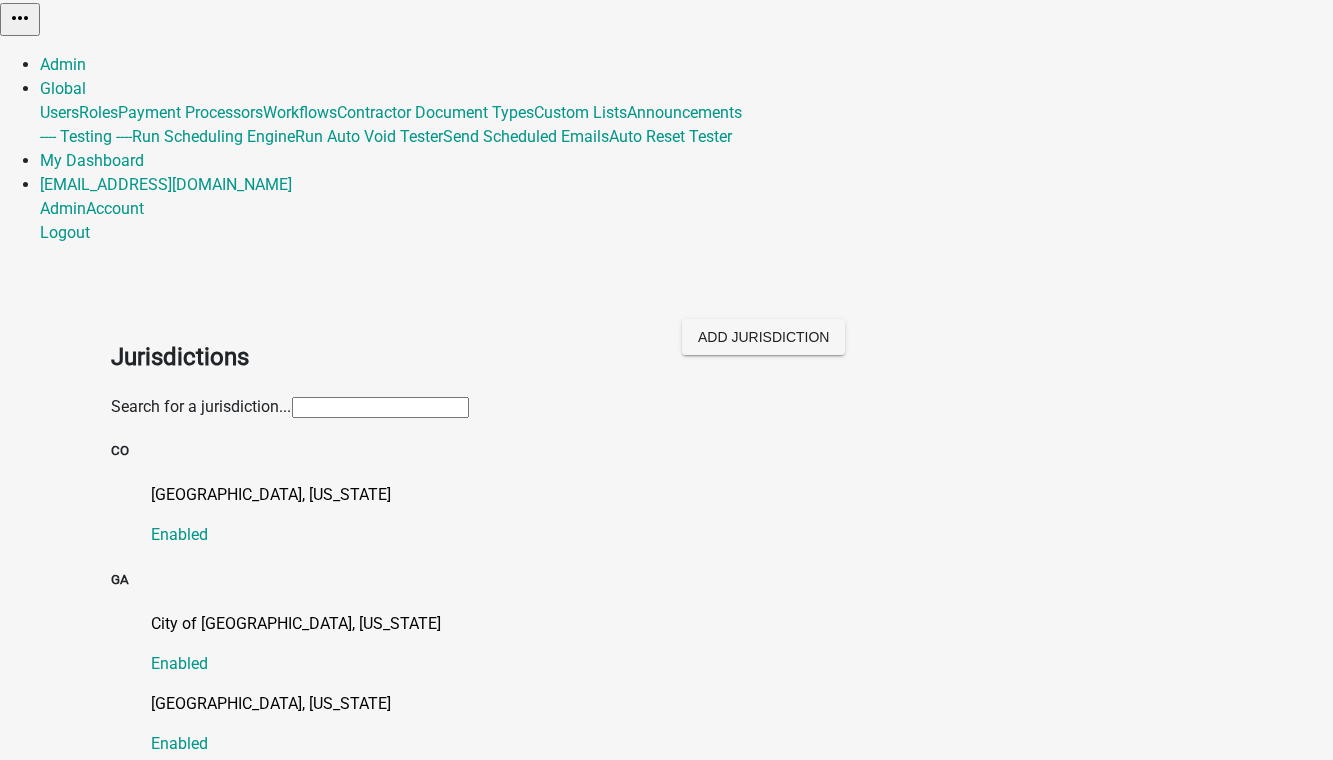 click on "[GEOGRAPHIC_DATA], [US_STATE]" 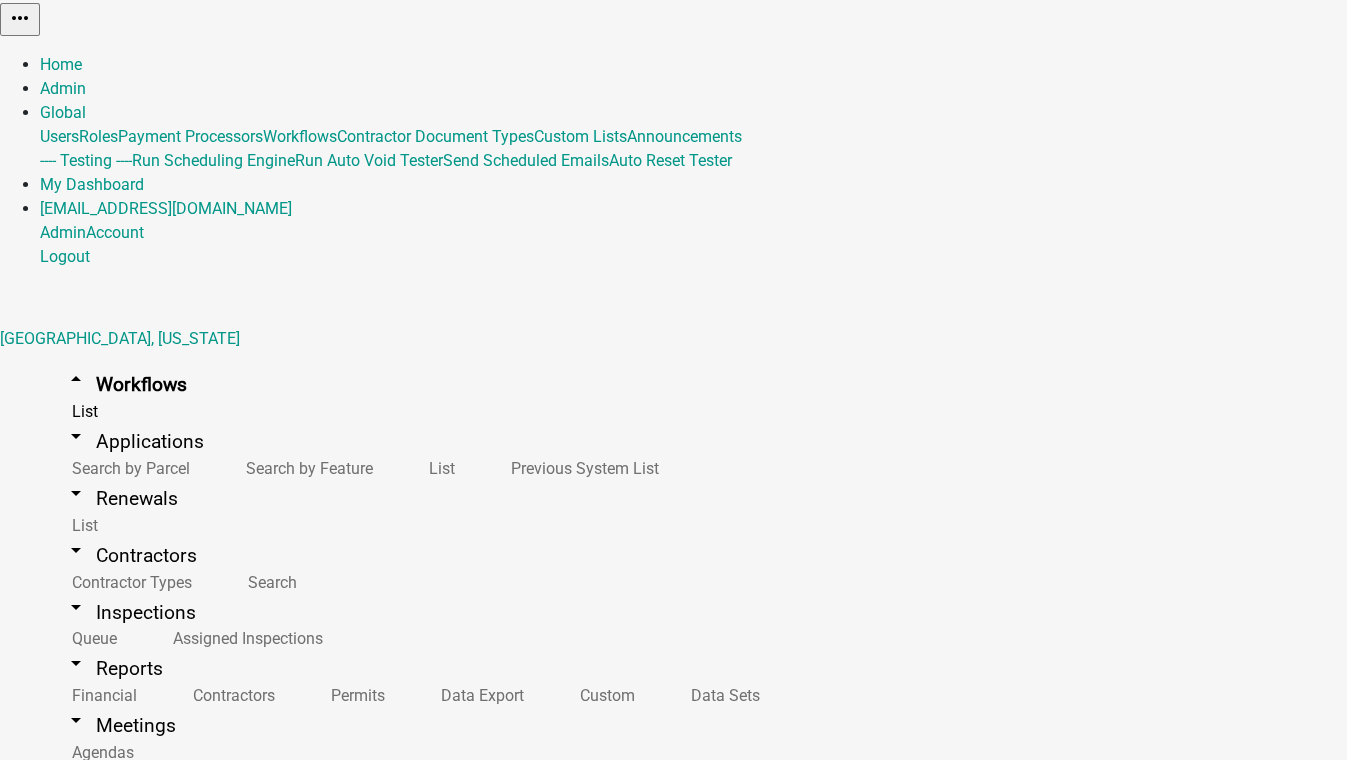 scroll, scrollTop: 1181, scrollLeft: 0, axis: vertical 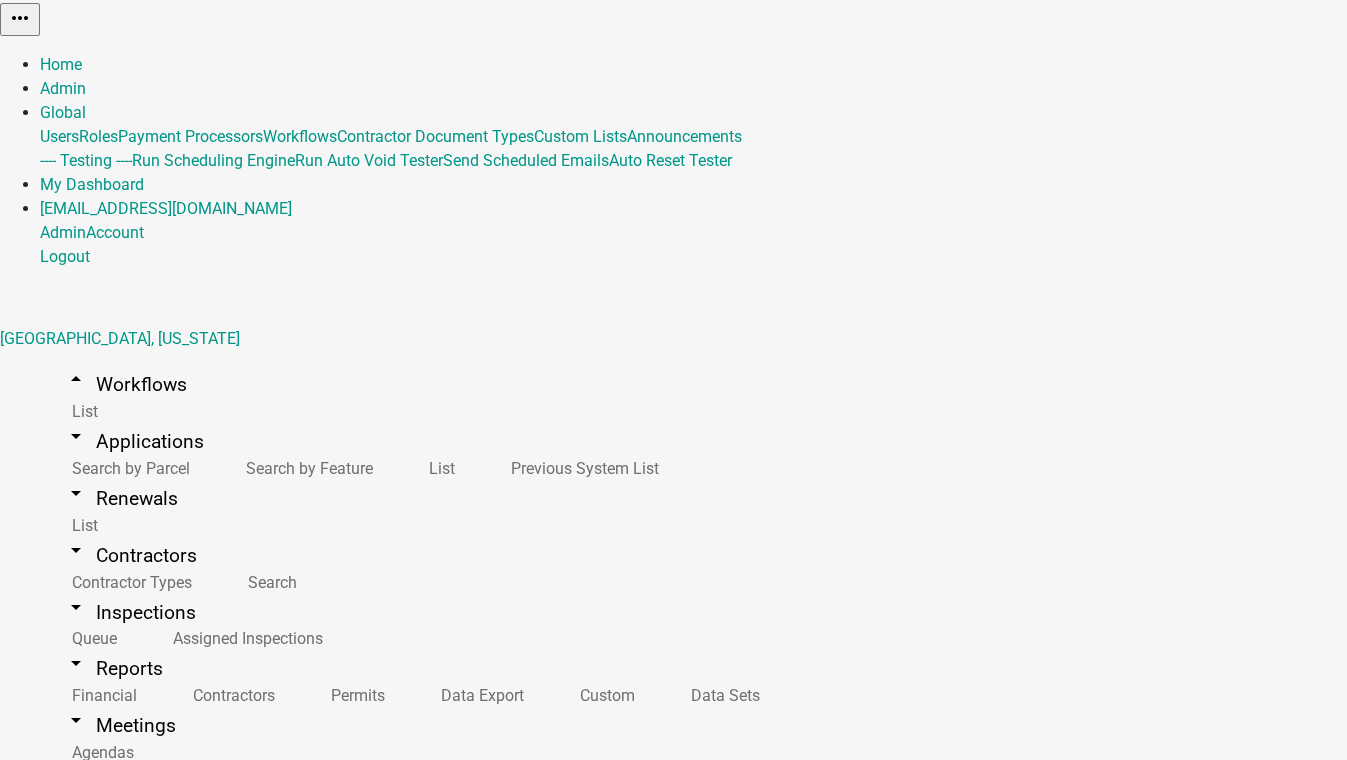 click on "2" 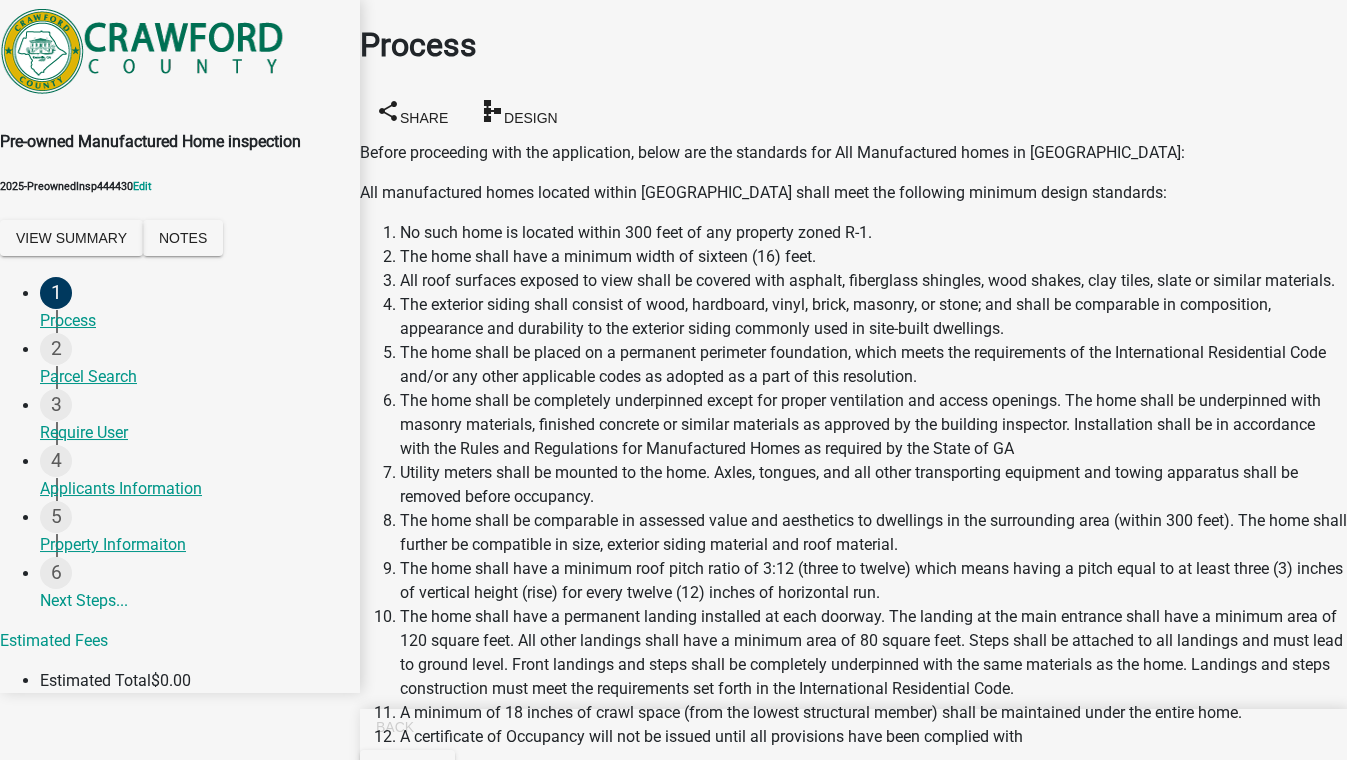 scroll, scrollTop: 1256, scrollLeft: 0, axis: vertical 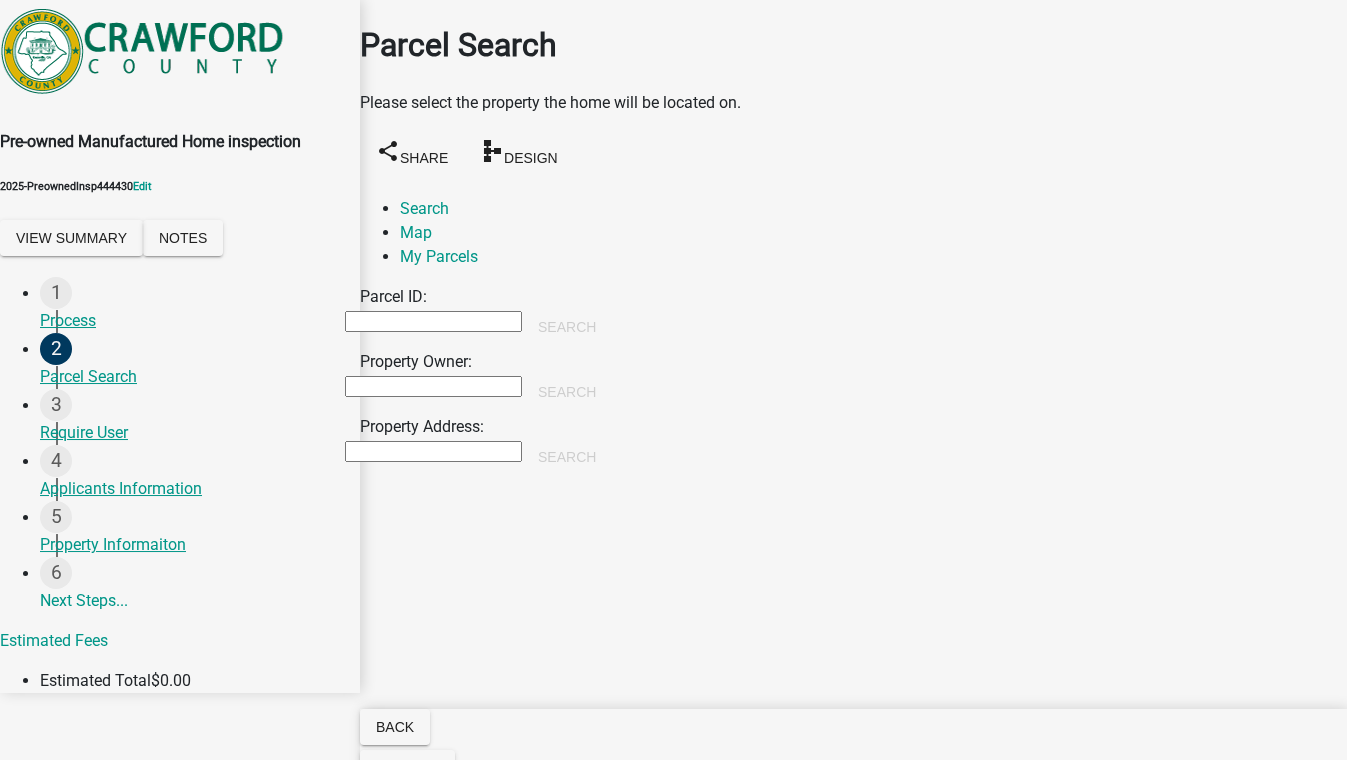 click on "Property Owner:   Search" at bounding box center [660, 382] 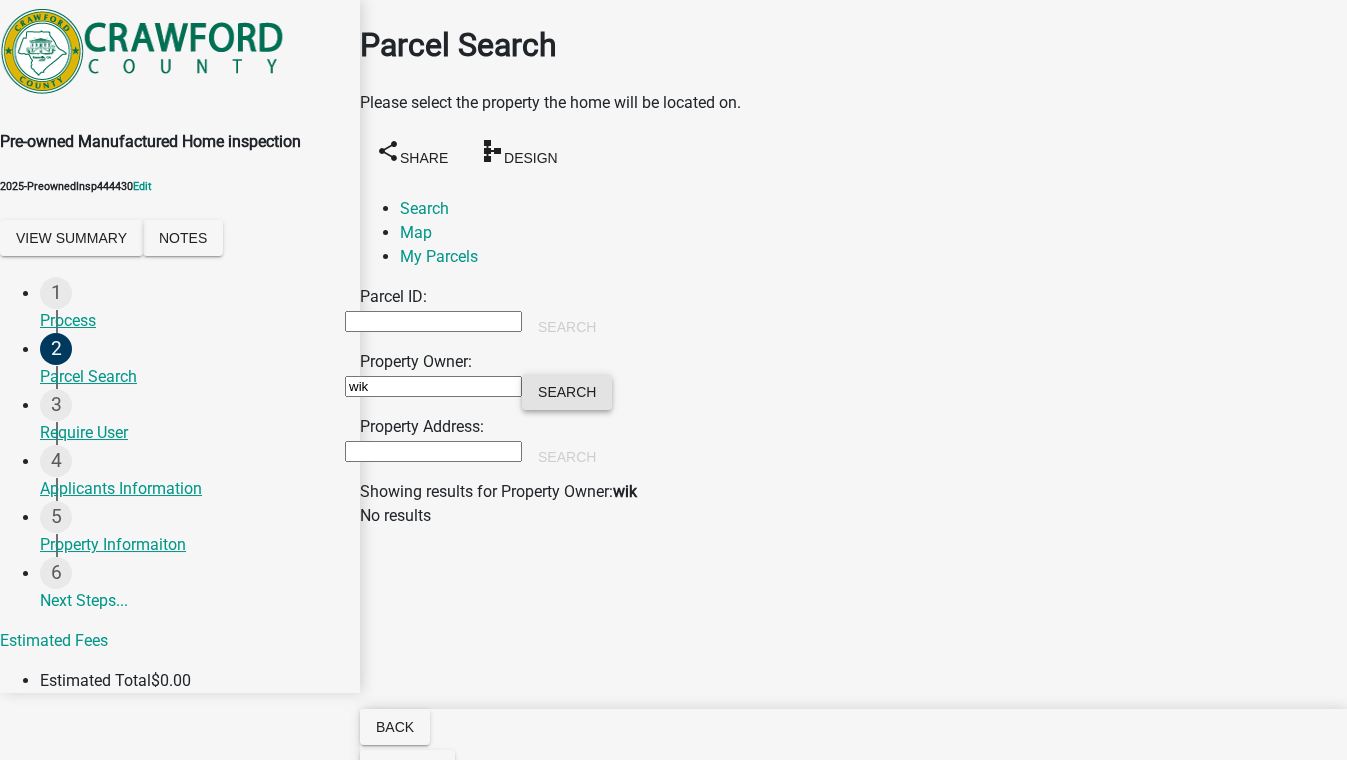 click on "Search" at bounding box center [567, 392] 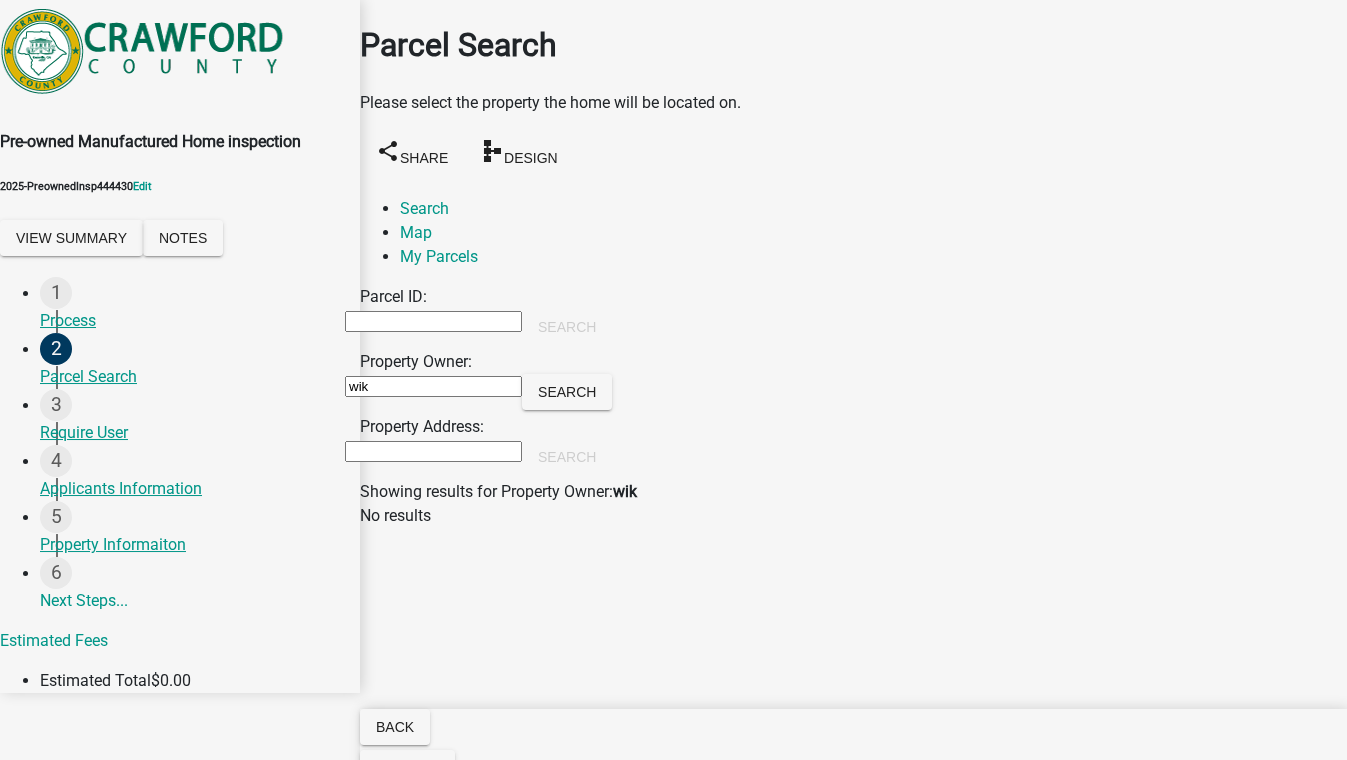 click on "wik" at bounding box center [433, 386] 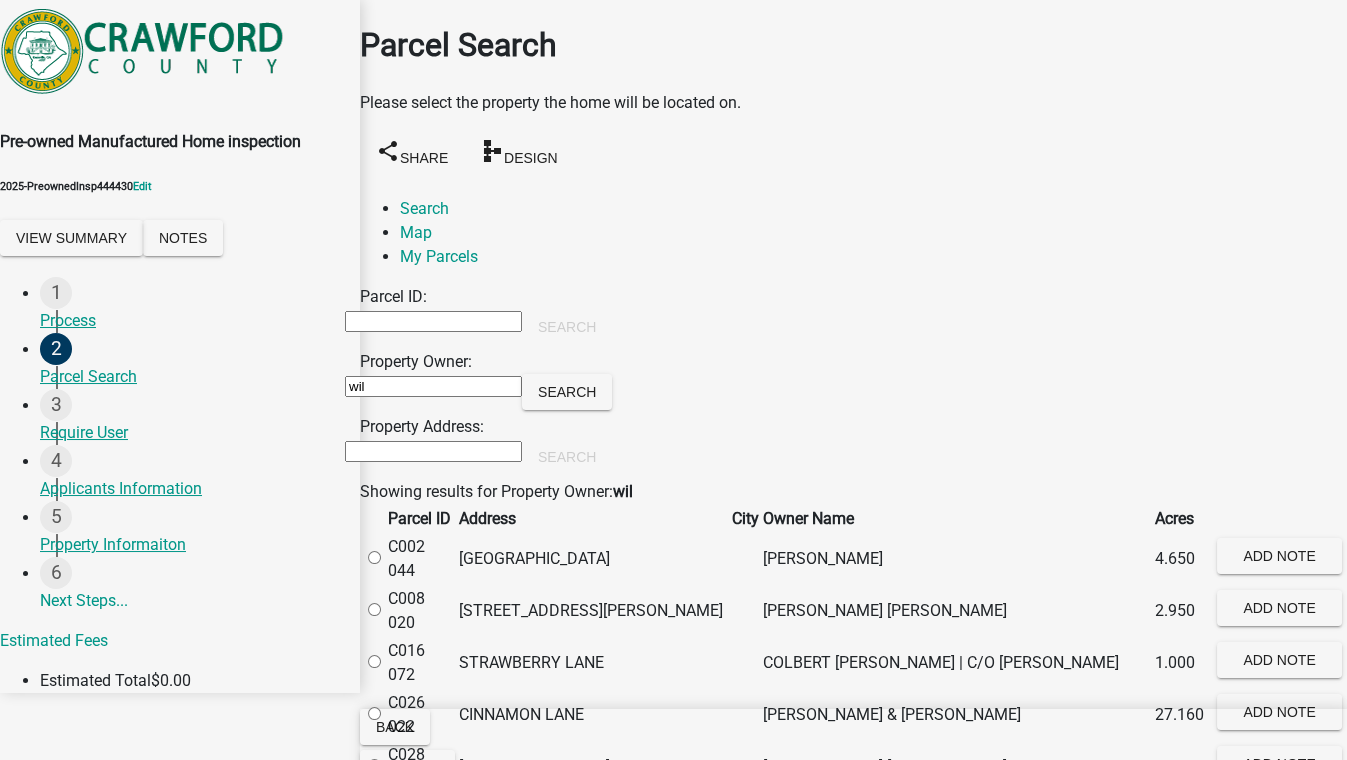 type on "wil" 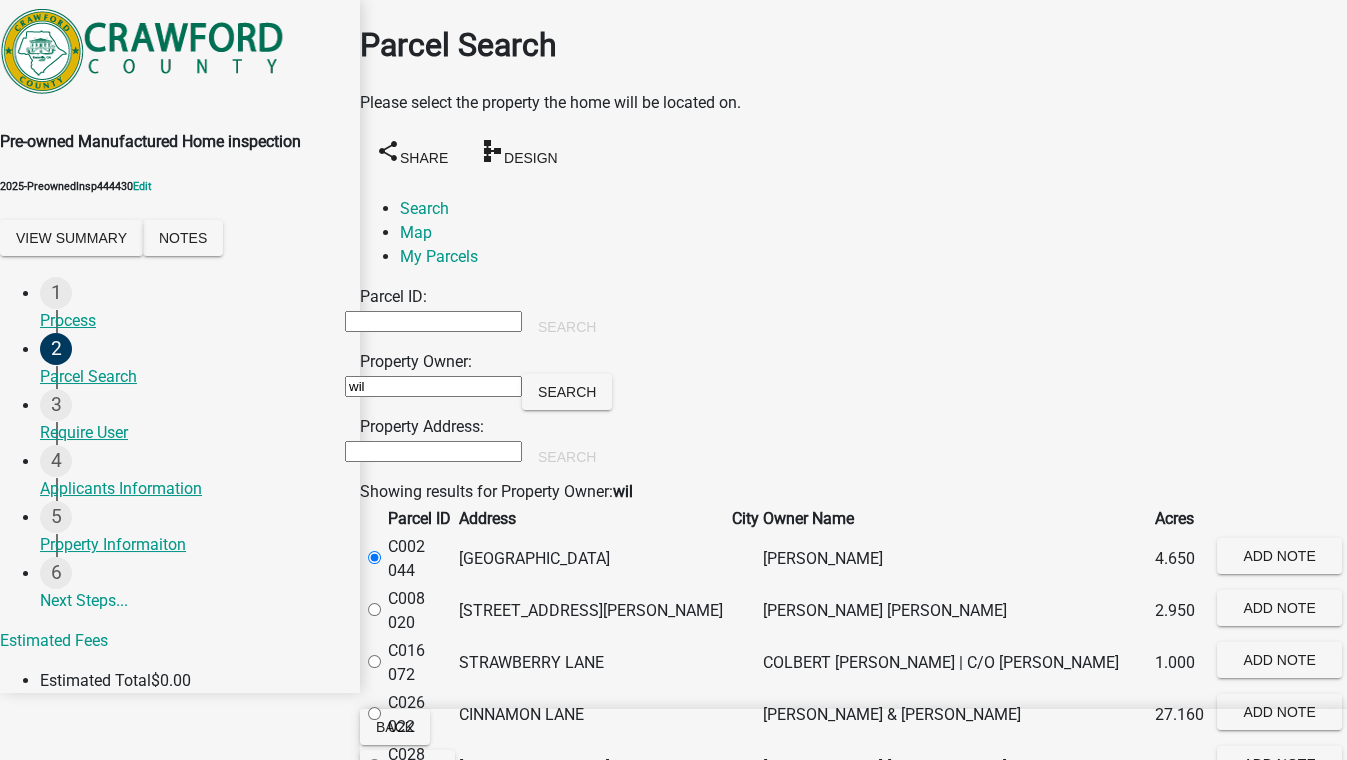 click on "Next" at bounding box center [394, 874] 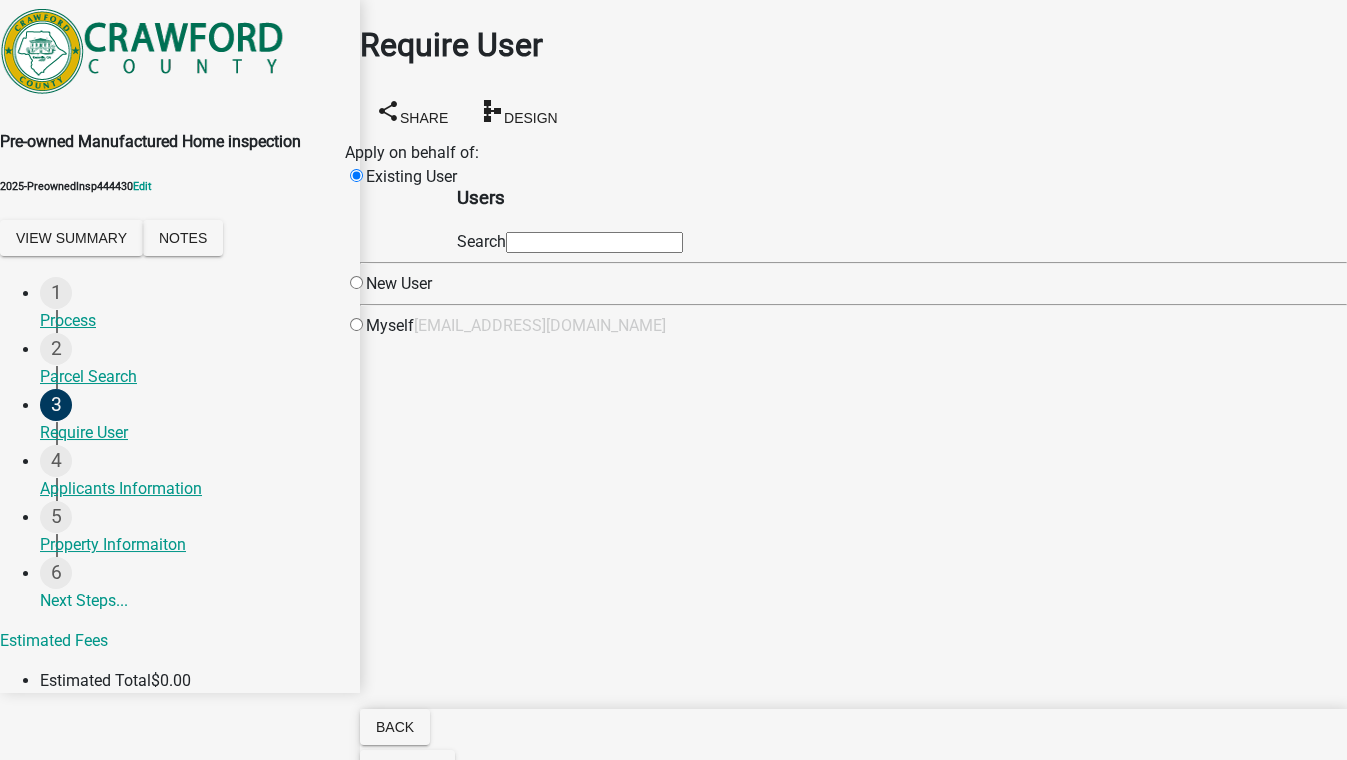 click 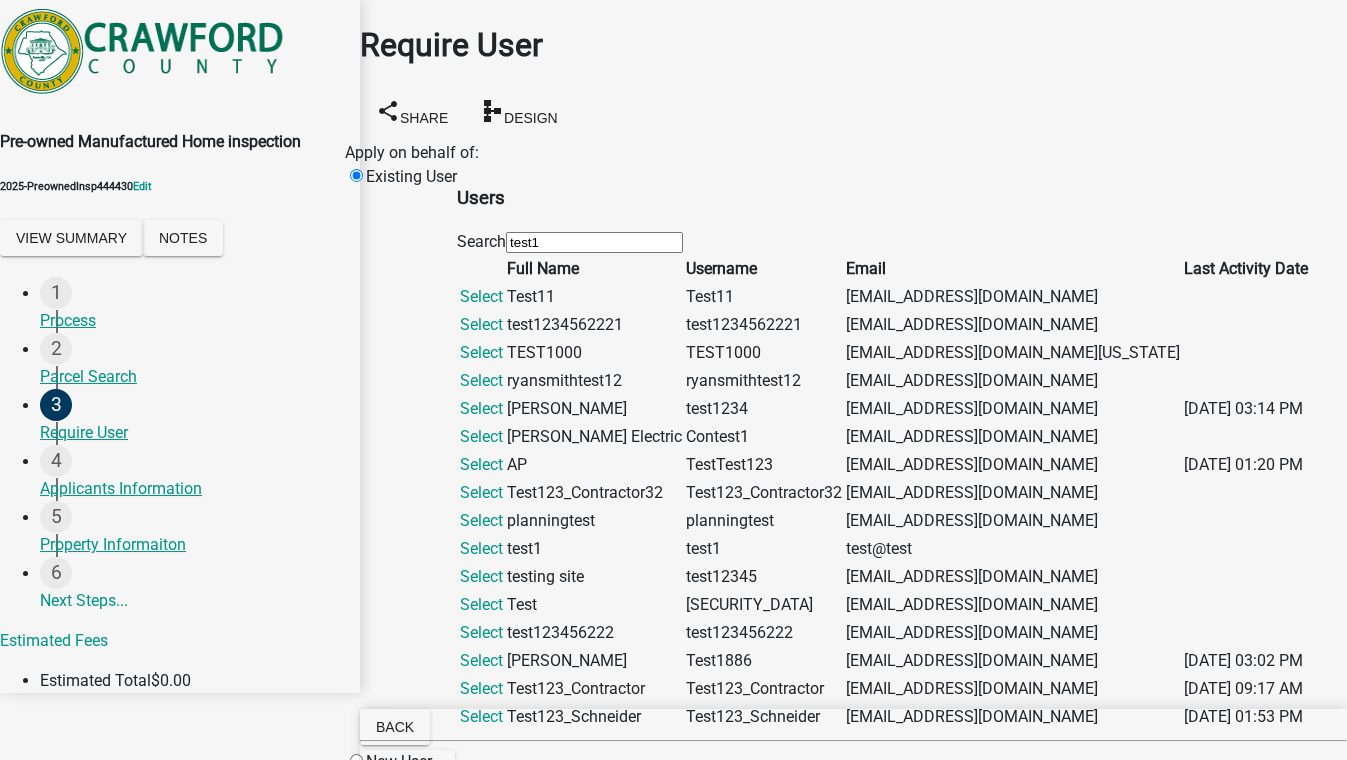 scroll, scrollTop: 727, scrollLeft: 0, axis: vertical 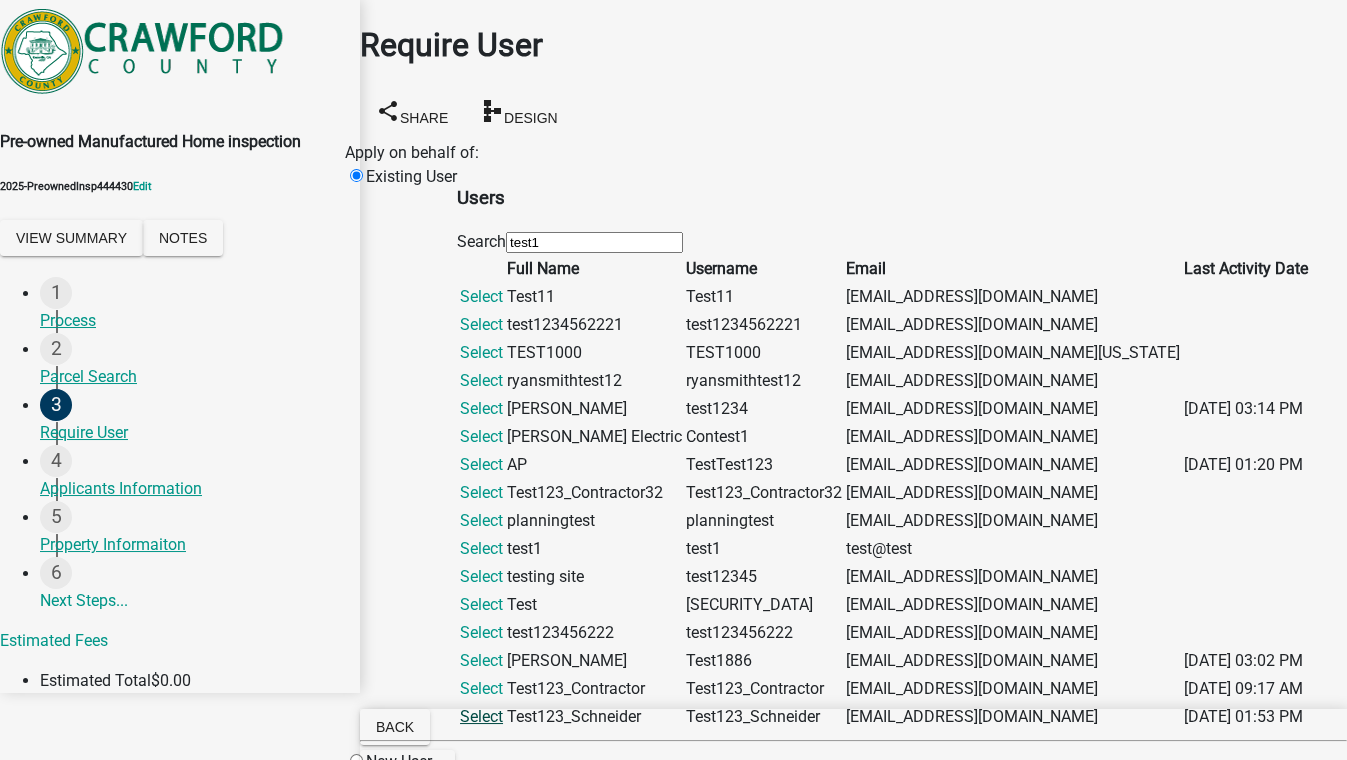 click on "Select" 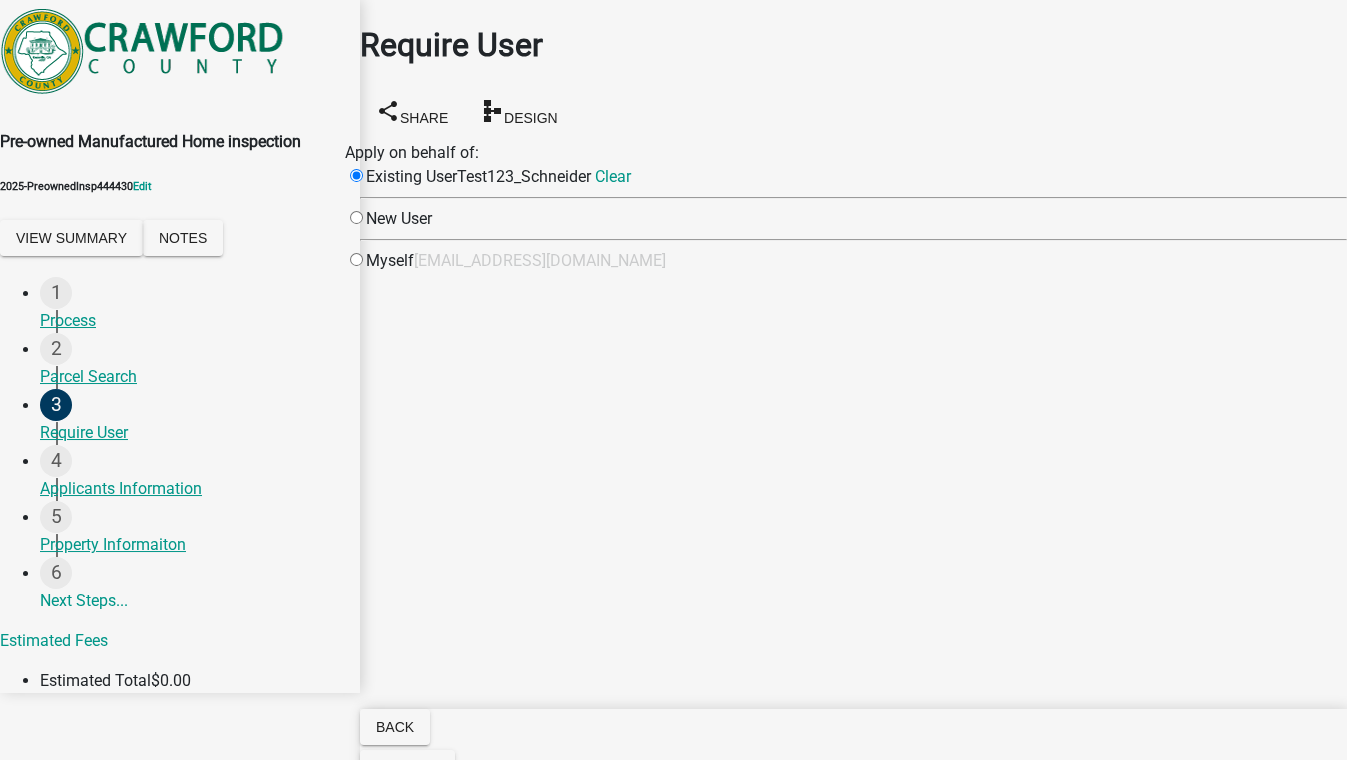 scroll, scrollTop: 0, scrollLeft: 0, axis: both 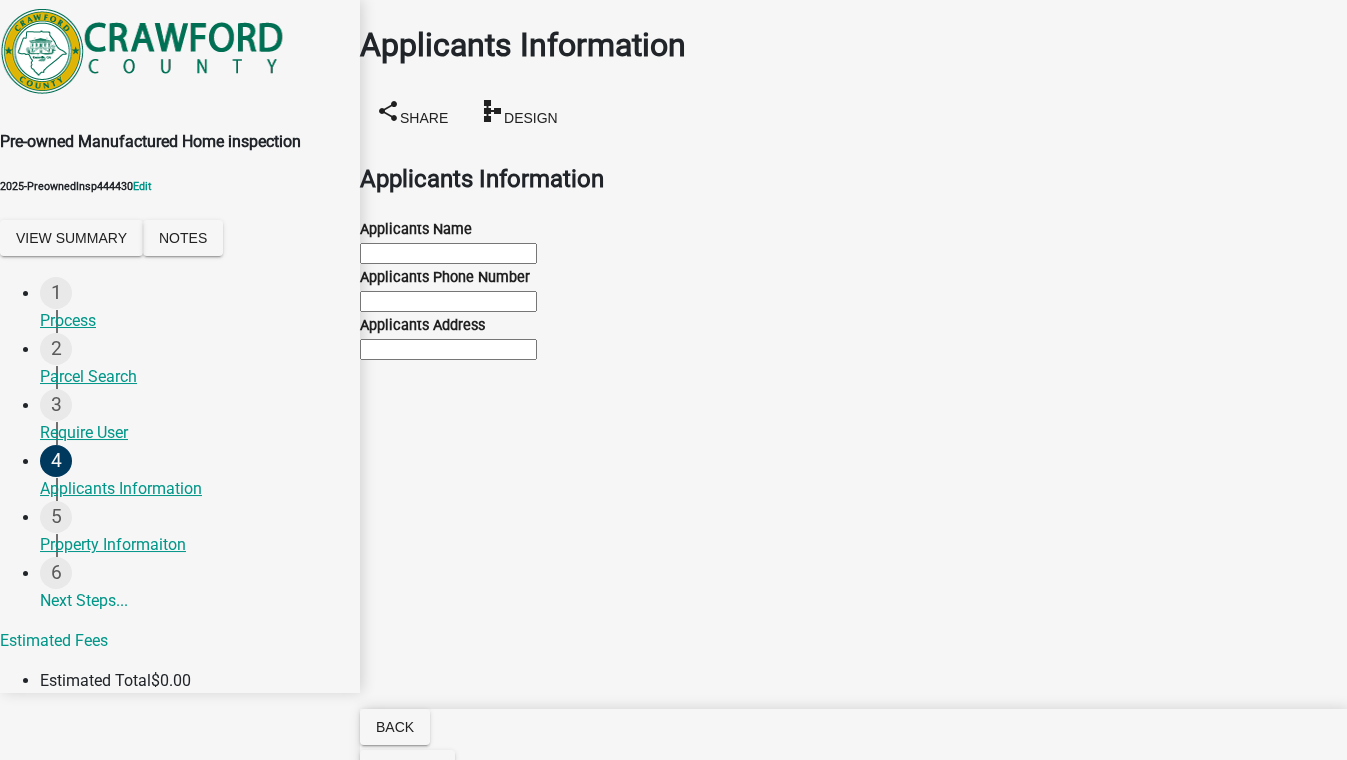 click on "Applicants Name" at bounding box center (448, 253) 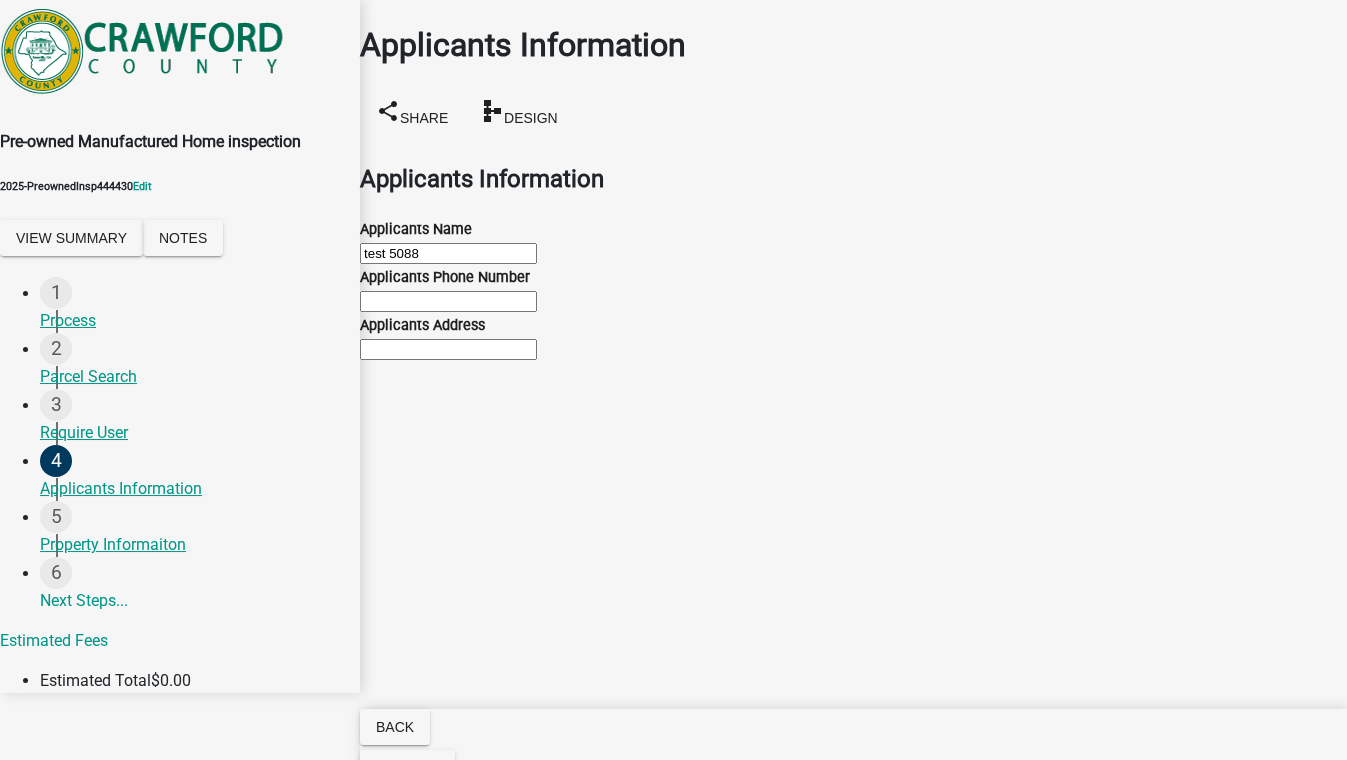 click on "Applicants Phone Number" at bounding box center (448, 301) 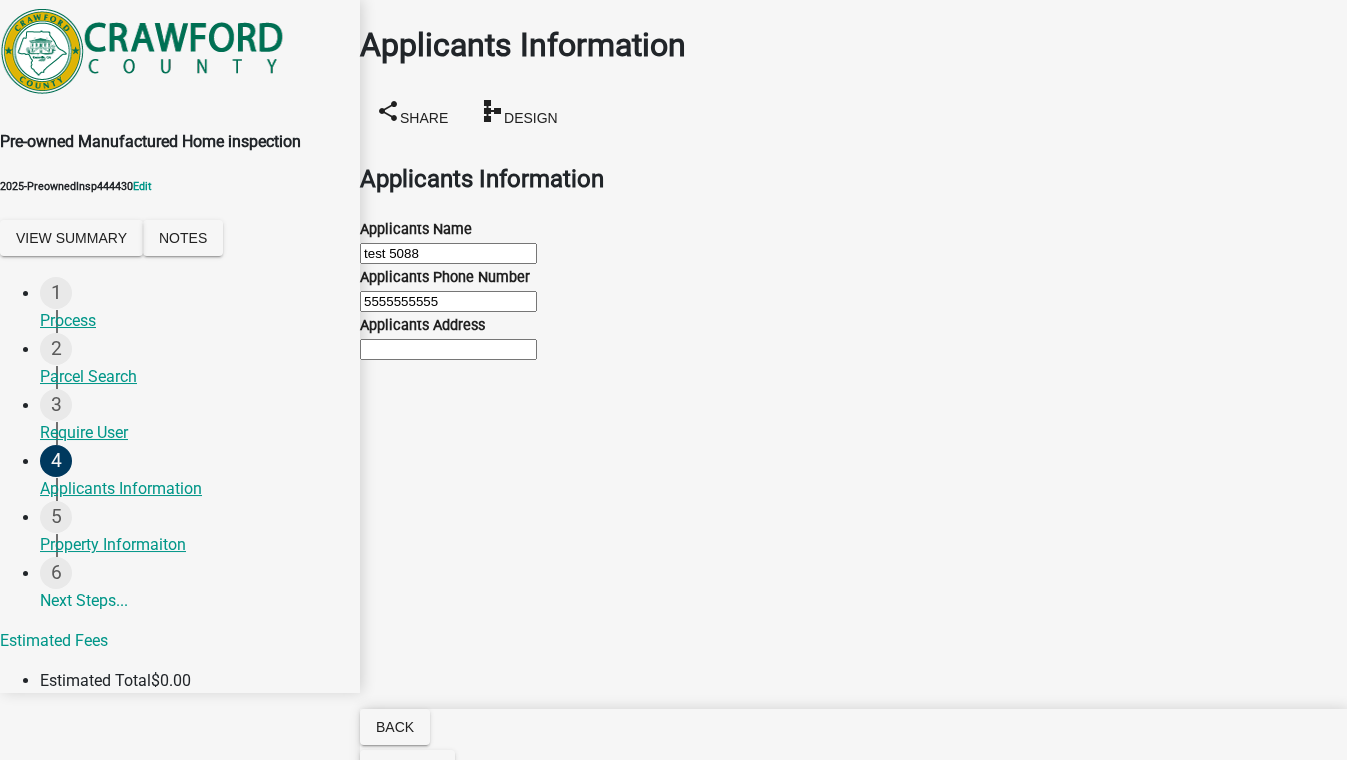 type on "5555555555" 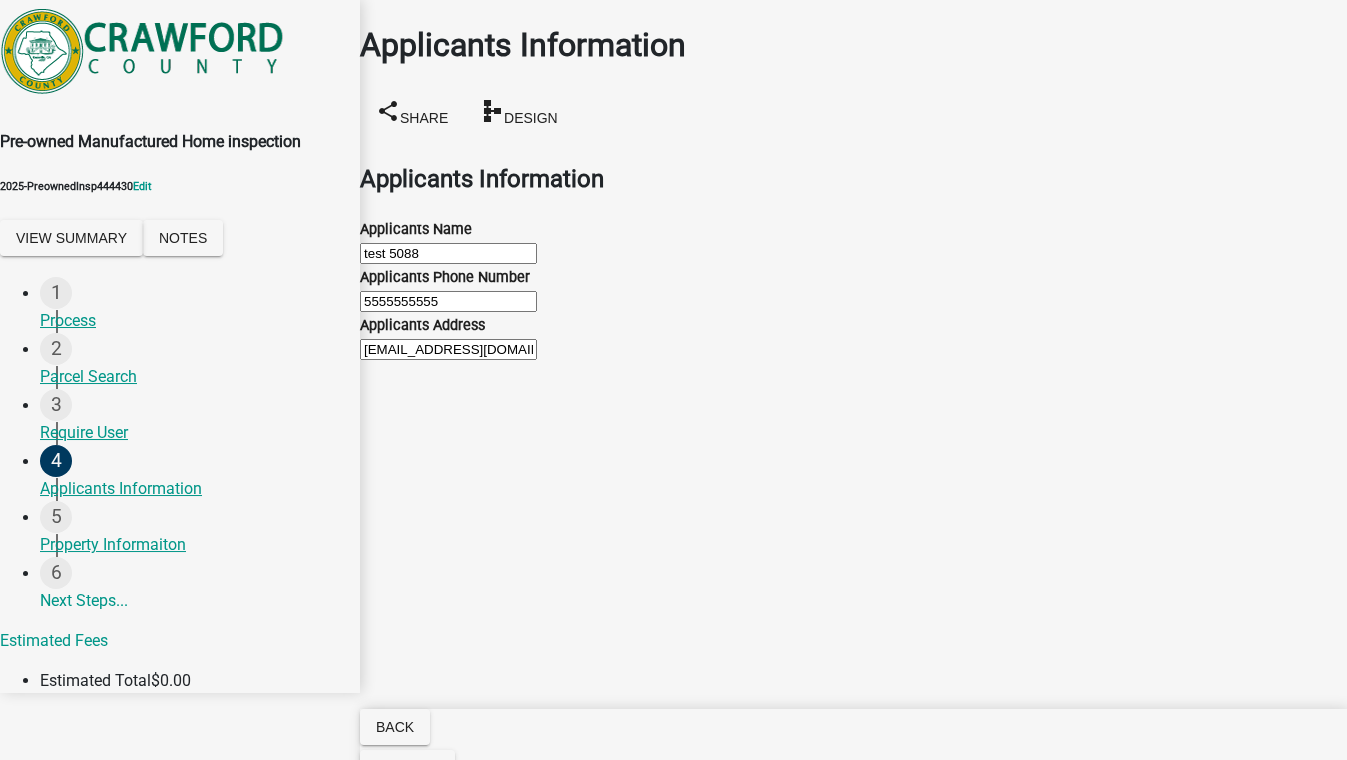 type on "test@schneidergis.com" 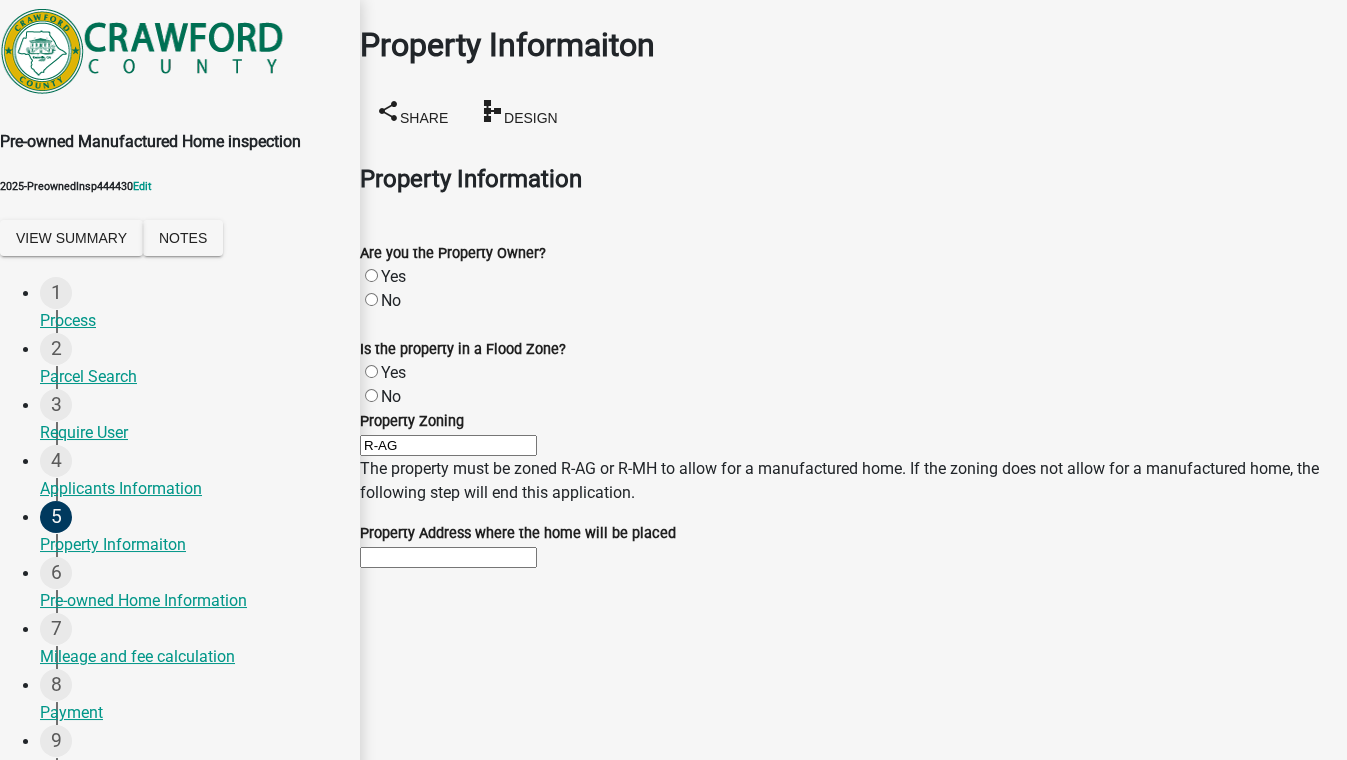 click on "No" 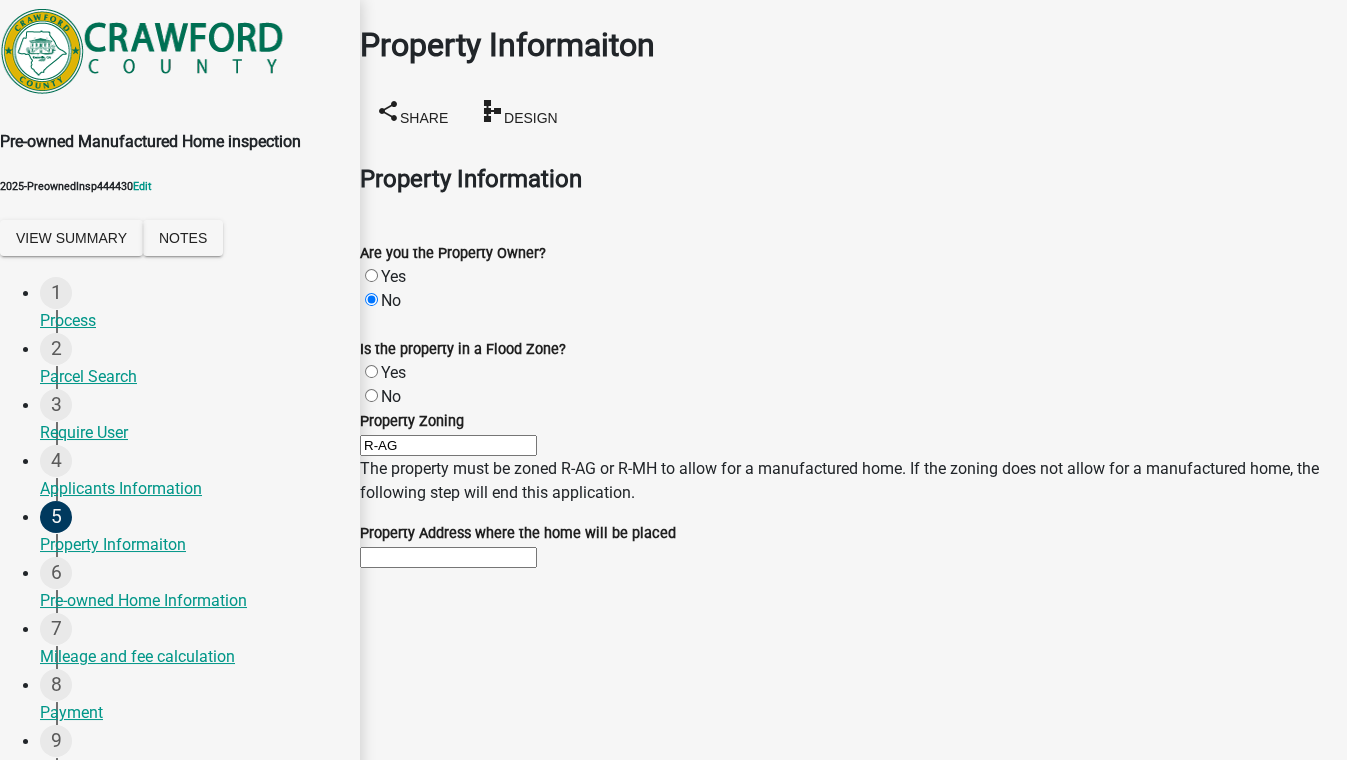 radio on "true" 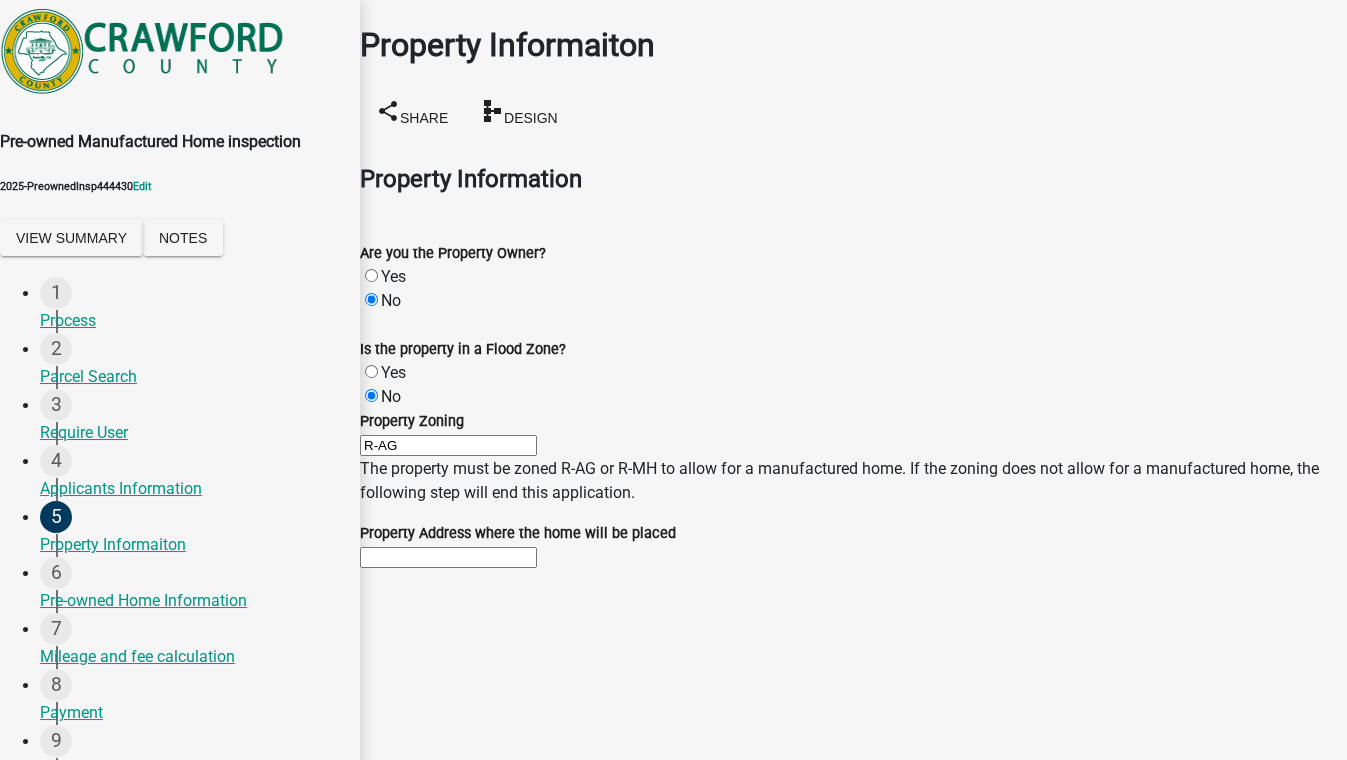 radio on "true" 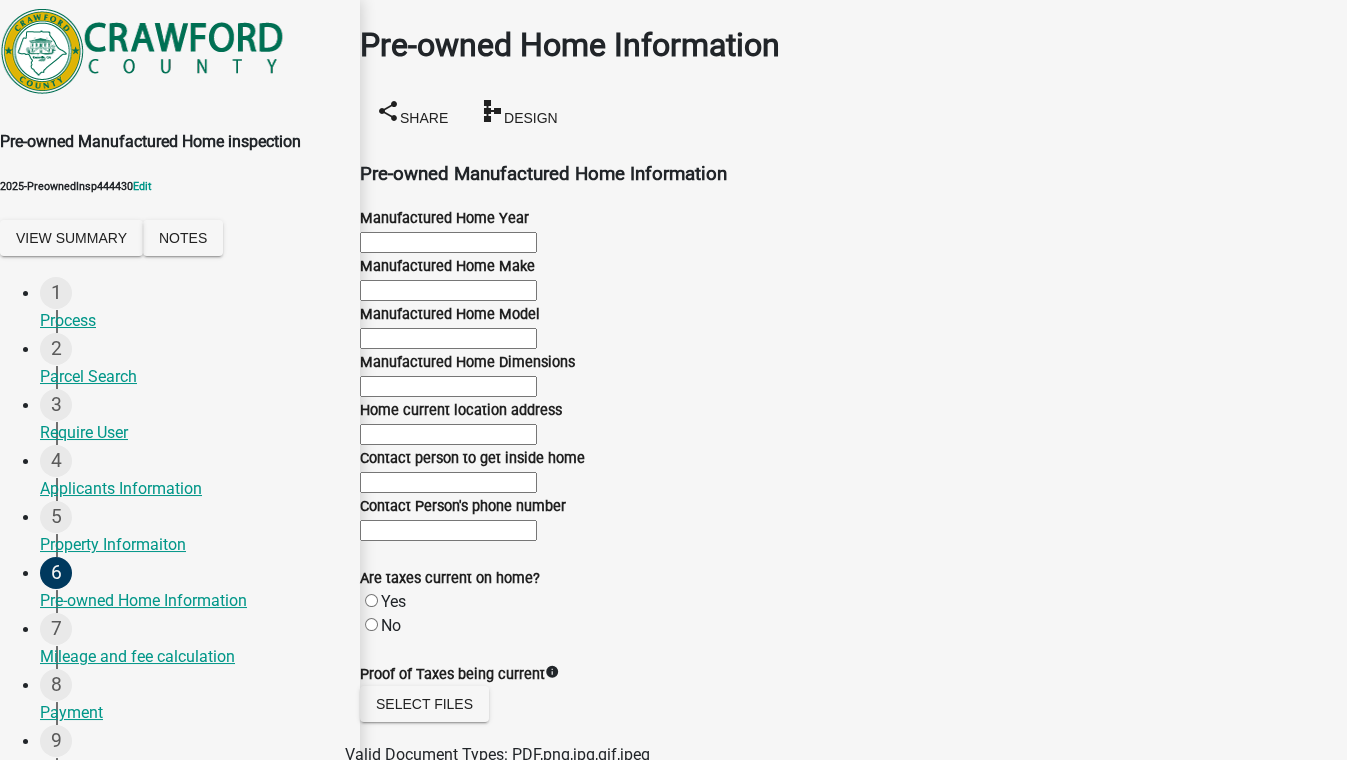 scroll, scrollTop: 562, scrollLeft: 0, axis: vertical 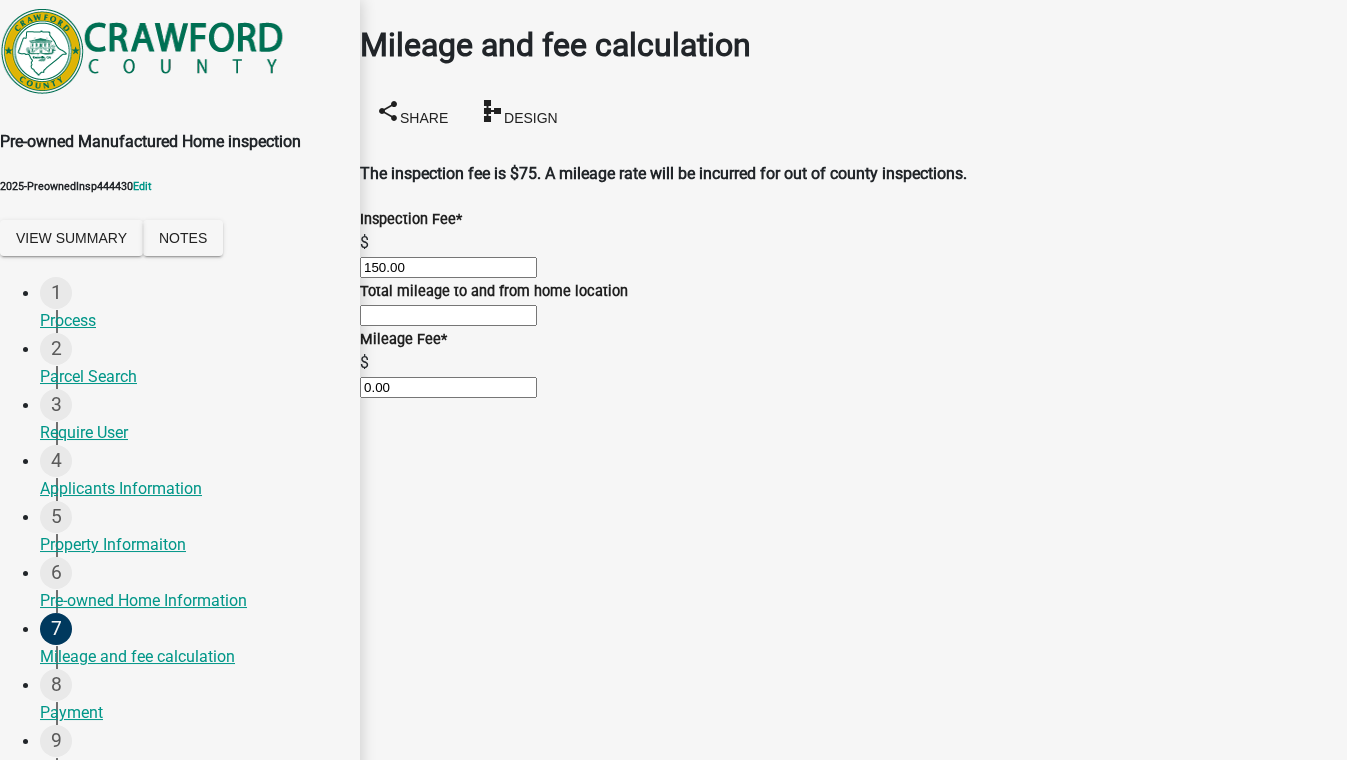 click on "Next" at bounding box center (394, 1098) 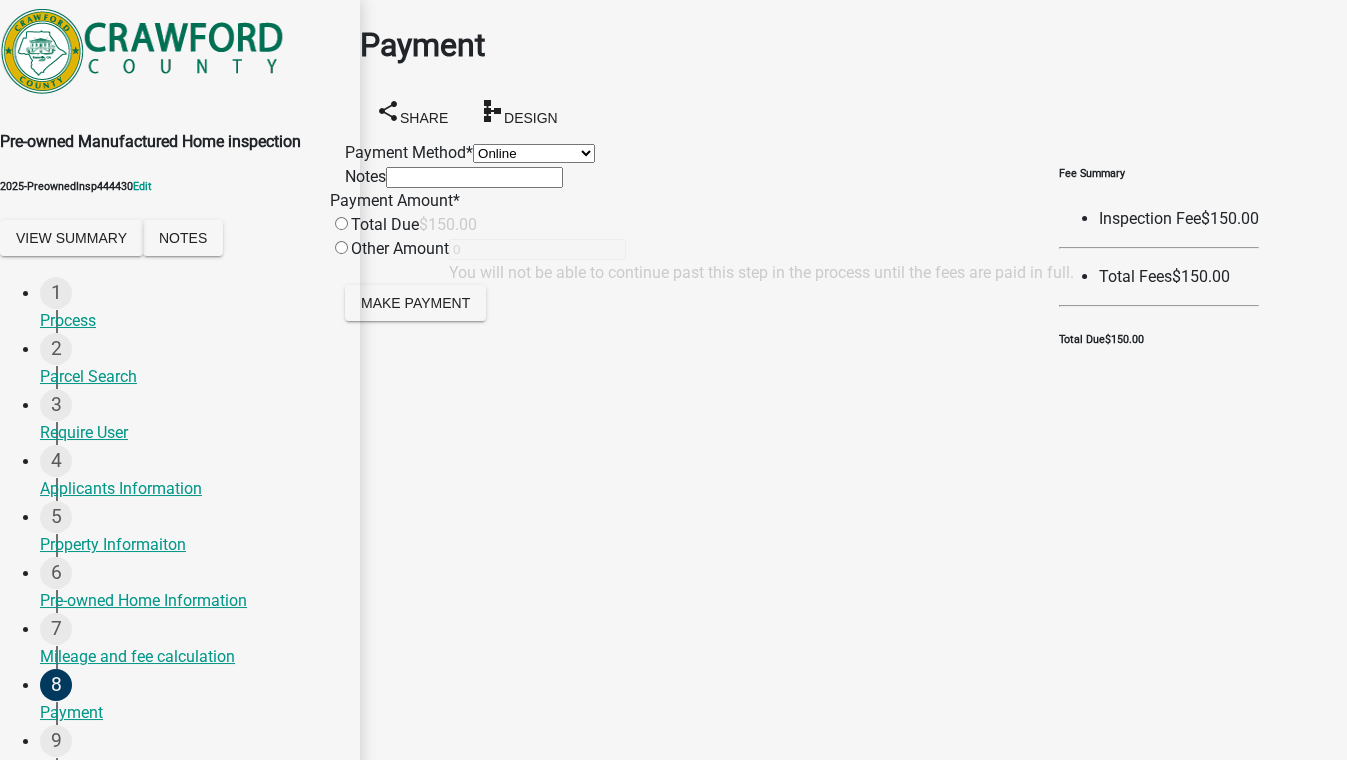 click on "Credit Card POS Check Cash Online" 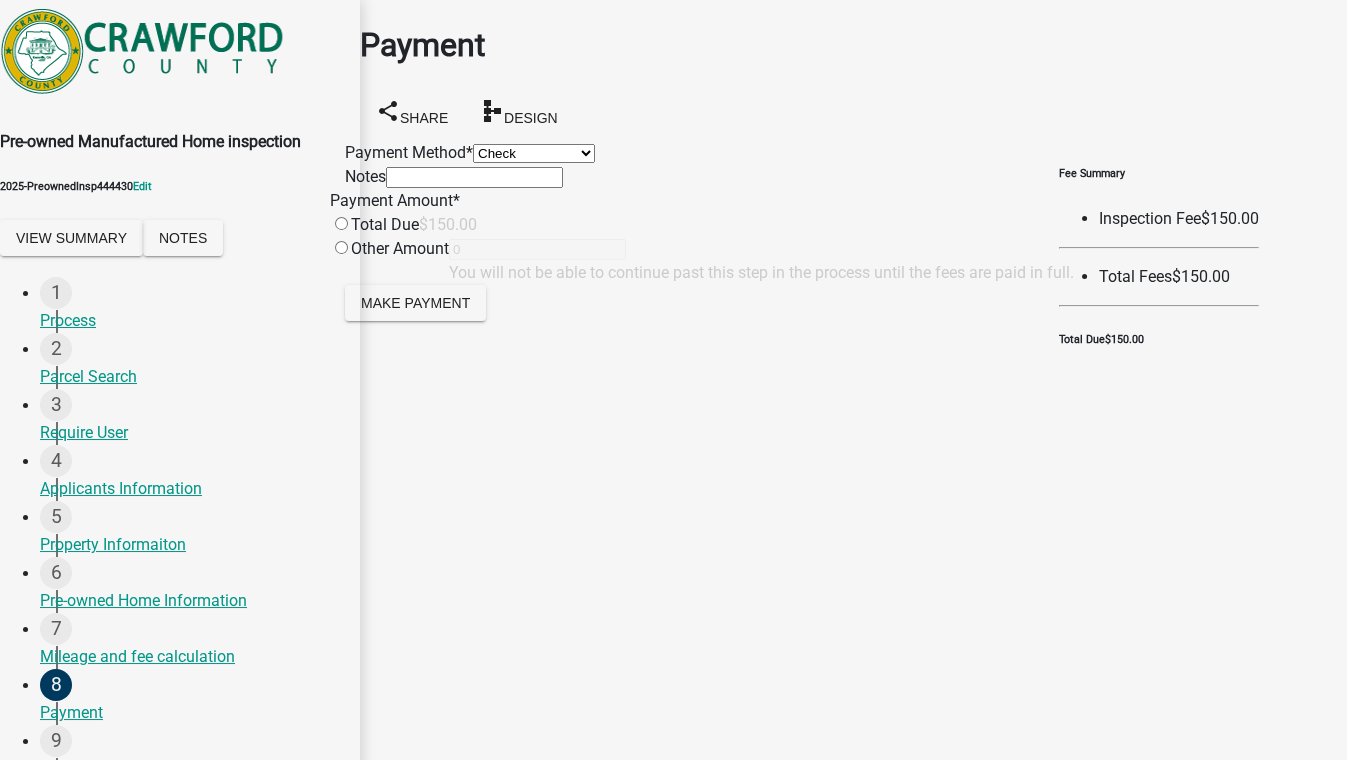 click on "Credit Card POS Check Cash Online" 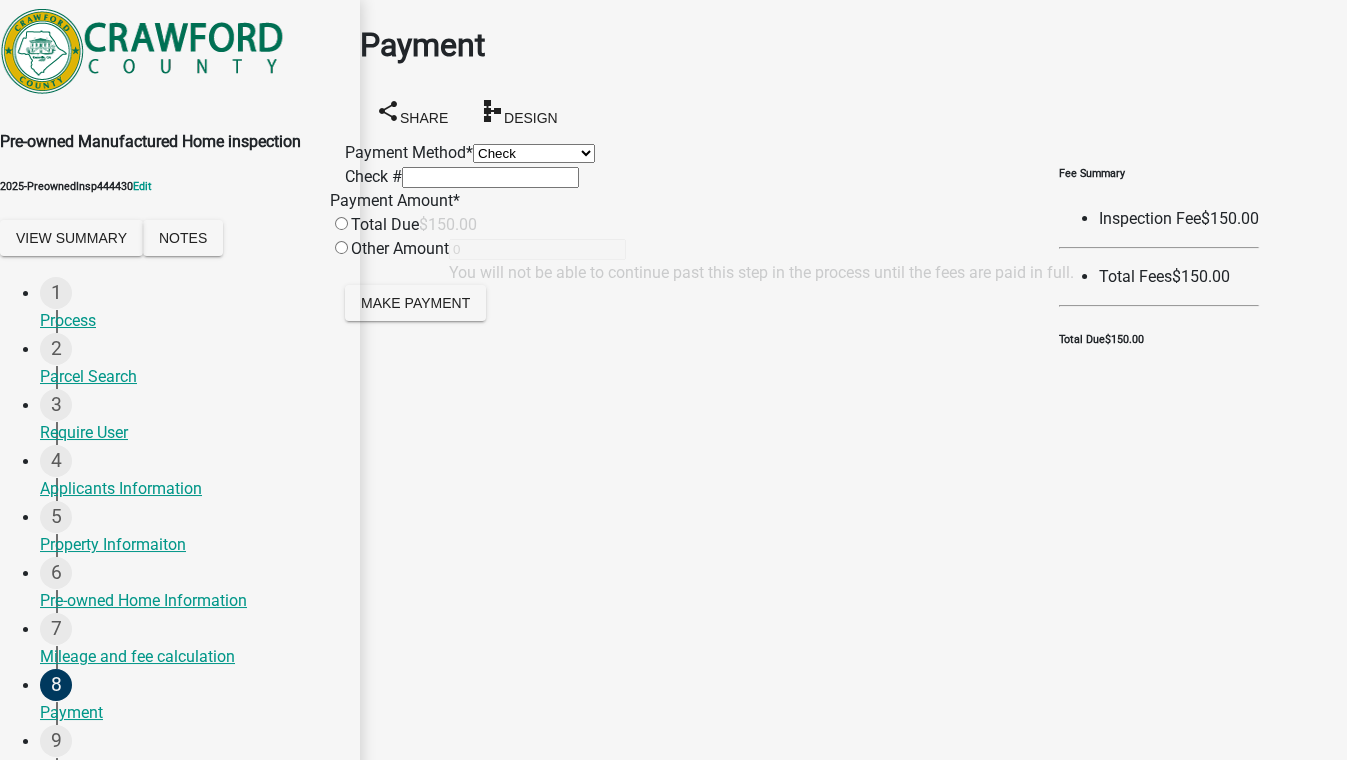 click 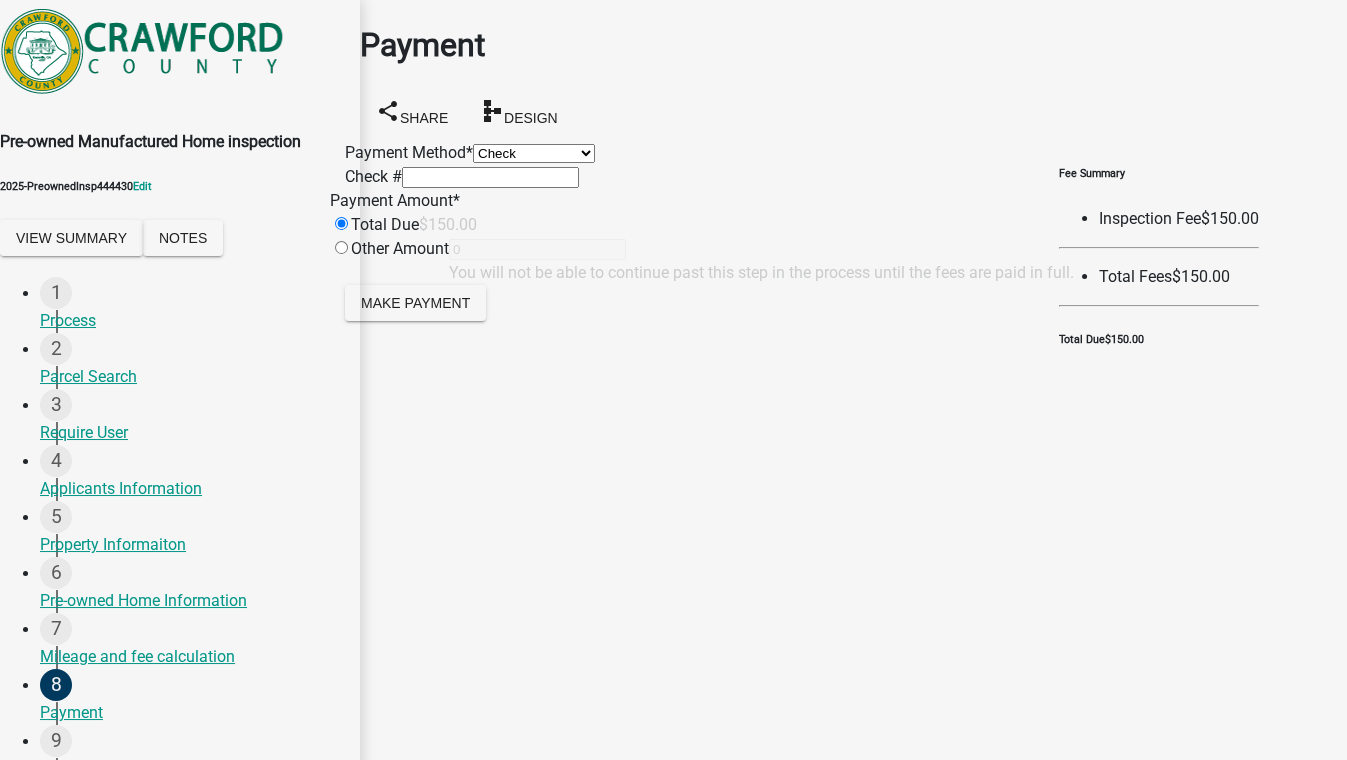 type on "150" 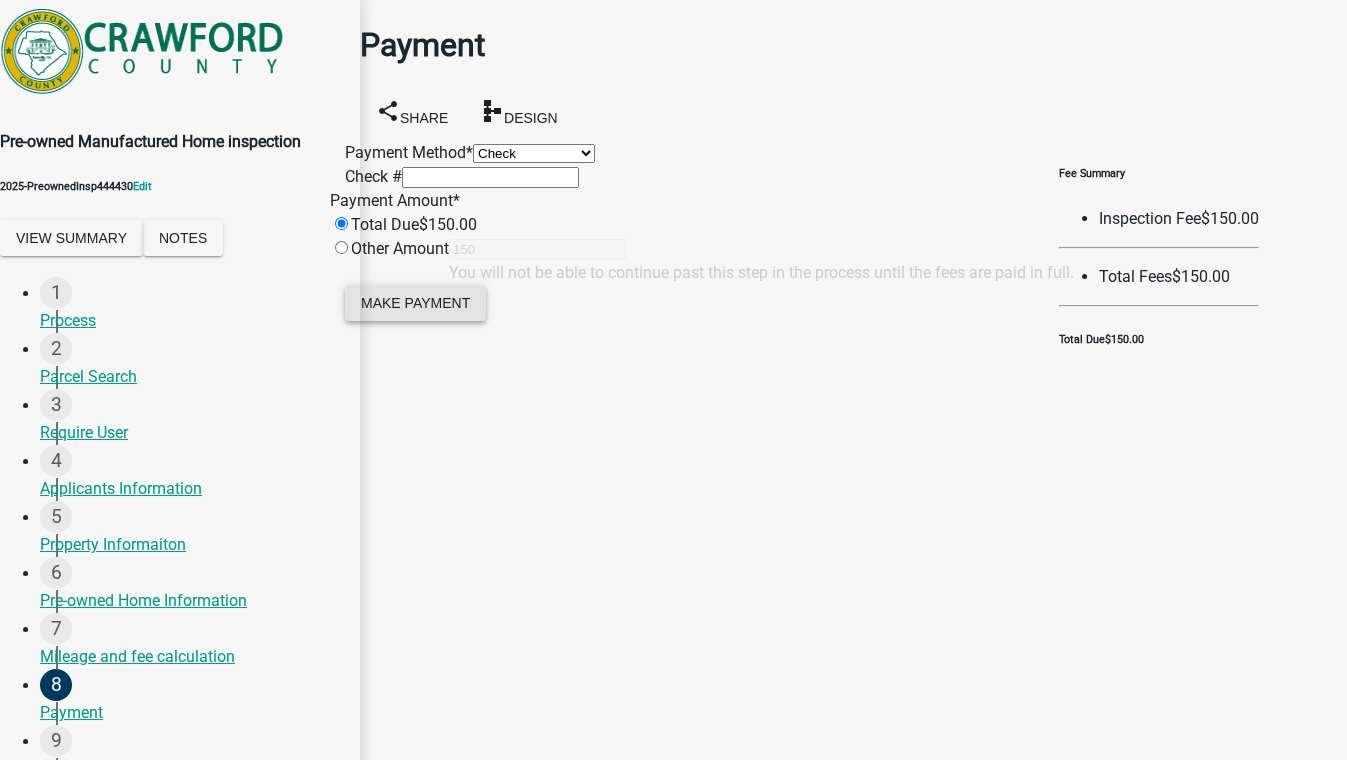 click on "Make Payment" 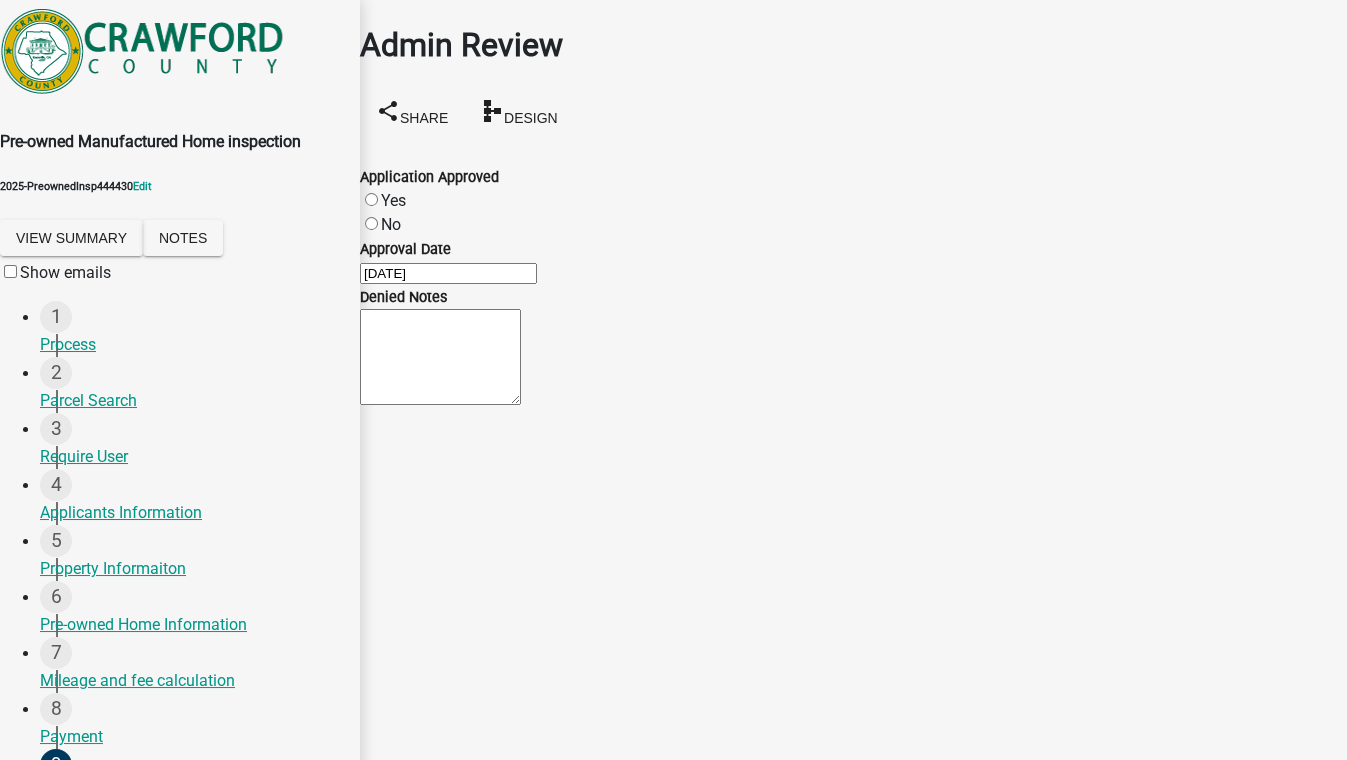 click on "Yes" 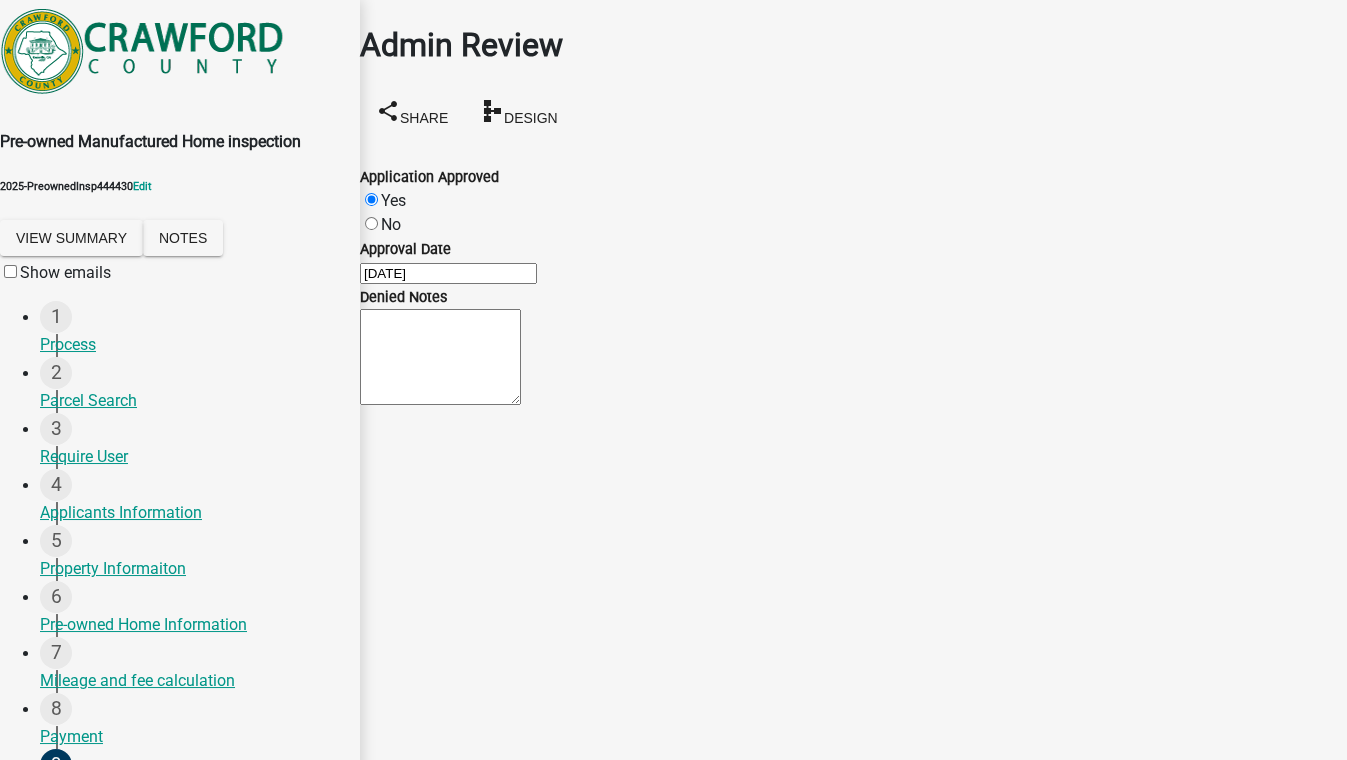 radio on "true" 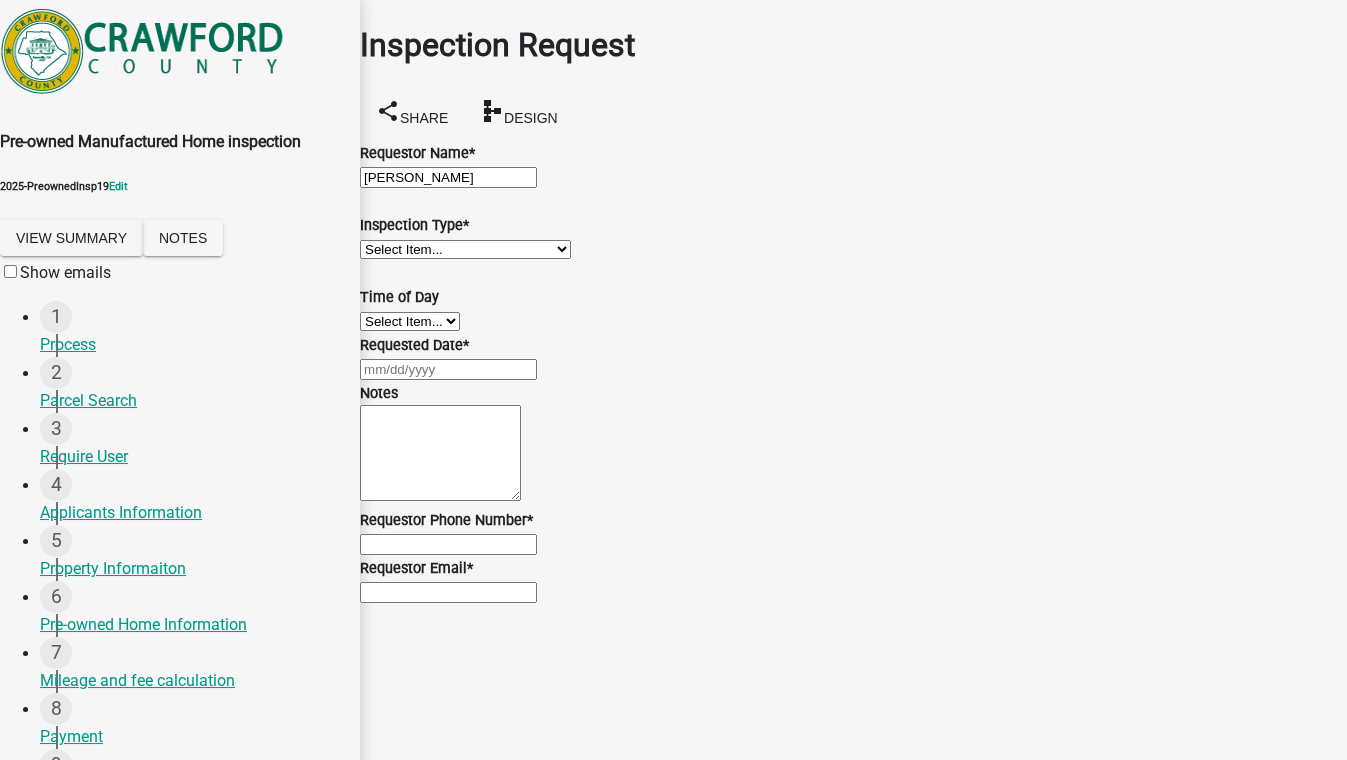 click on "Select Item...   Pre-owned Manufactured Home" at bounding box center [465, 249] 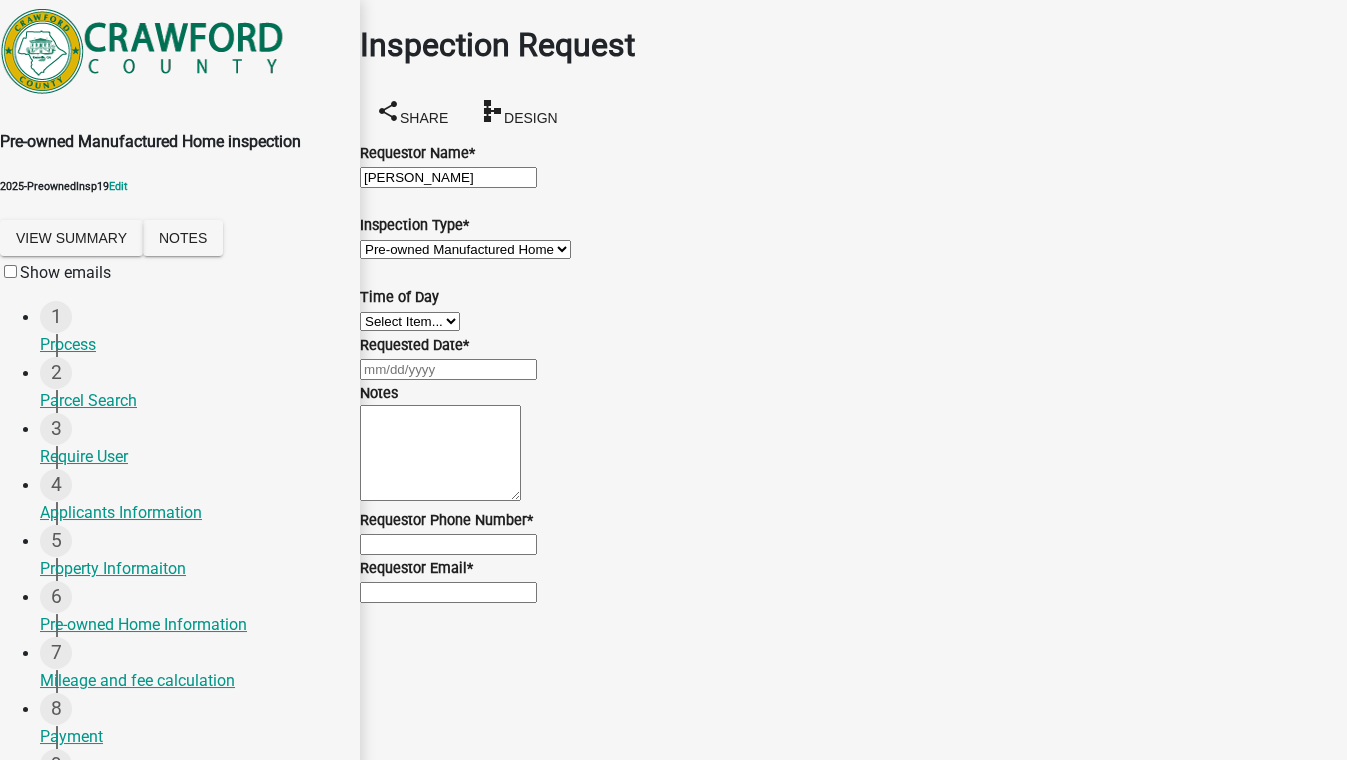 click on "Select Item...   Pre-owned Manufactured Home" at bounding box center [465, 249] 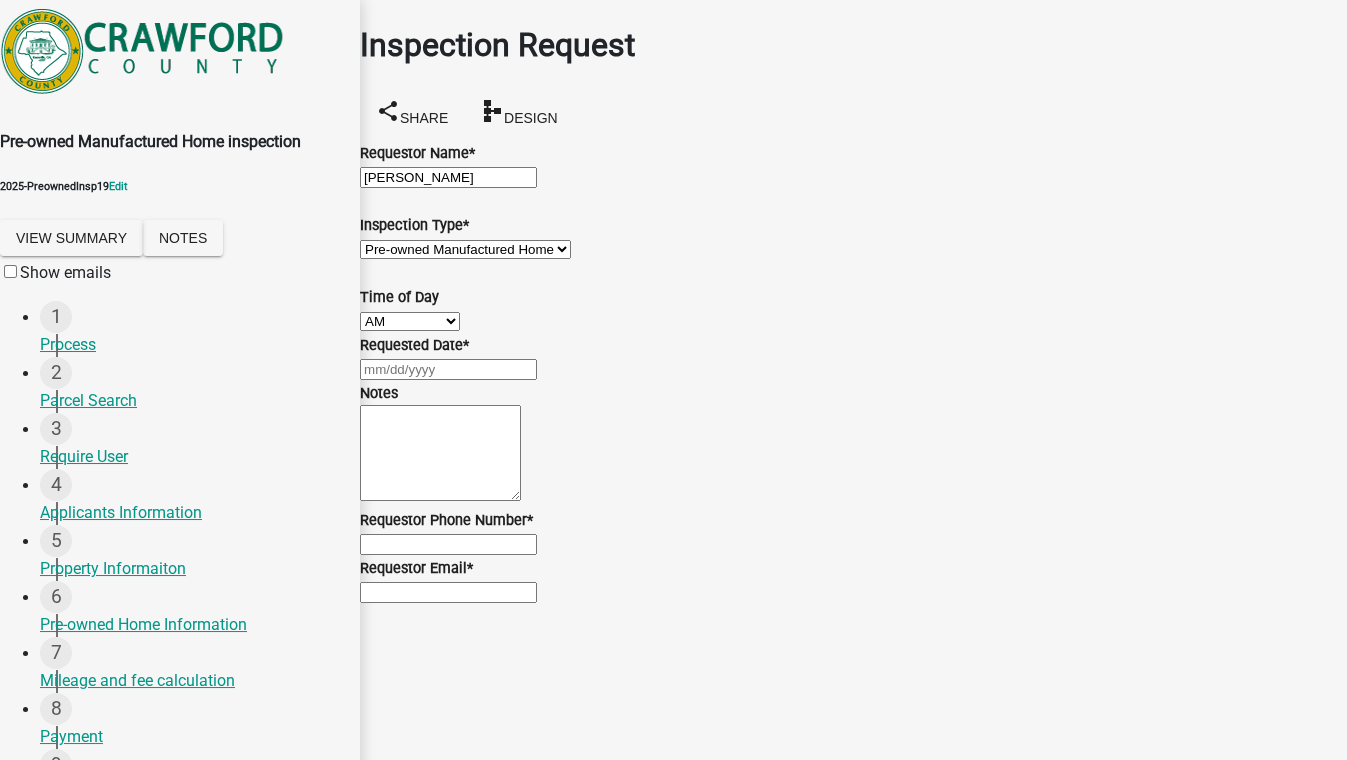 click on "Select Item...   AM   PM" at bounding box center [410, 321] 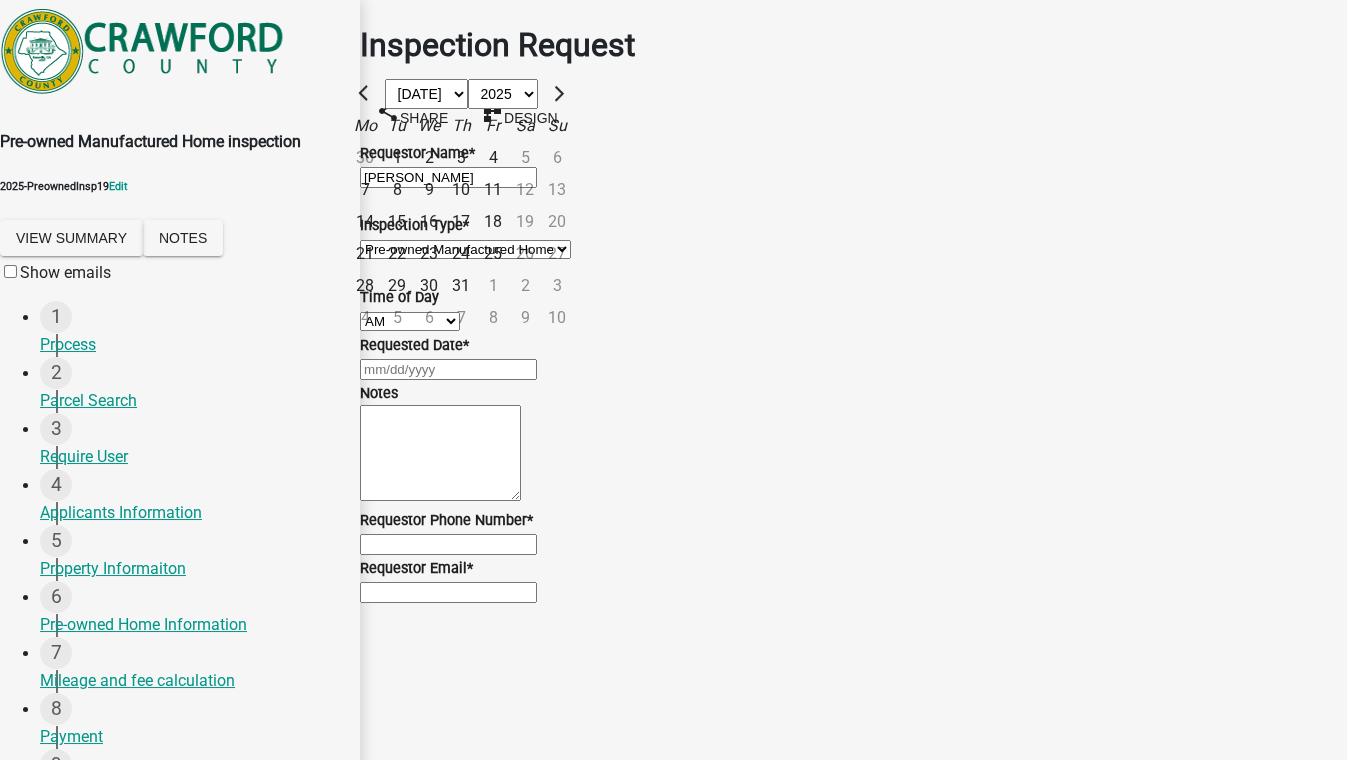 click on "17" 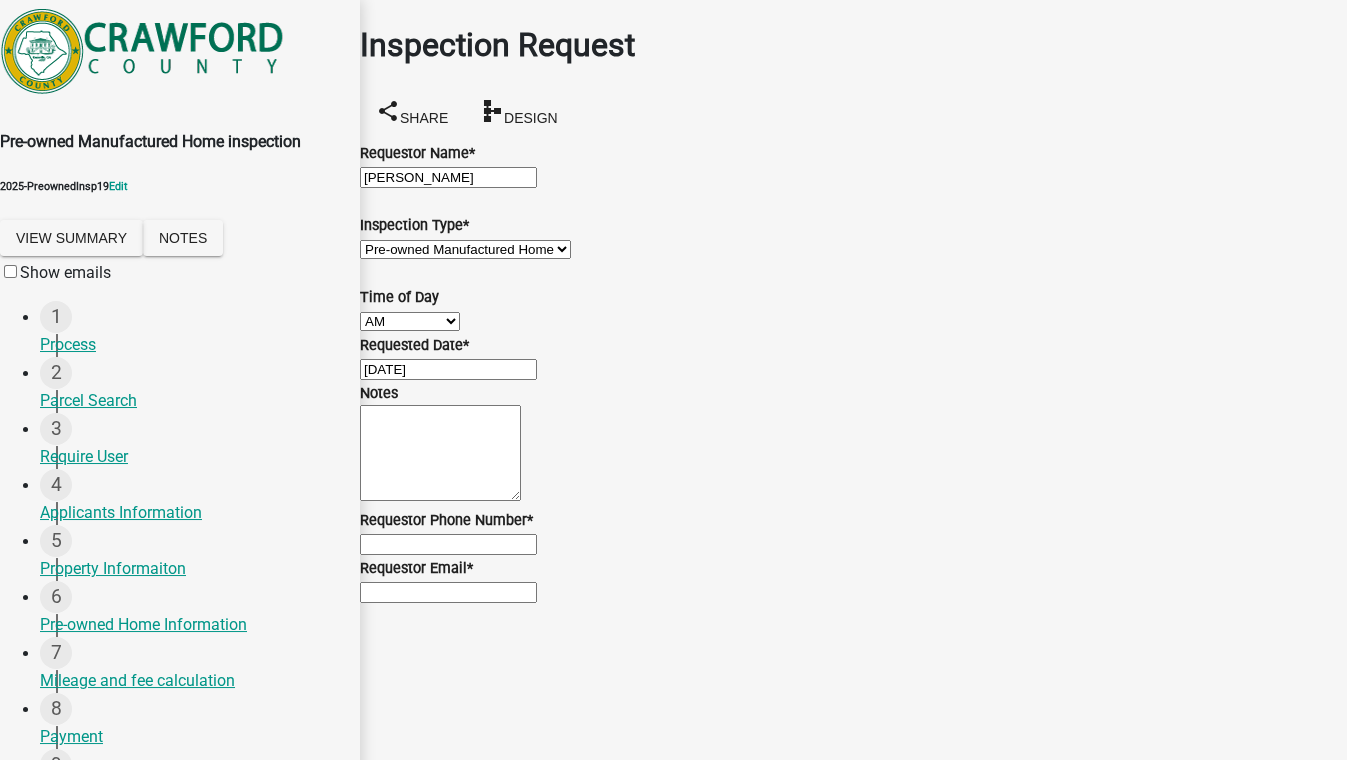 scroll, scrollTop: 360, scrollLeft: 0, axis: vertical 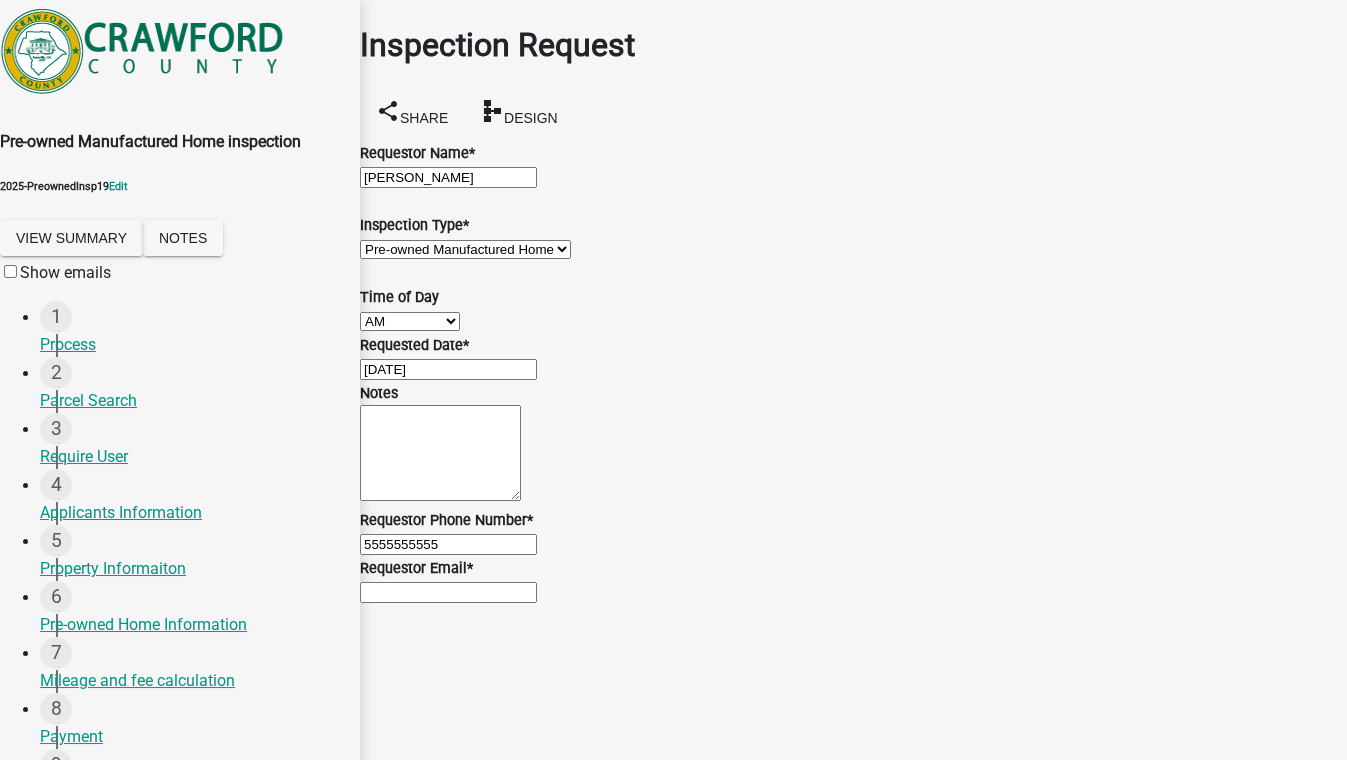 type on "test@schneidergis.com" 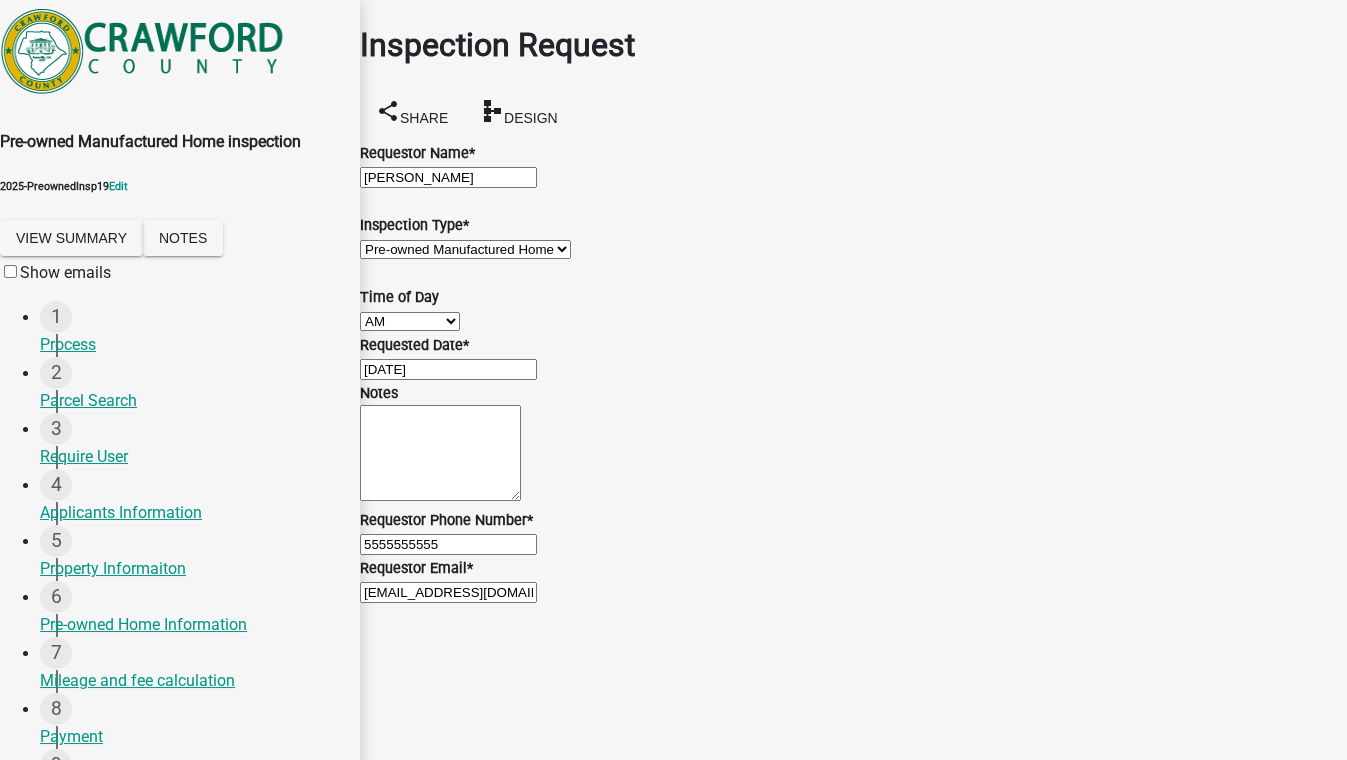 click on "Next" at bounding box center [394, 1329] 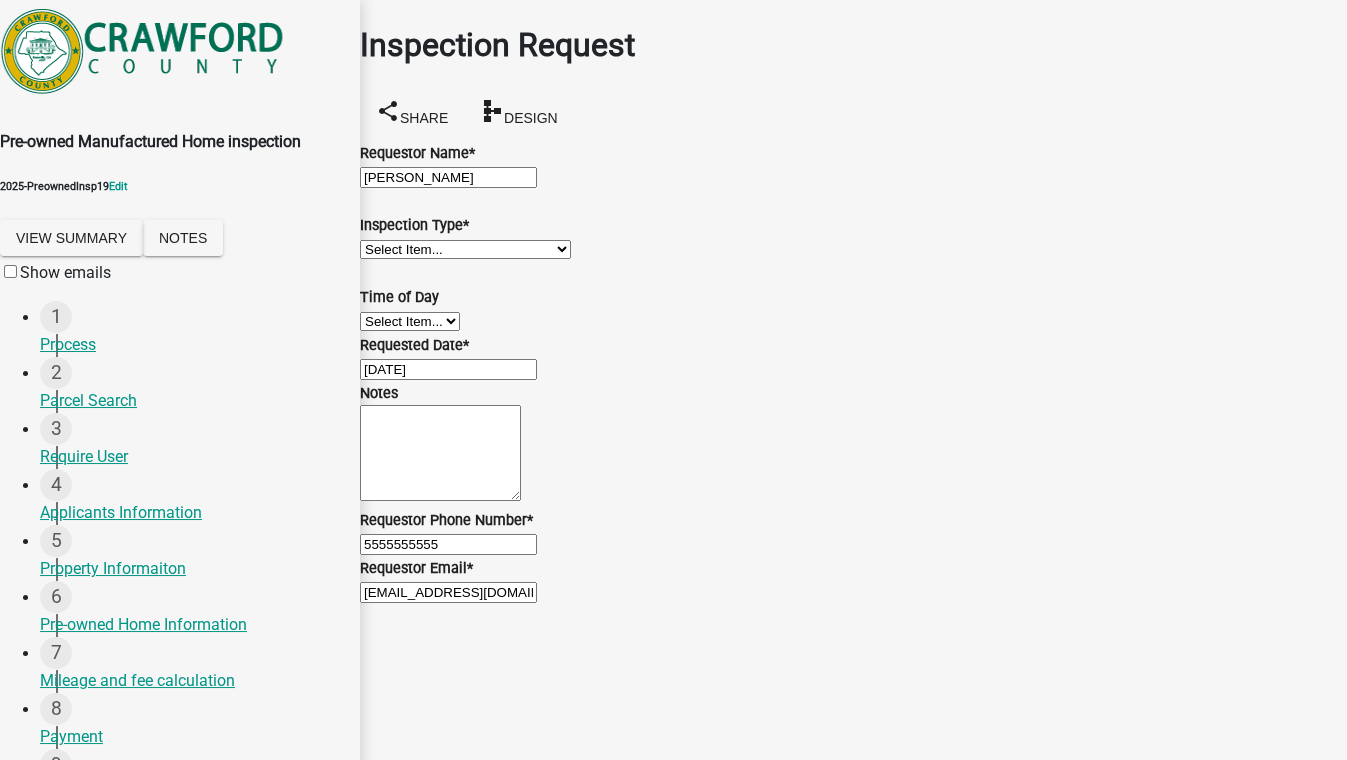 scroll, scrollTop: 0, scrollLeft: 0, axis: both 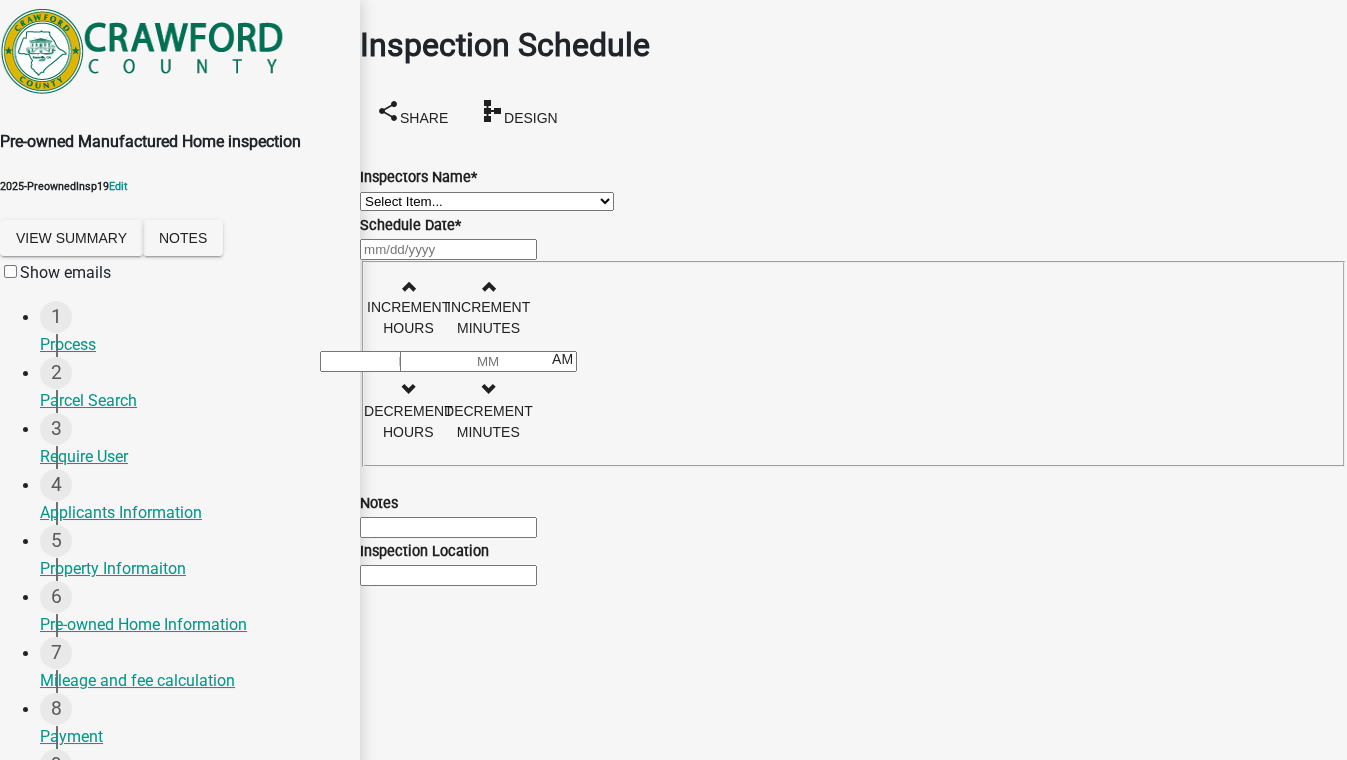 click on "Select Item...   RLcarroll (Rachel Carroll)   j.watson (Jake Watson)   t.graumann (Tammie)" at bounding box center (487, 201) 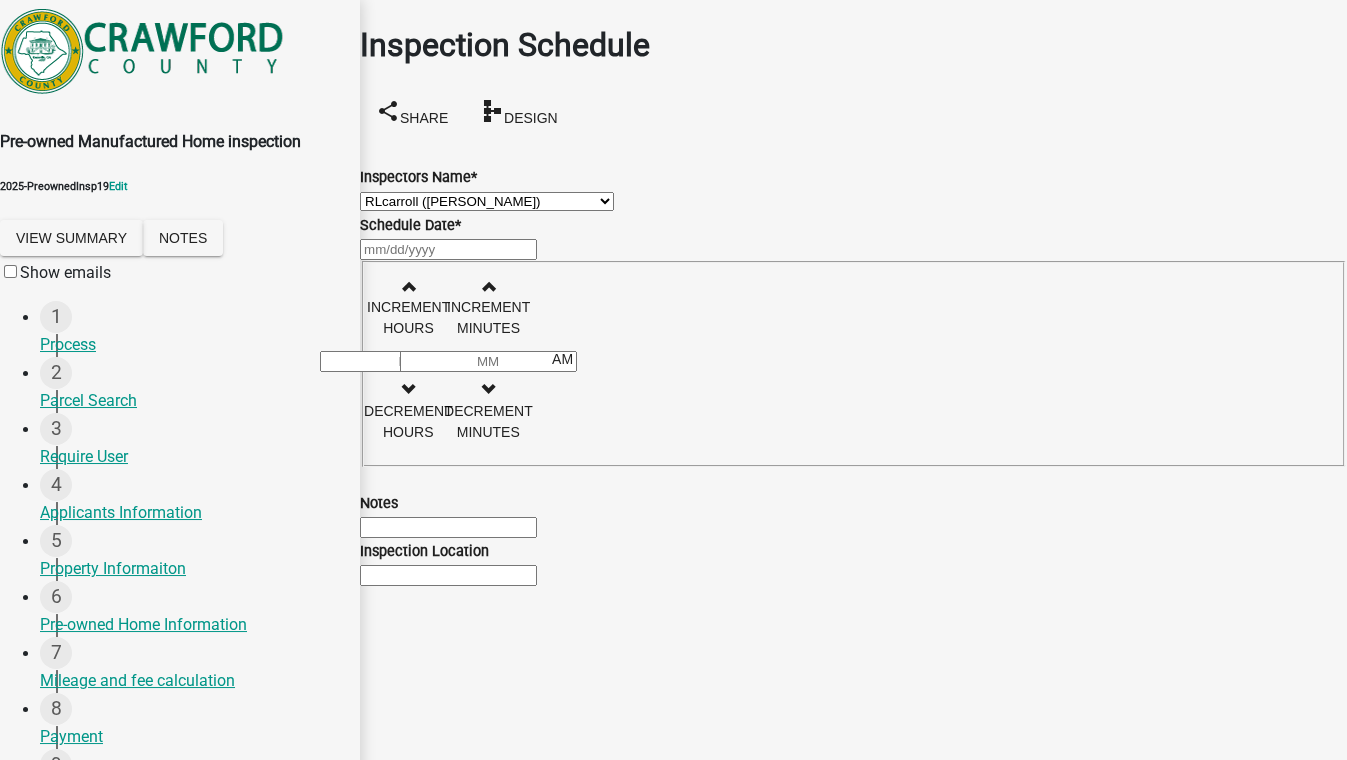 click on "Select Item...   RLcarroll (Rachel Carroll)   j.watson (Jake Watson)   t.graumann (Tammie)" at bounding box center [487, 201] 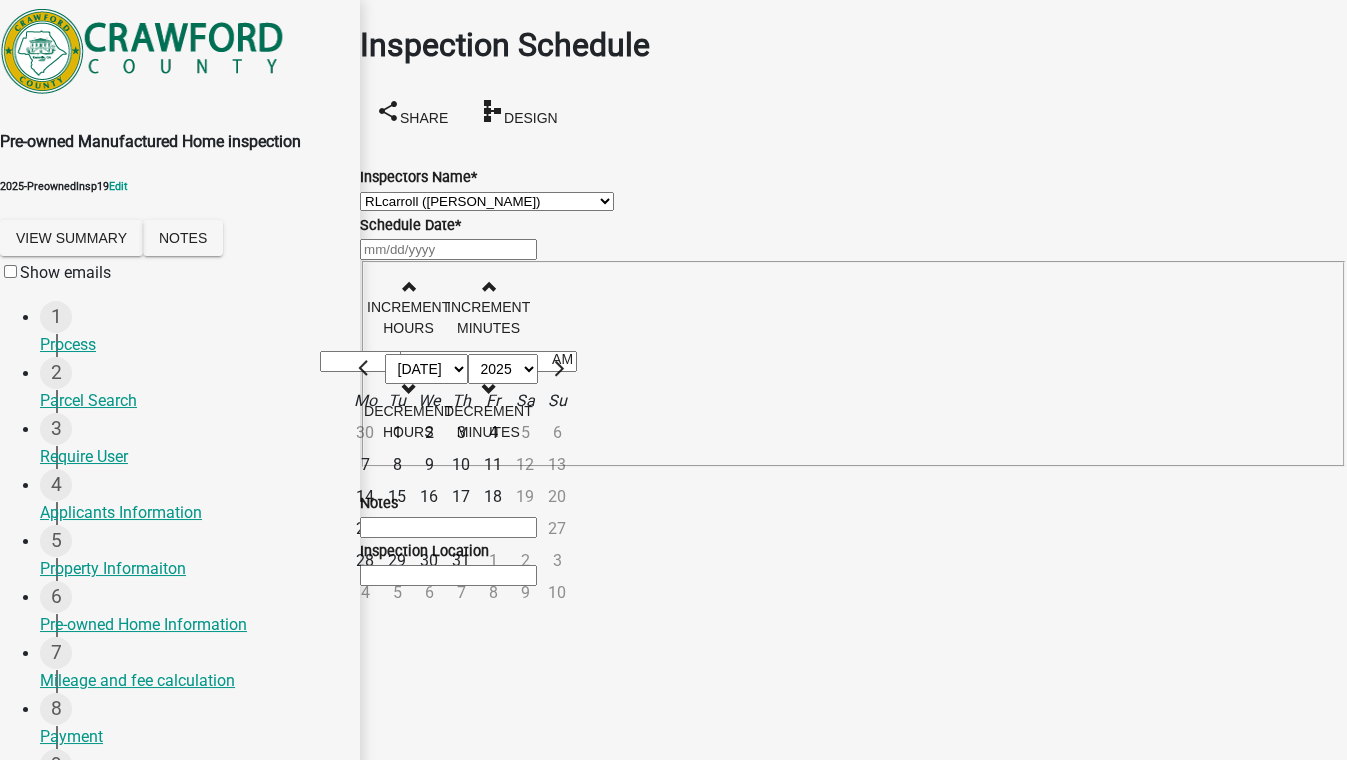 drag, startPoint x: 499, startPoint y: 533, endPoint x: 566, endPoint y: 428, distance: 124.55521 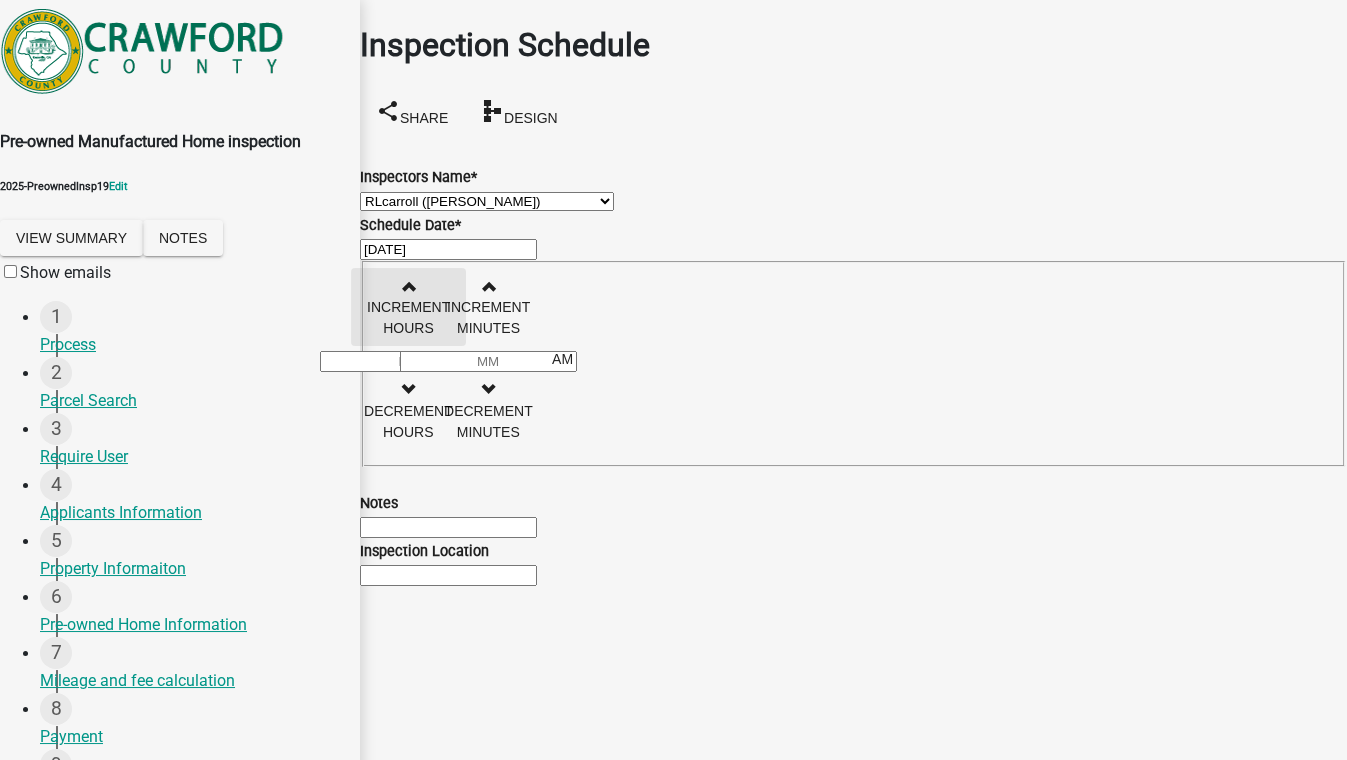 click at bounding box center (408, 286) 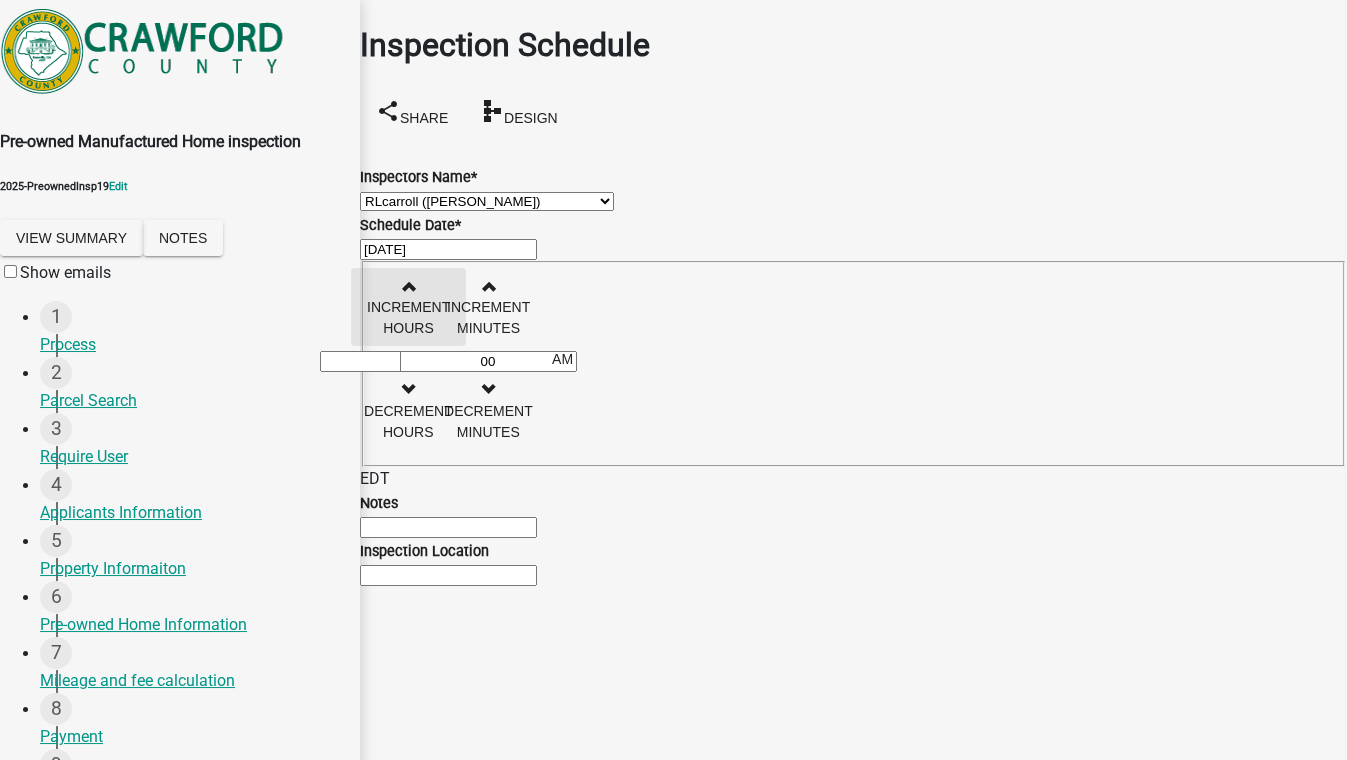 scroll, scrollTop: 35, scrollLeft: 0, axis: vertical 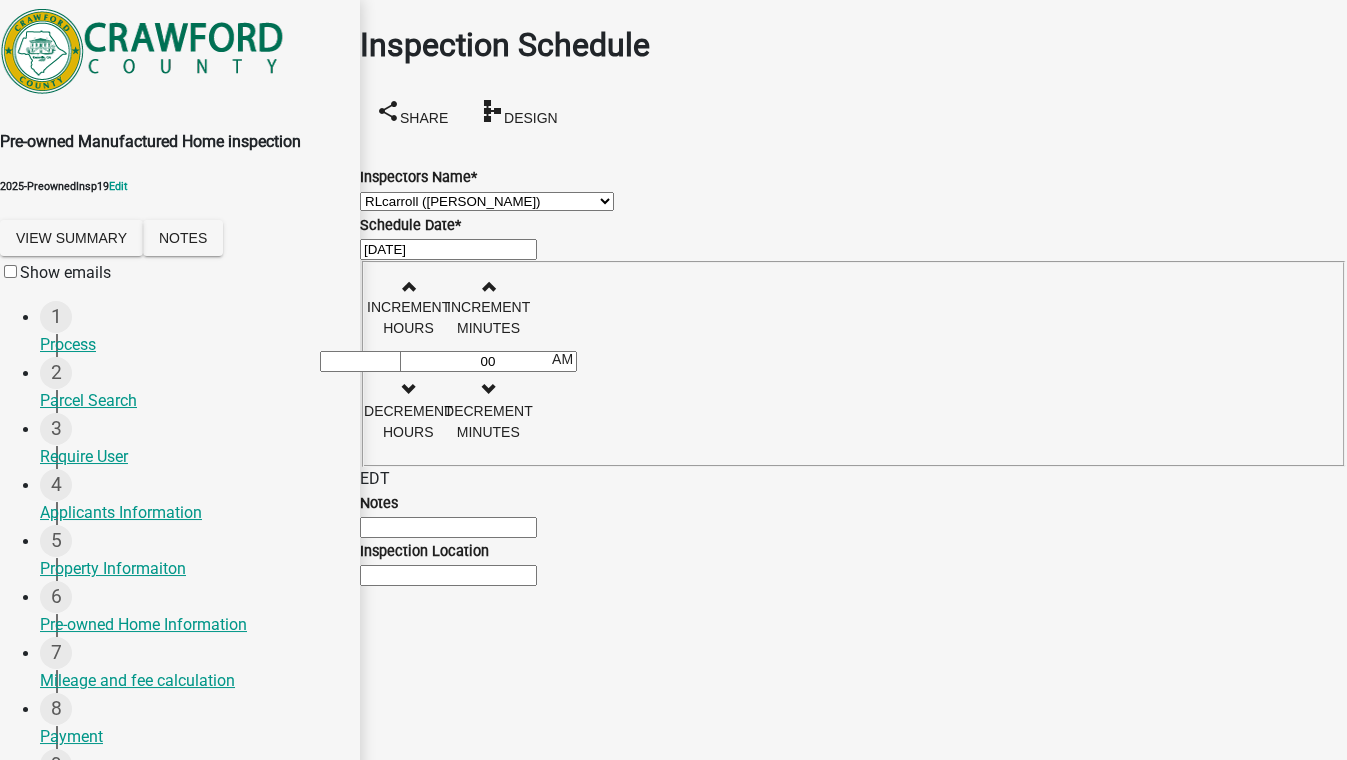 click on "Next" at bounding box center [394, 1329] 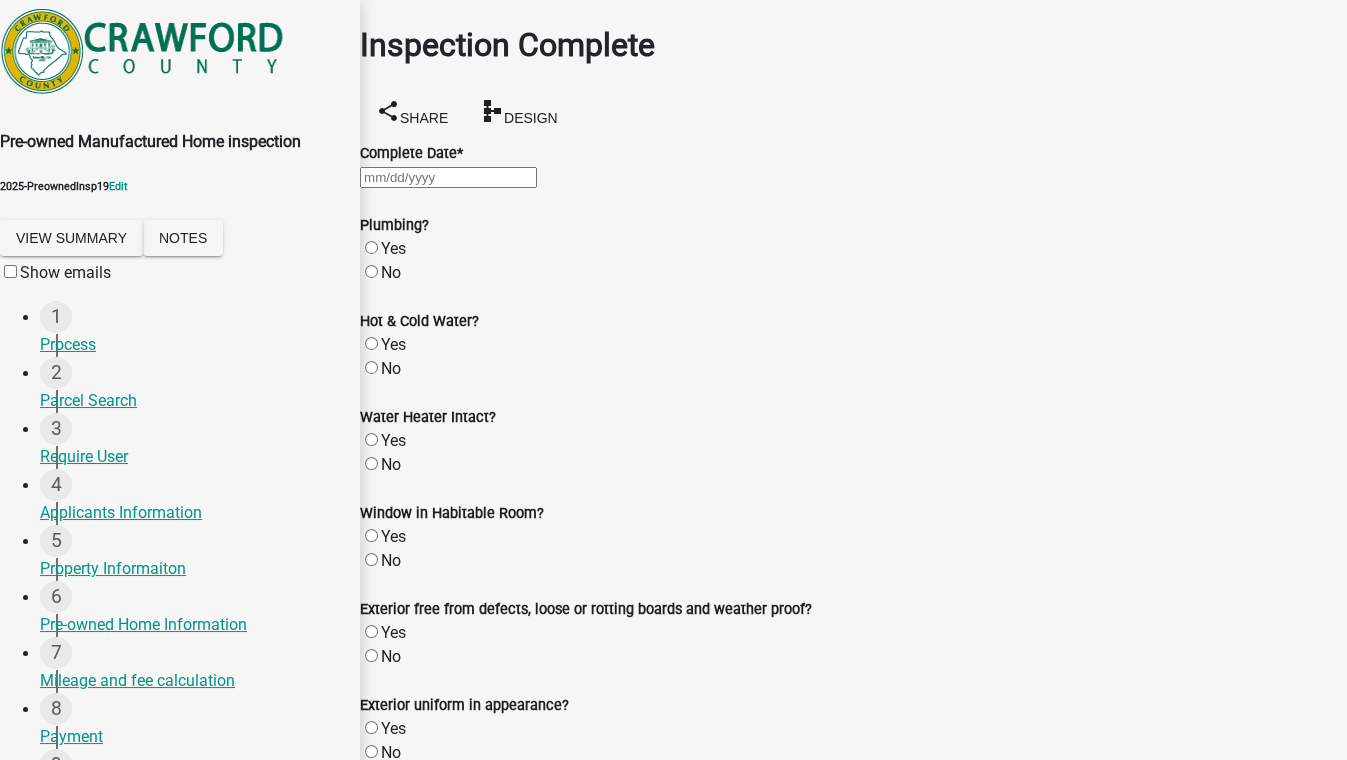 click 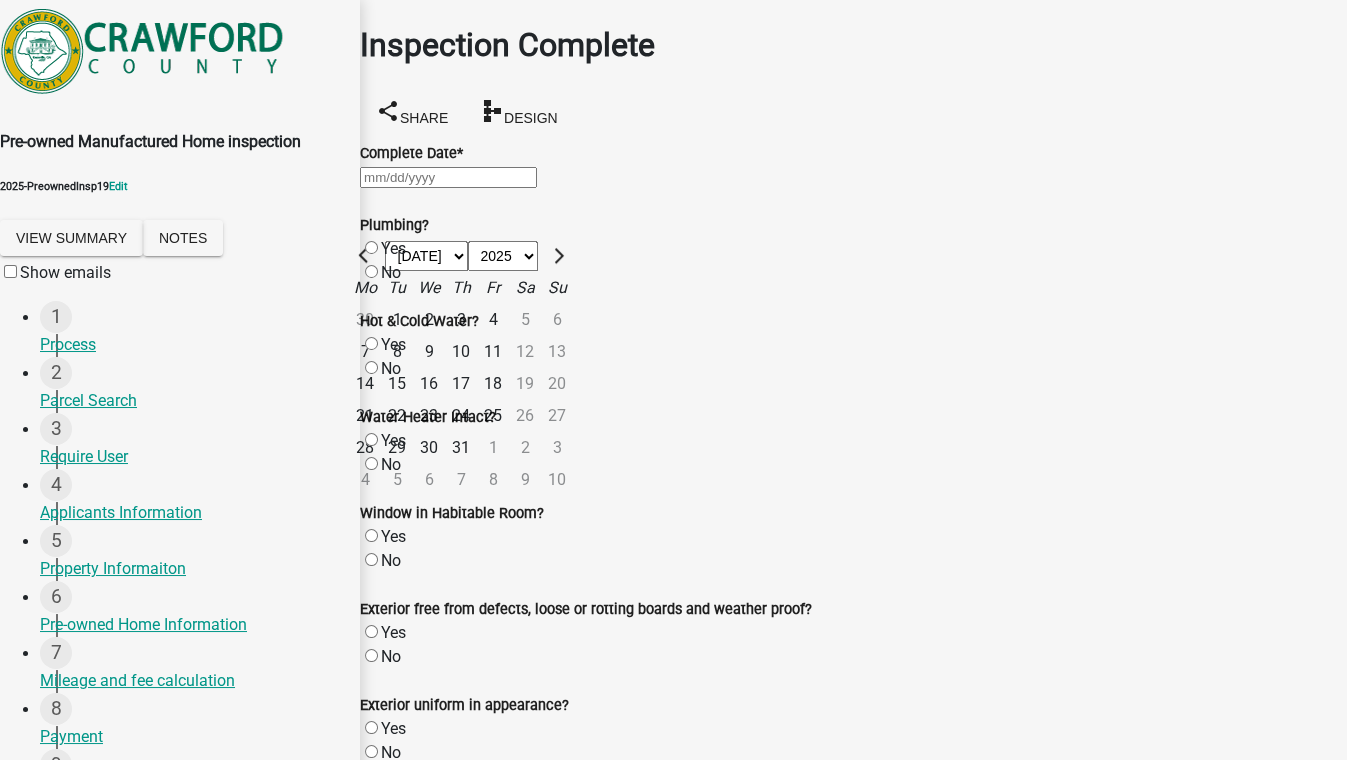 click on "17" 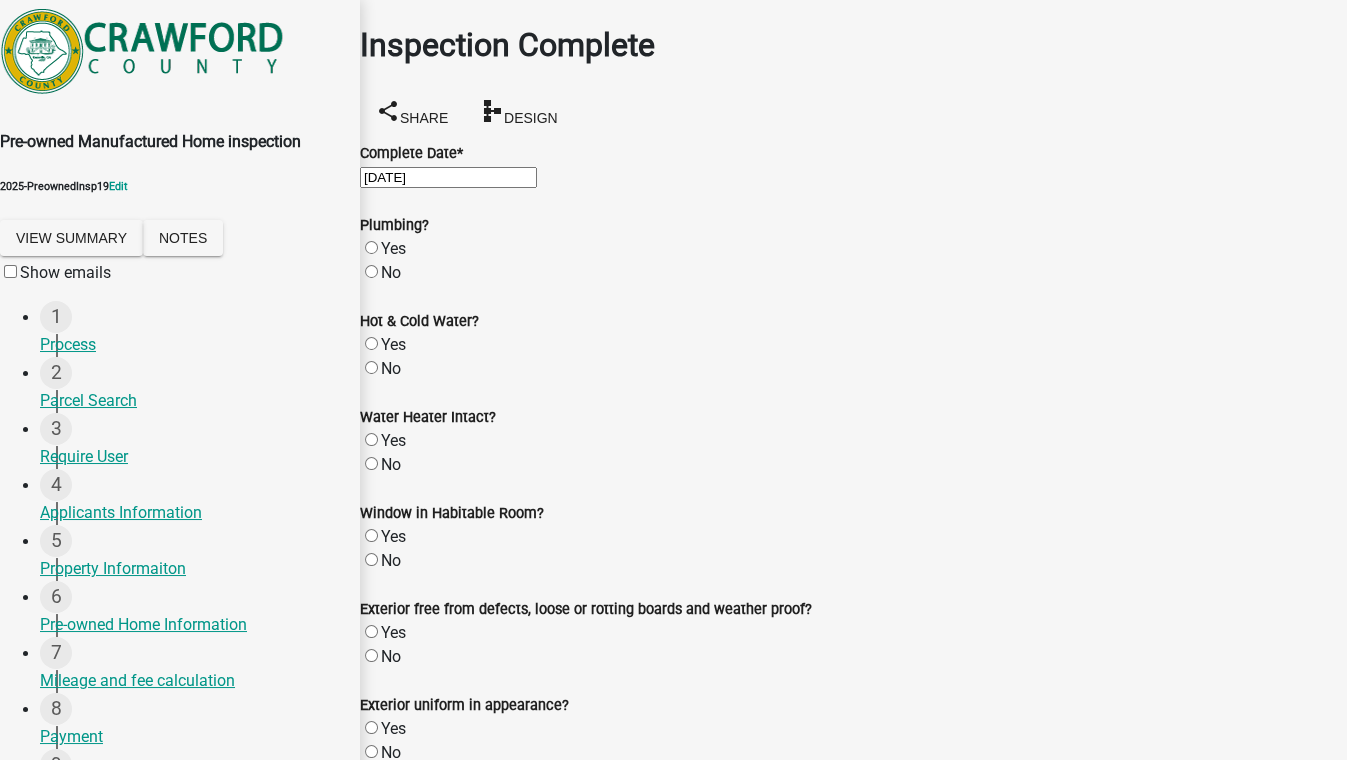 scroll, scrollTop: 1610, scrollLeft: 0, axis: vertical 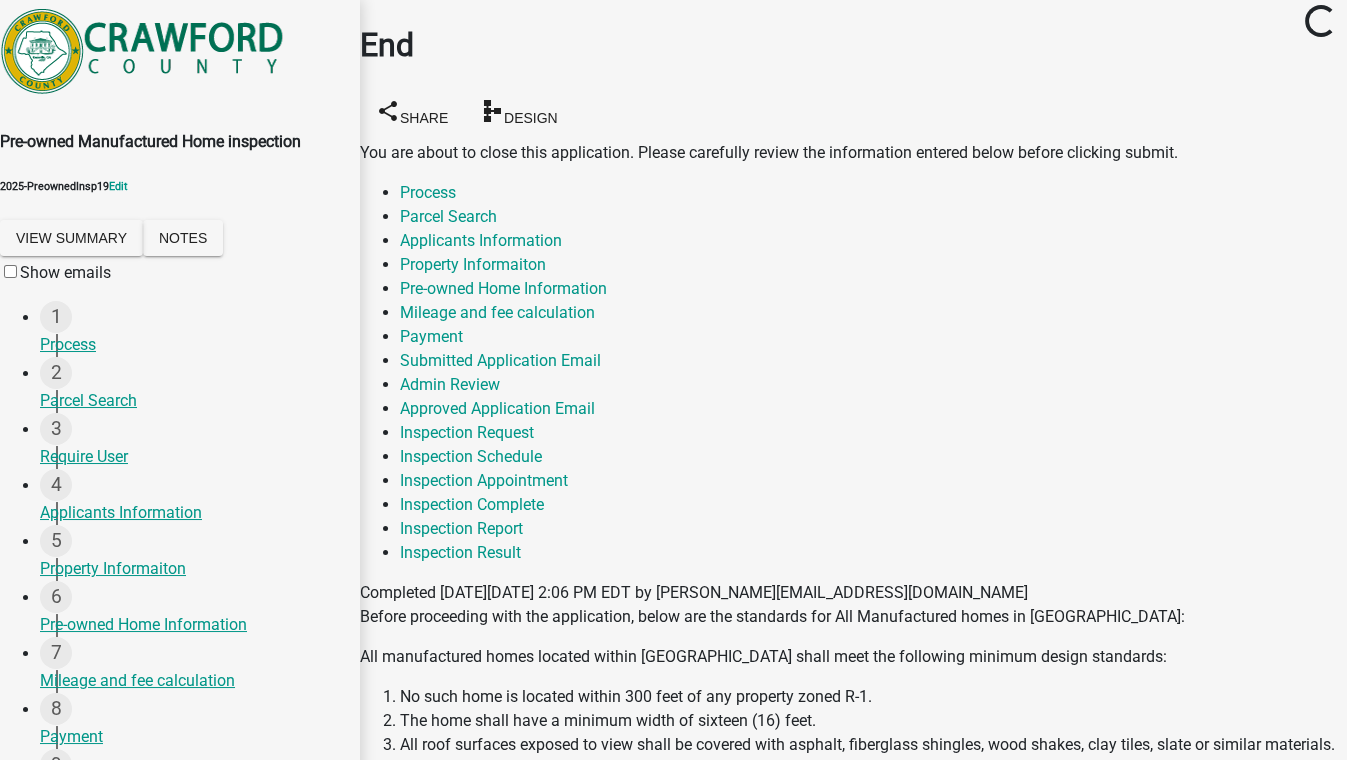 click on "Submit" at bounding box center (402, 1329) 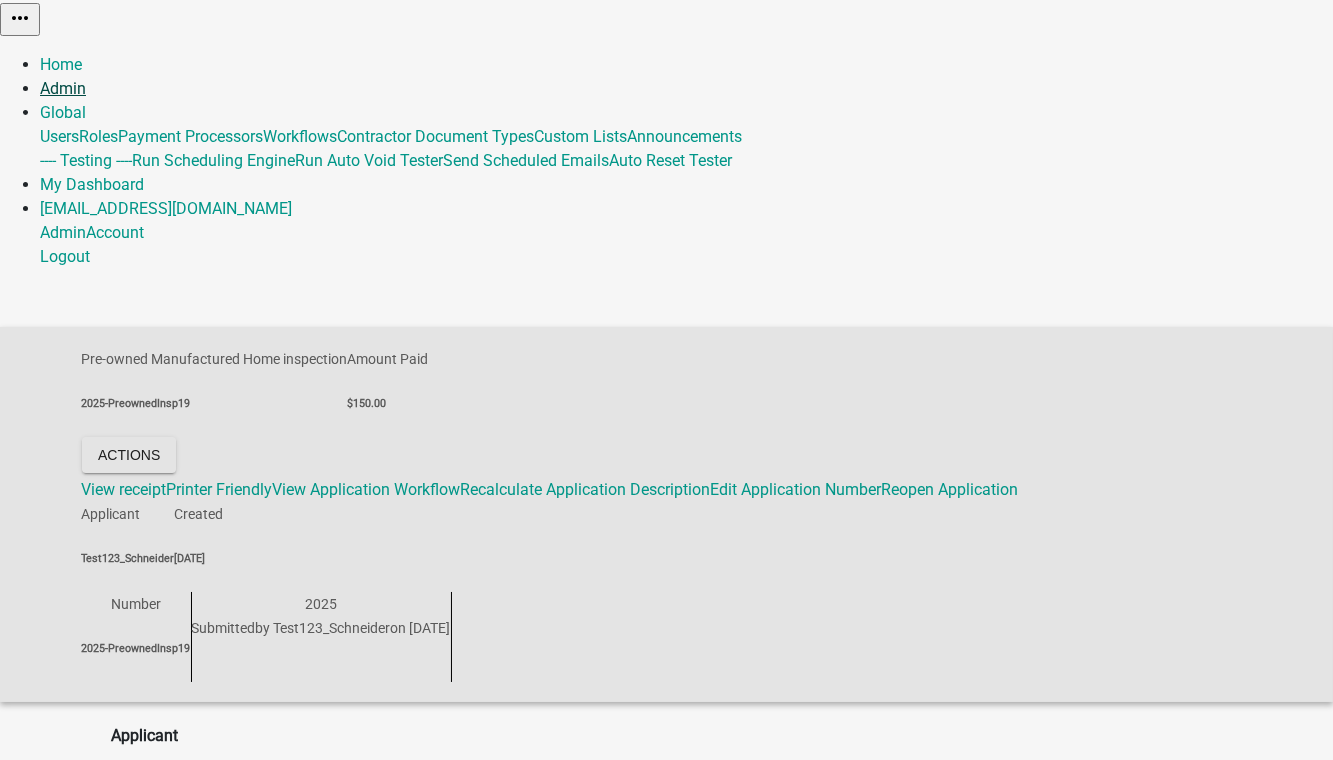 click on "Admin" at bounding box center (63, 88) 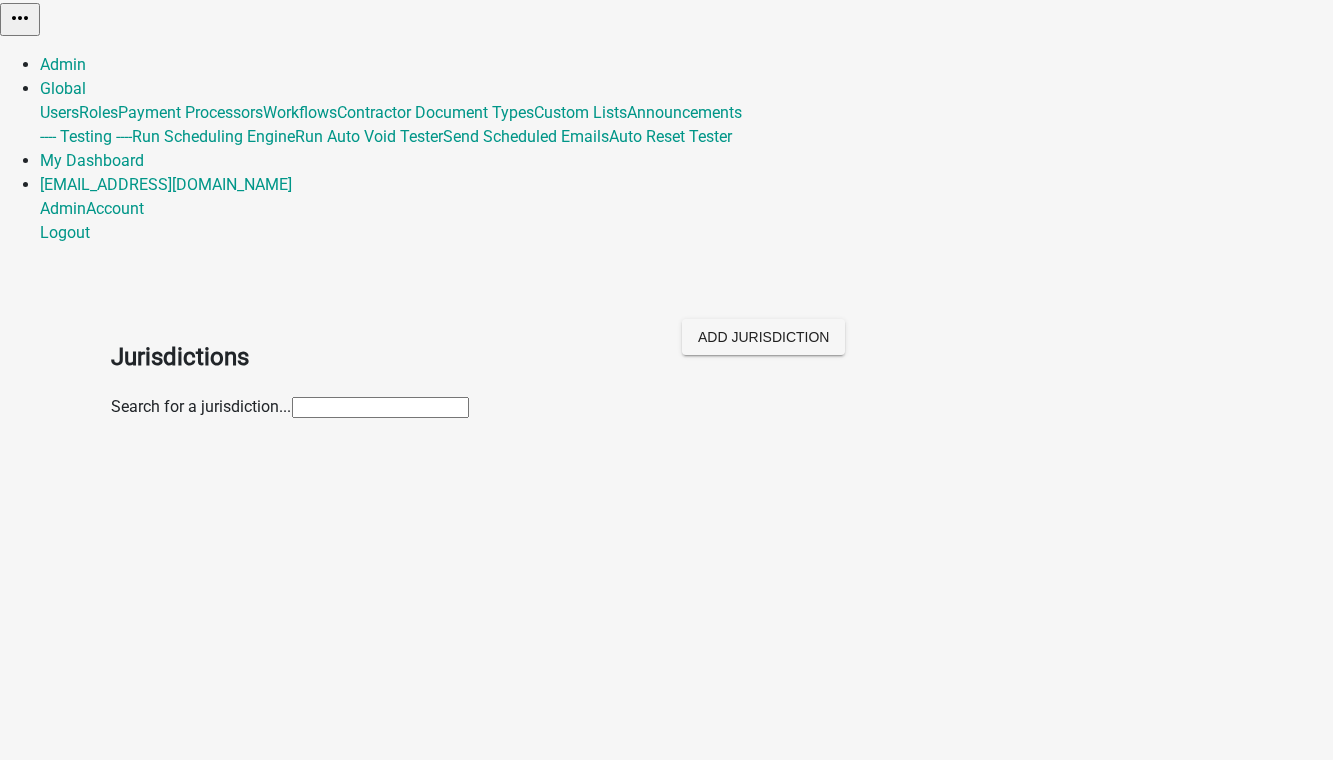 click 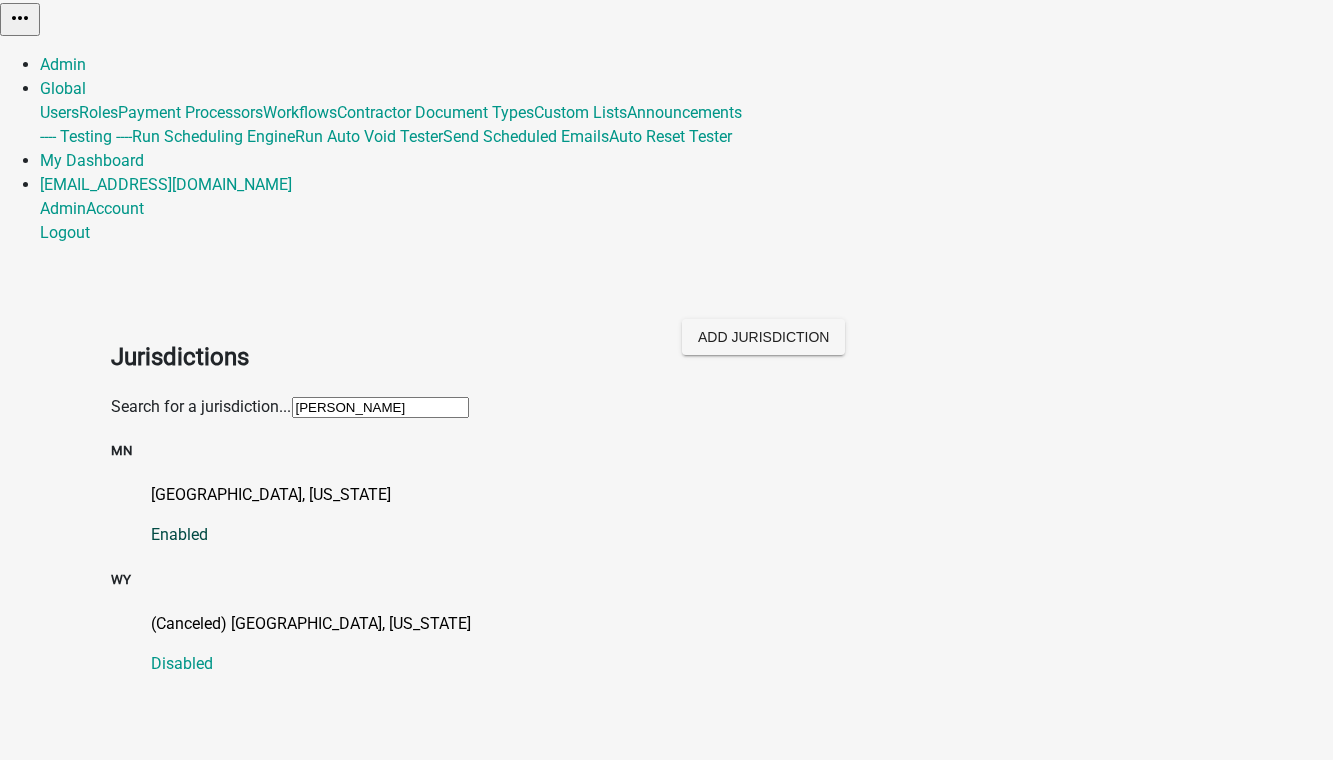 type on "murr" 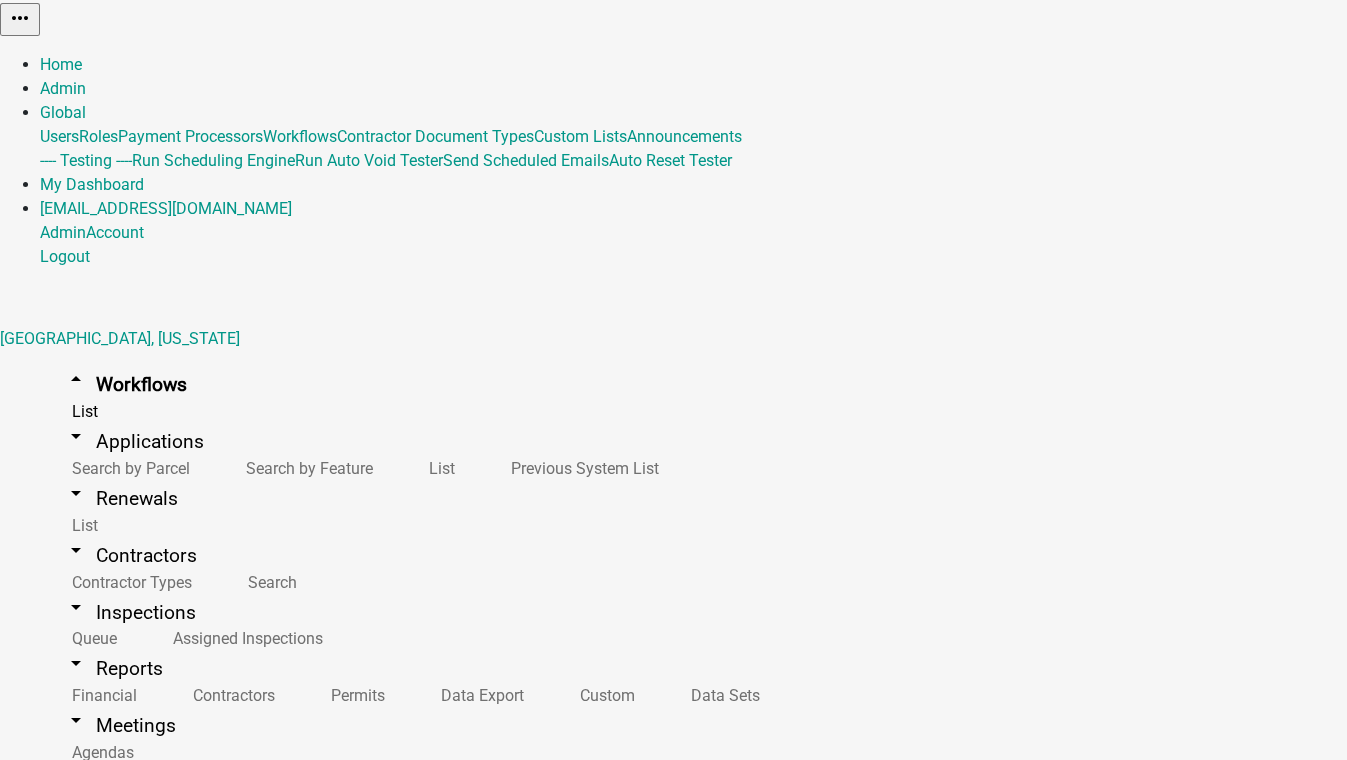 scroll, scrollTop: 1254, scrollLeft: 0, axis: vertical 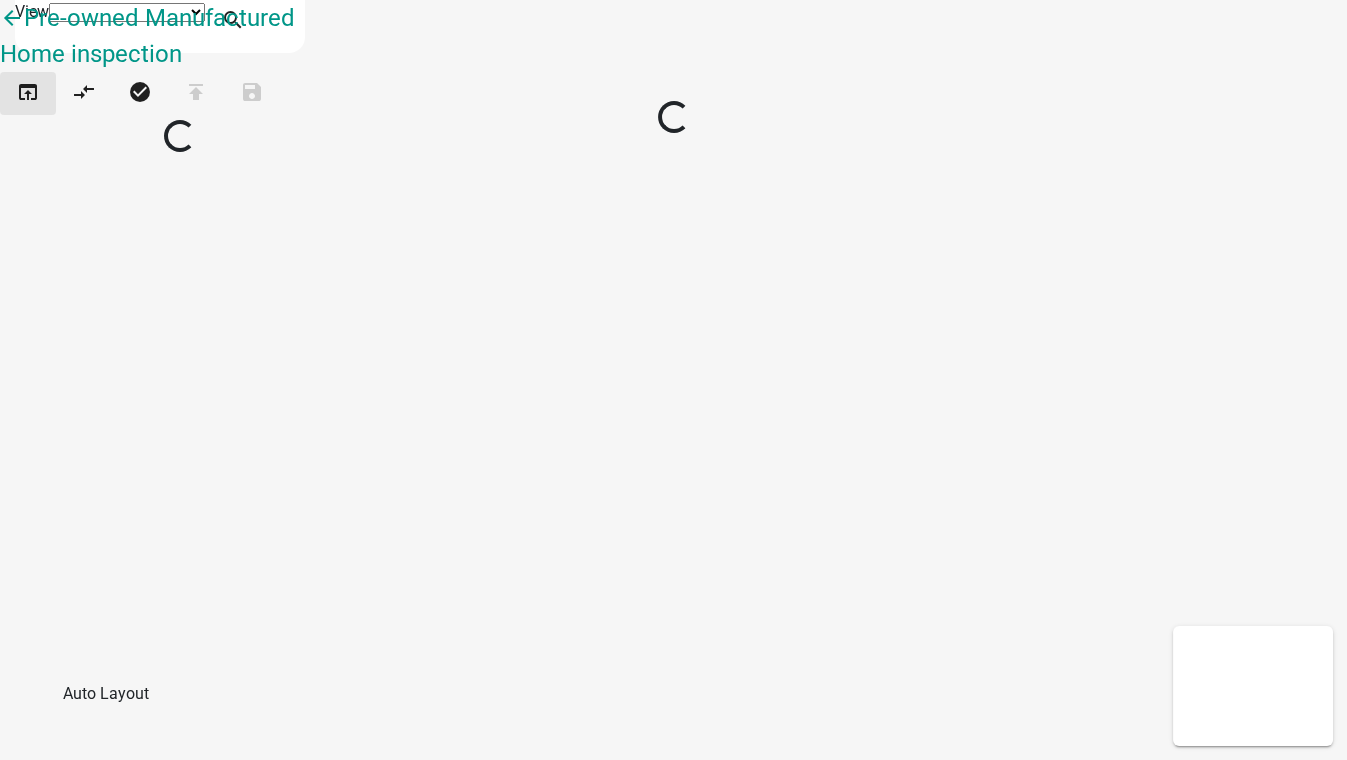 select on "1" 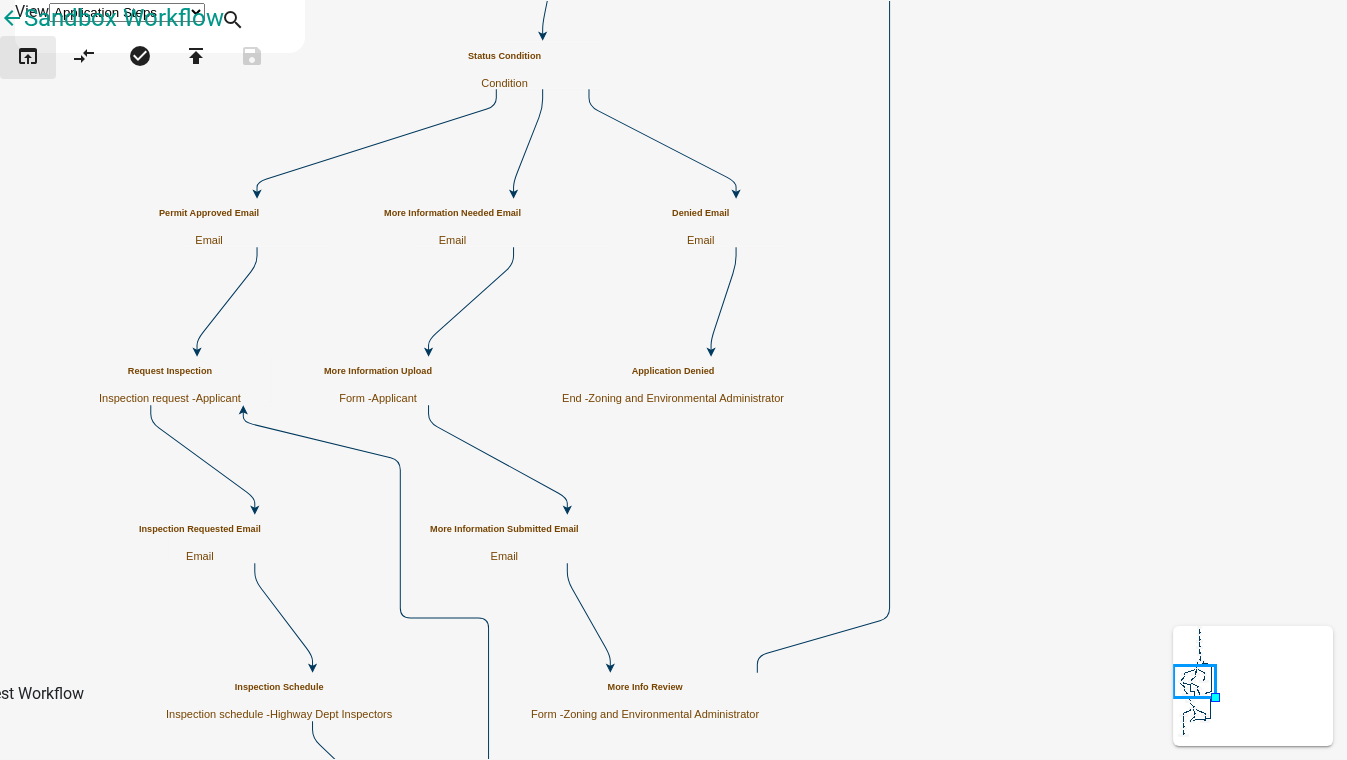 click on "open_in_browser" at bounding box center [28, 58] 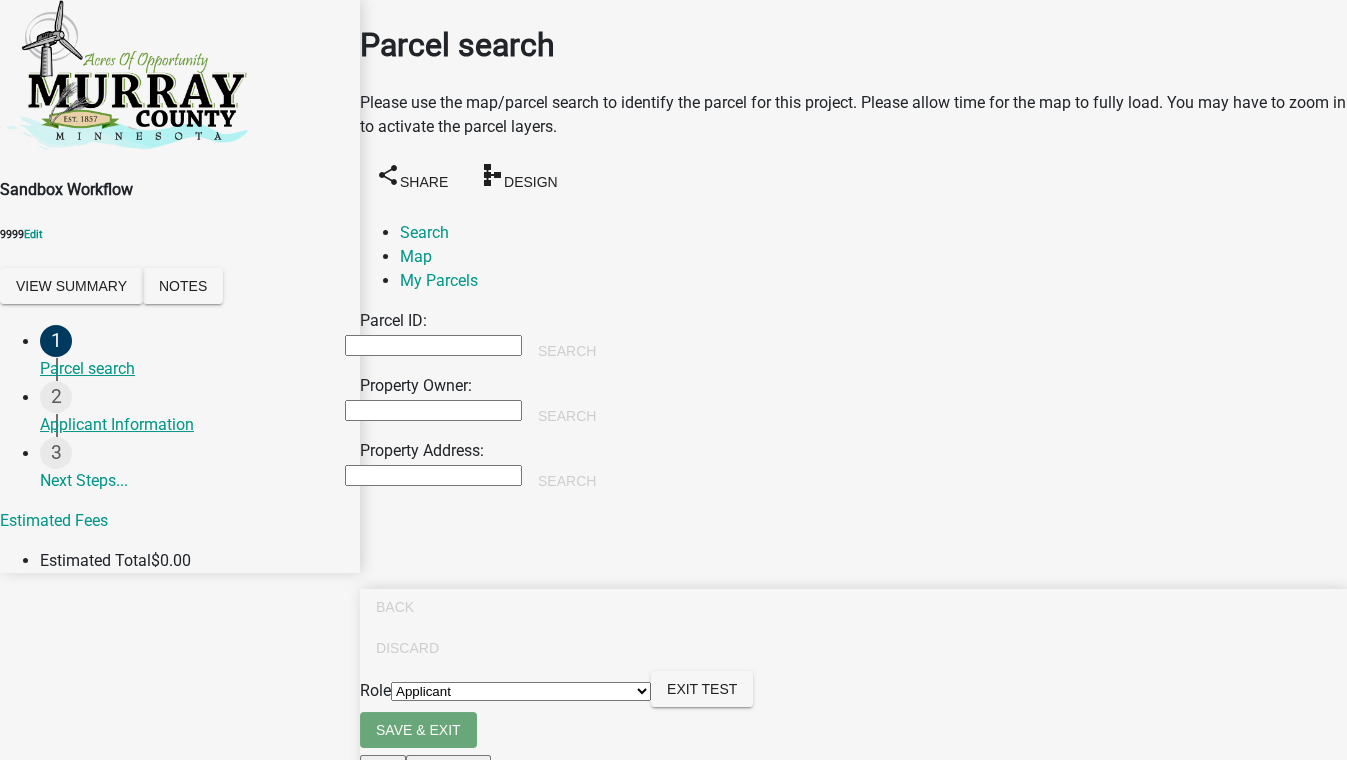 click on "Parcel ID:   Search   Property Owner:   Search   Property Address:   Search" at bounding box center (660, 406) 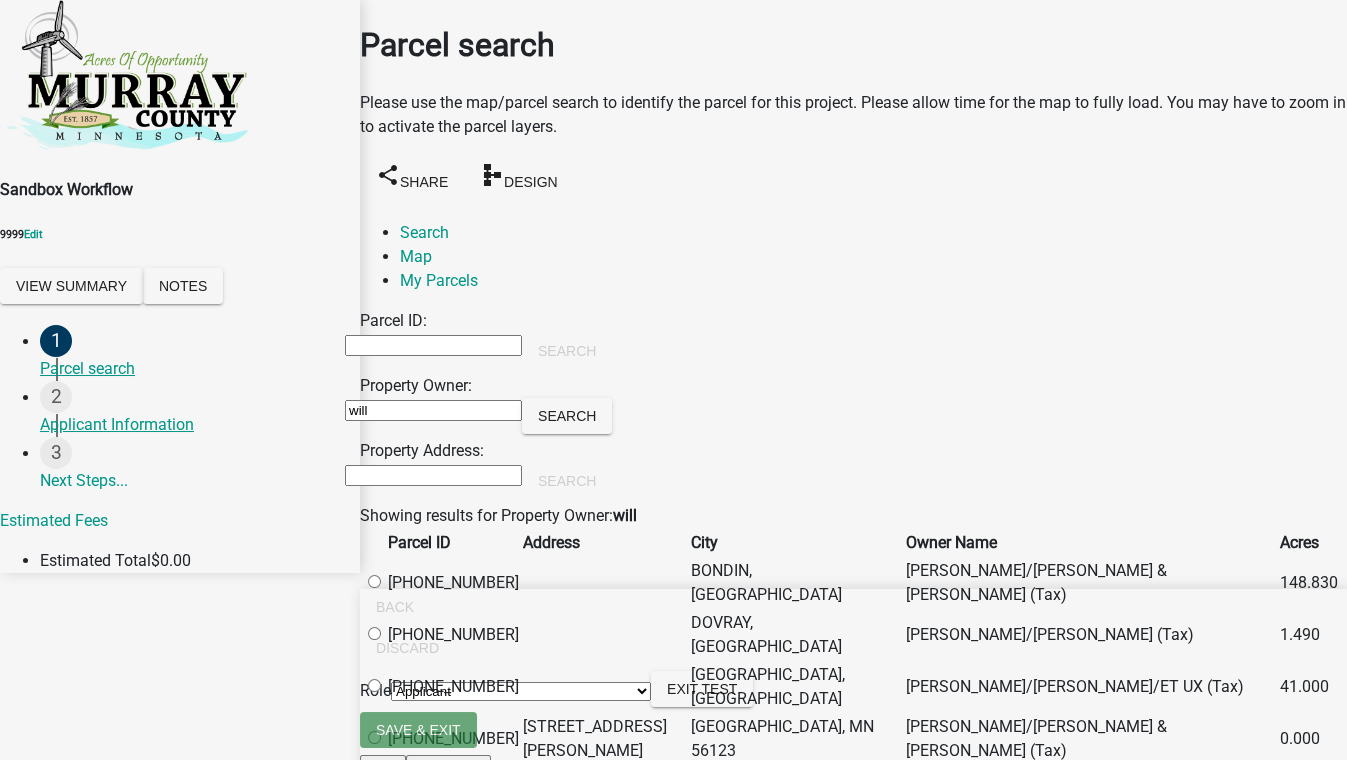 type on "will" 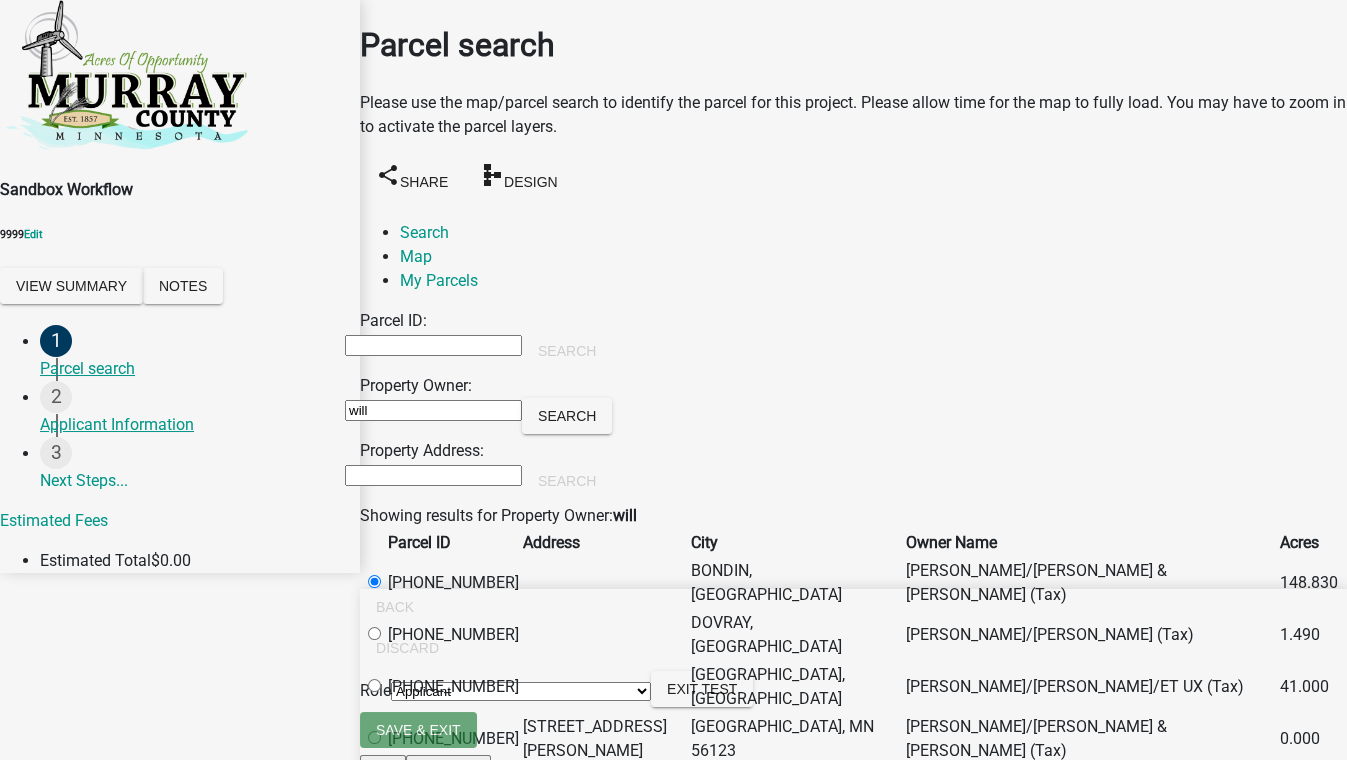 click on "Next" at bounding box center (394, 795) 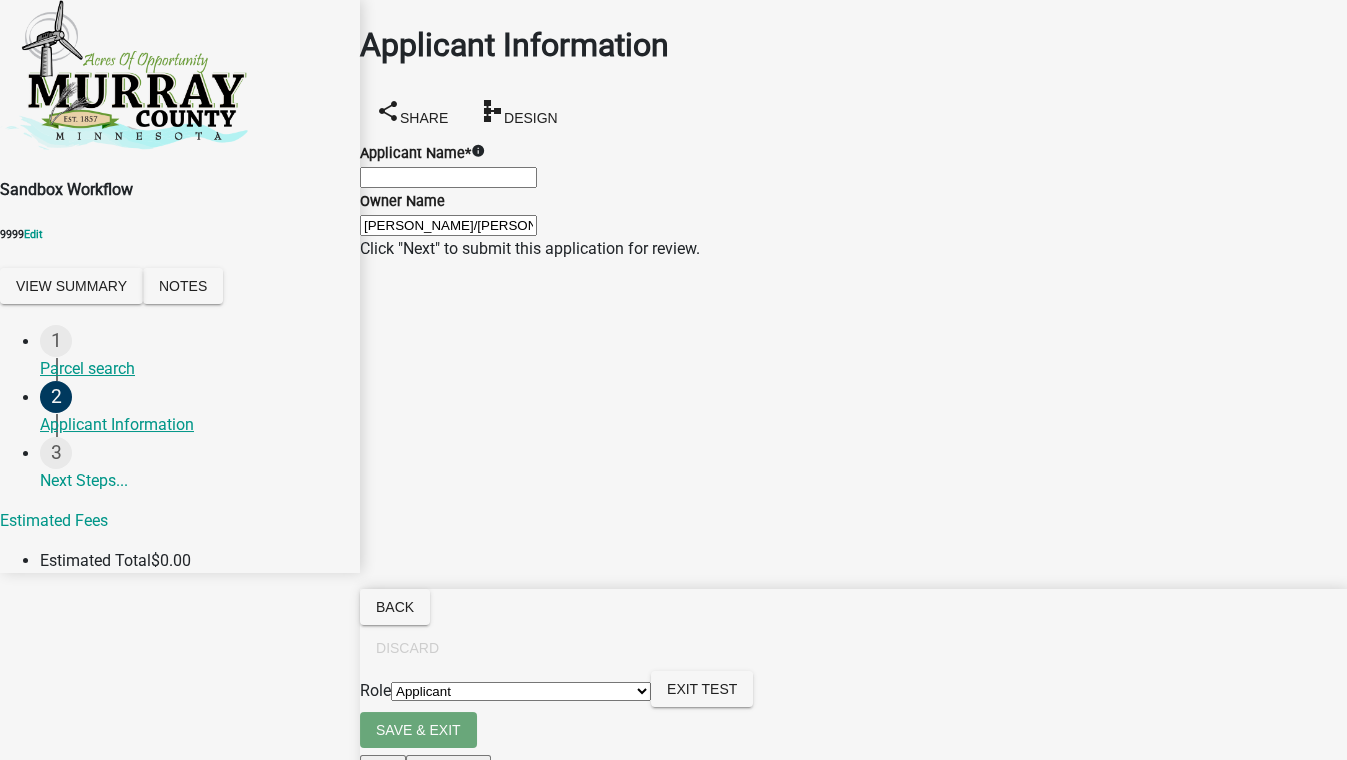 click on "Applicant Name  *" at bounding box center (448, 177) 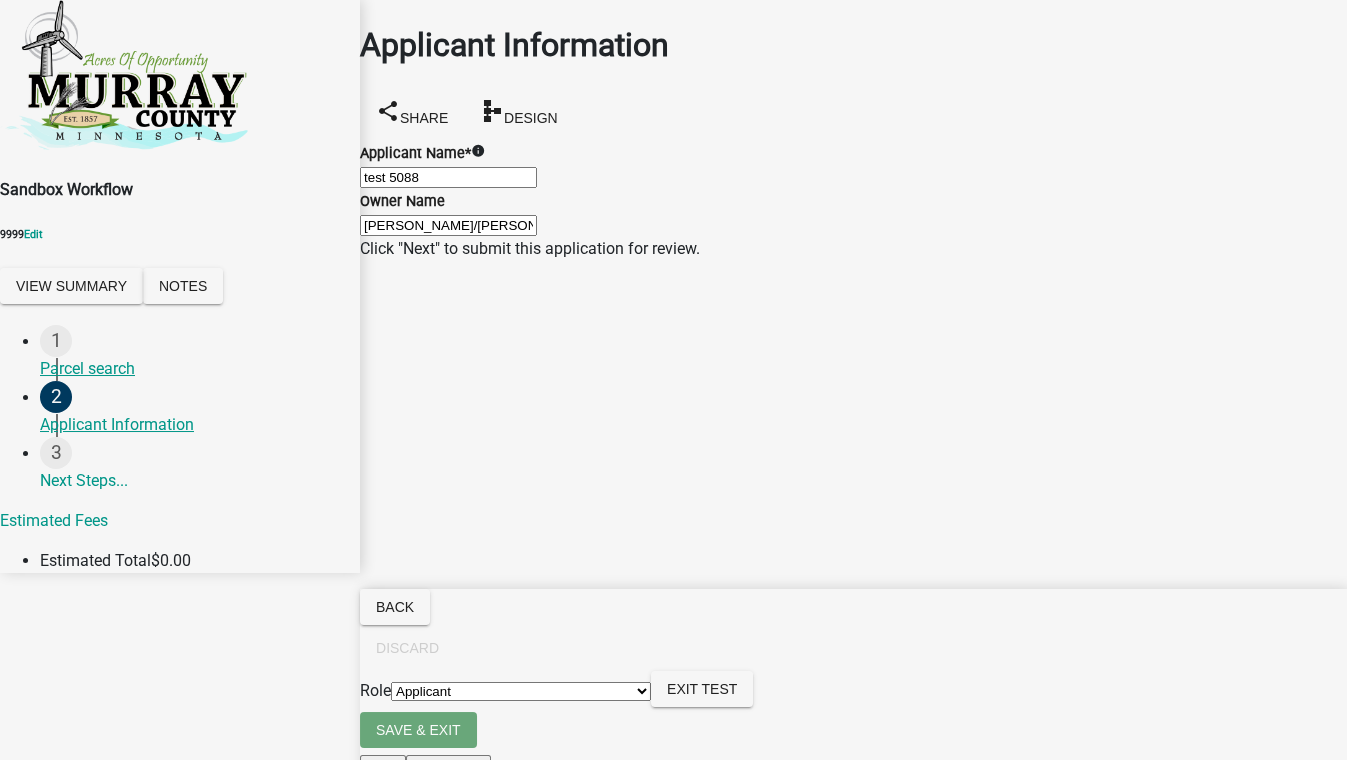 click on "Next" at bounding box center (394, 795) 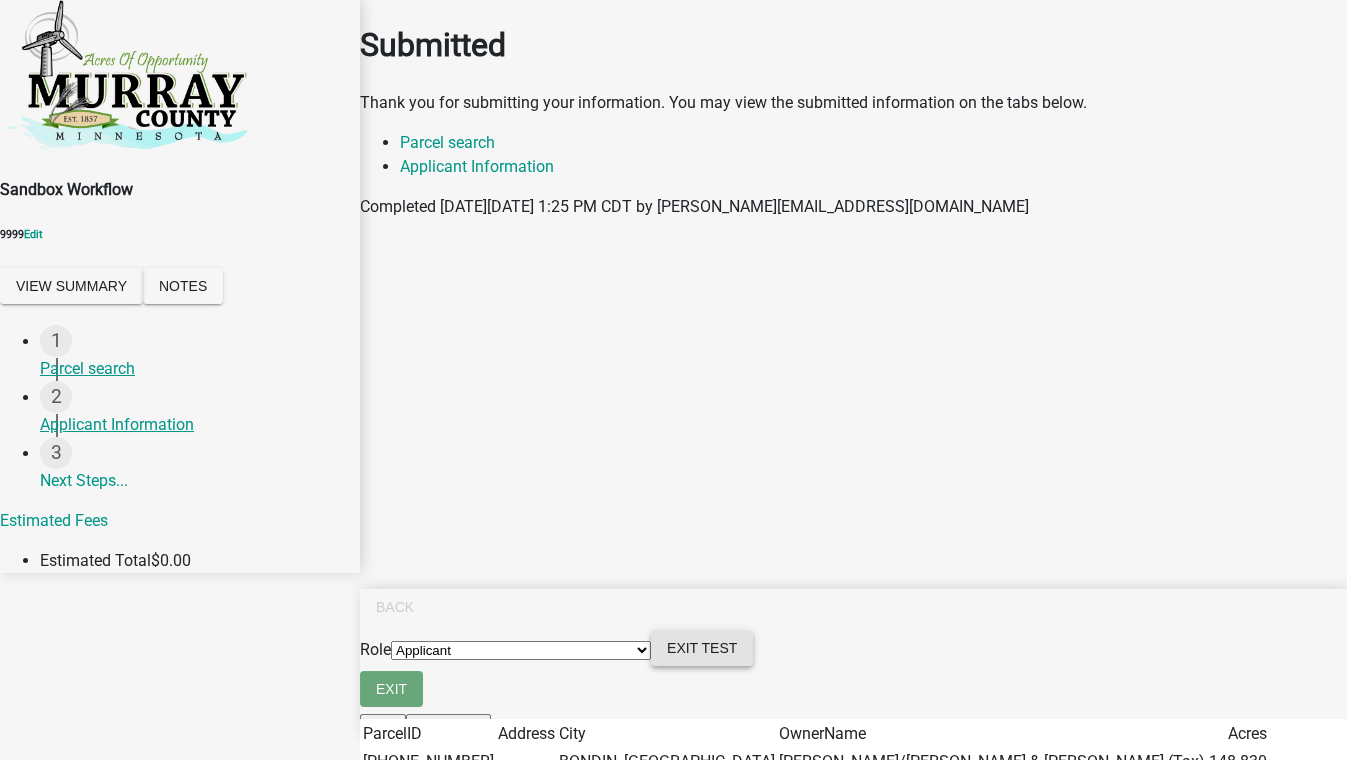 scroll, scrollTop: 0, scrollLeft: 0, axis: both 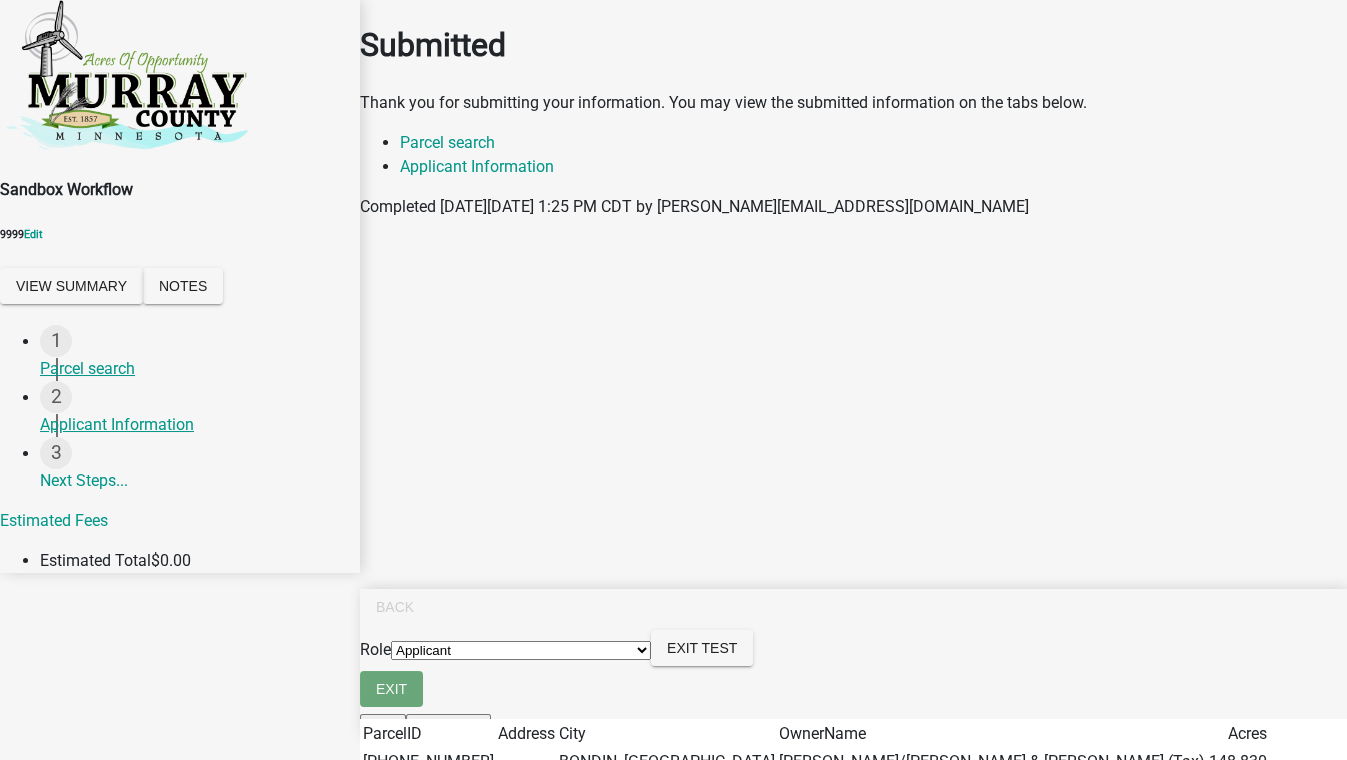 click on "Applicant   Zoning and Environmental Administrator   Highway Dept Inspectors   Admin" at bounding box center [521, 650] 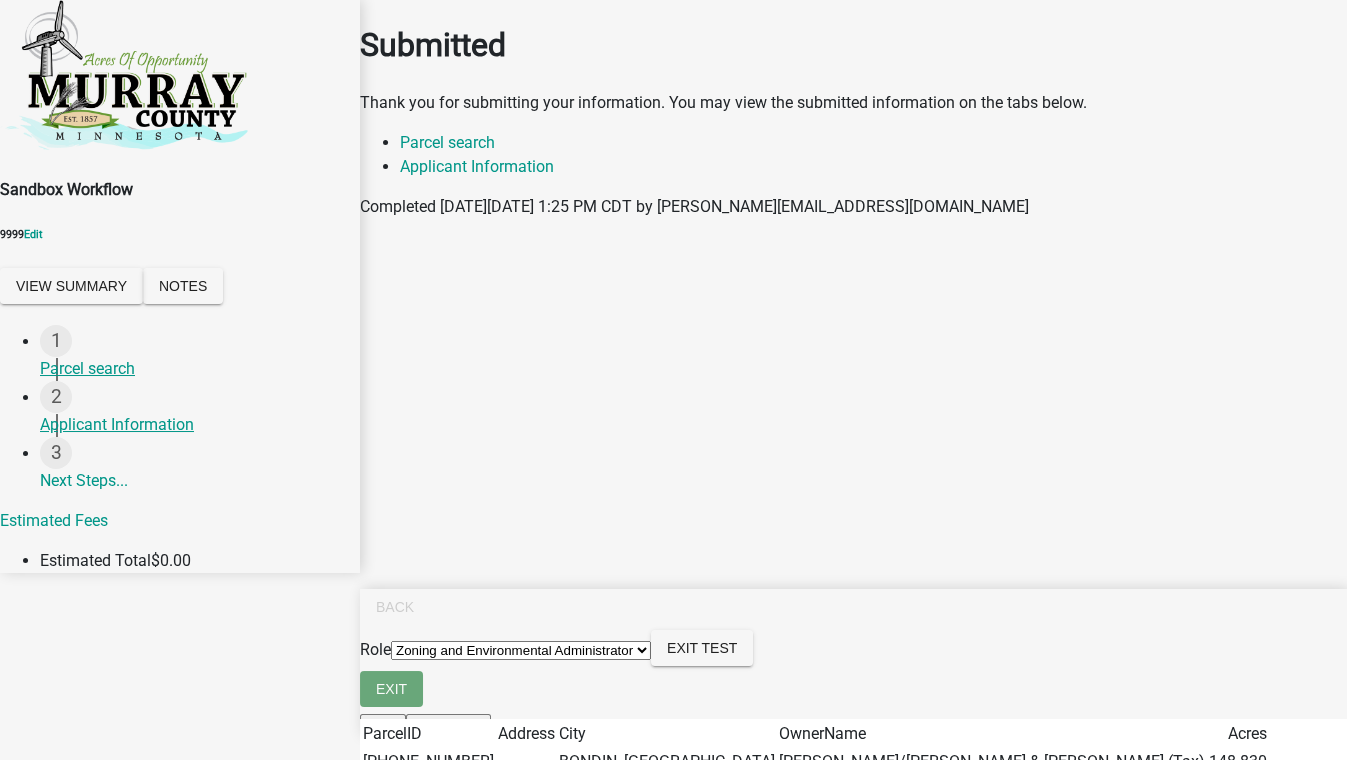 click on "Applicant   Zoning and Environmental Administrator   Highway Dept Inspectors   Admin" at bounding box center (521, 650) 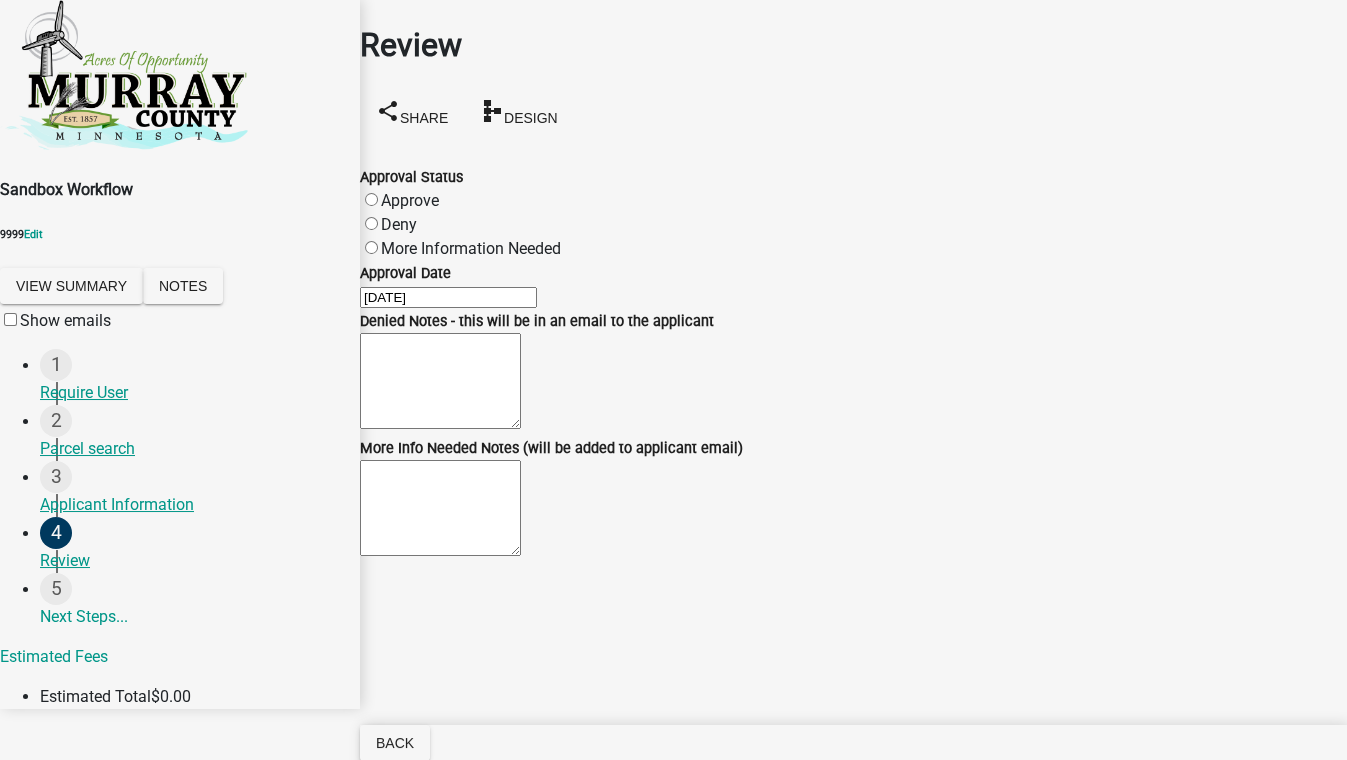 click on "Approve" 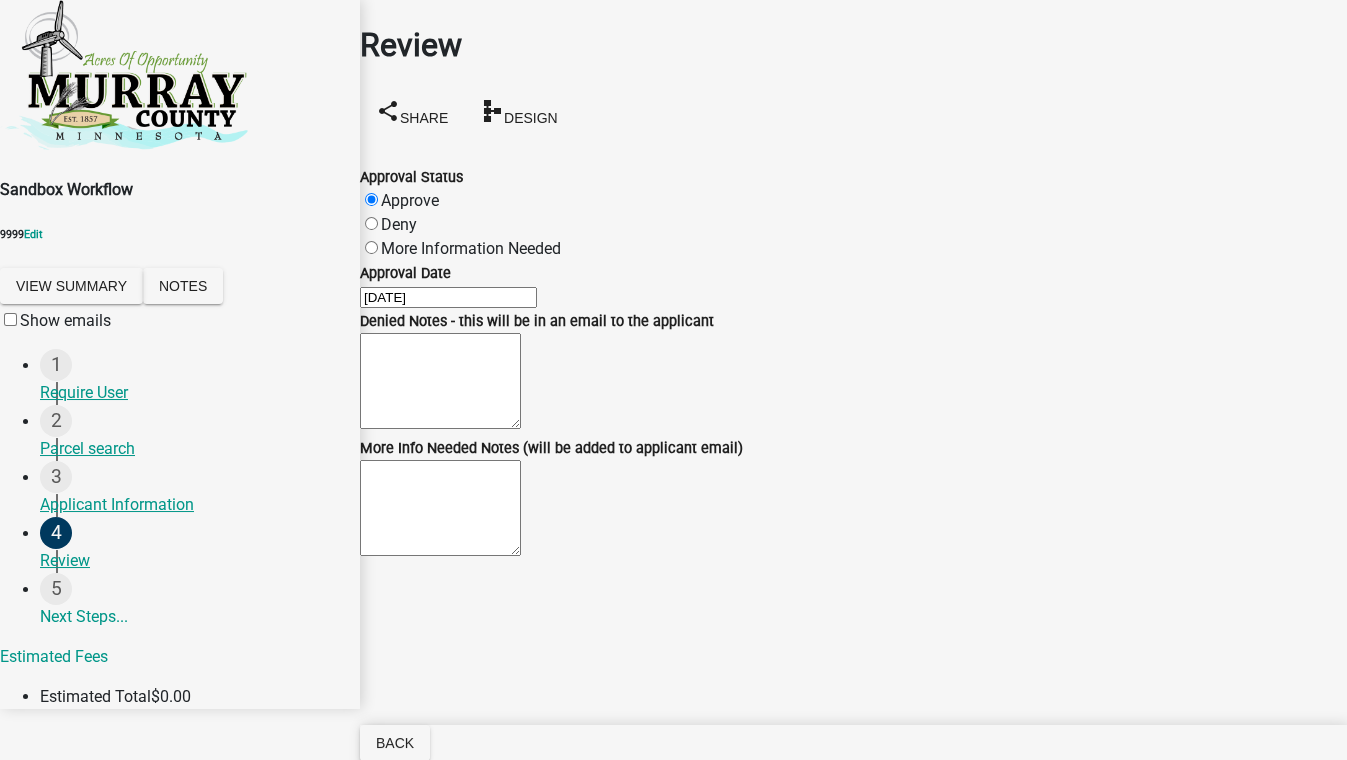 radio on "true" 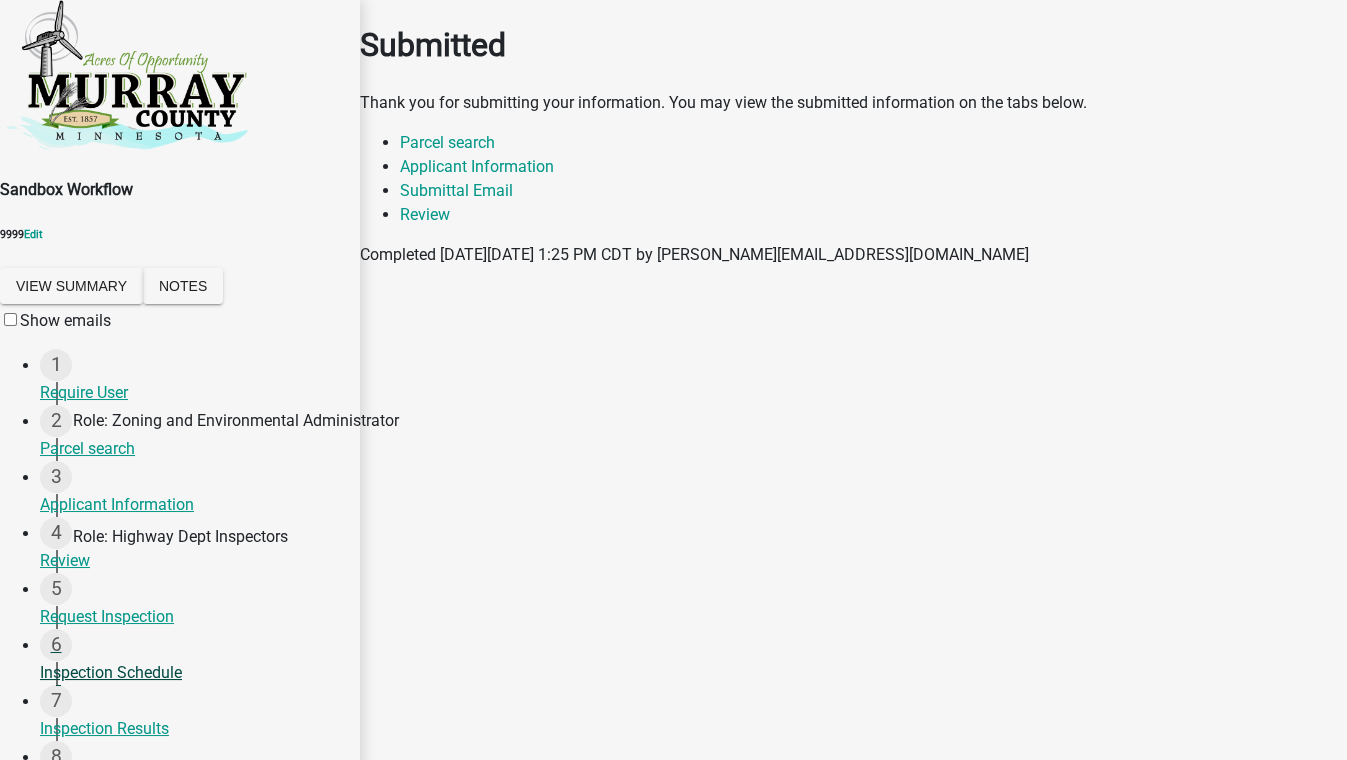 scroll, scrollTop: 90, scrollLeft: 0, axis: vertical 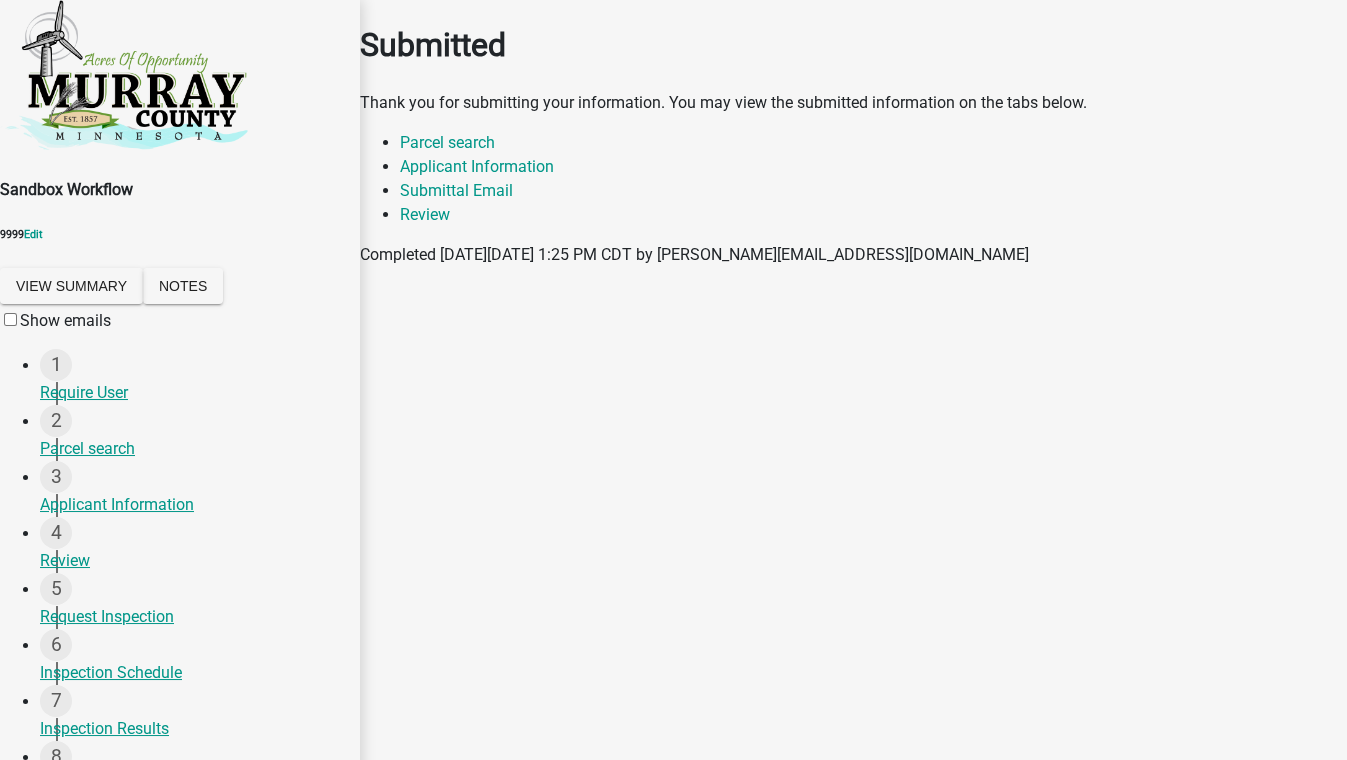 click on "Applicant   Zoning and Environmental Administrator   Highway Dept Inspectors   Admin" at bounding box center [521, 954] 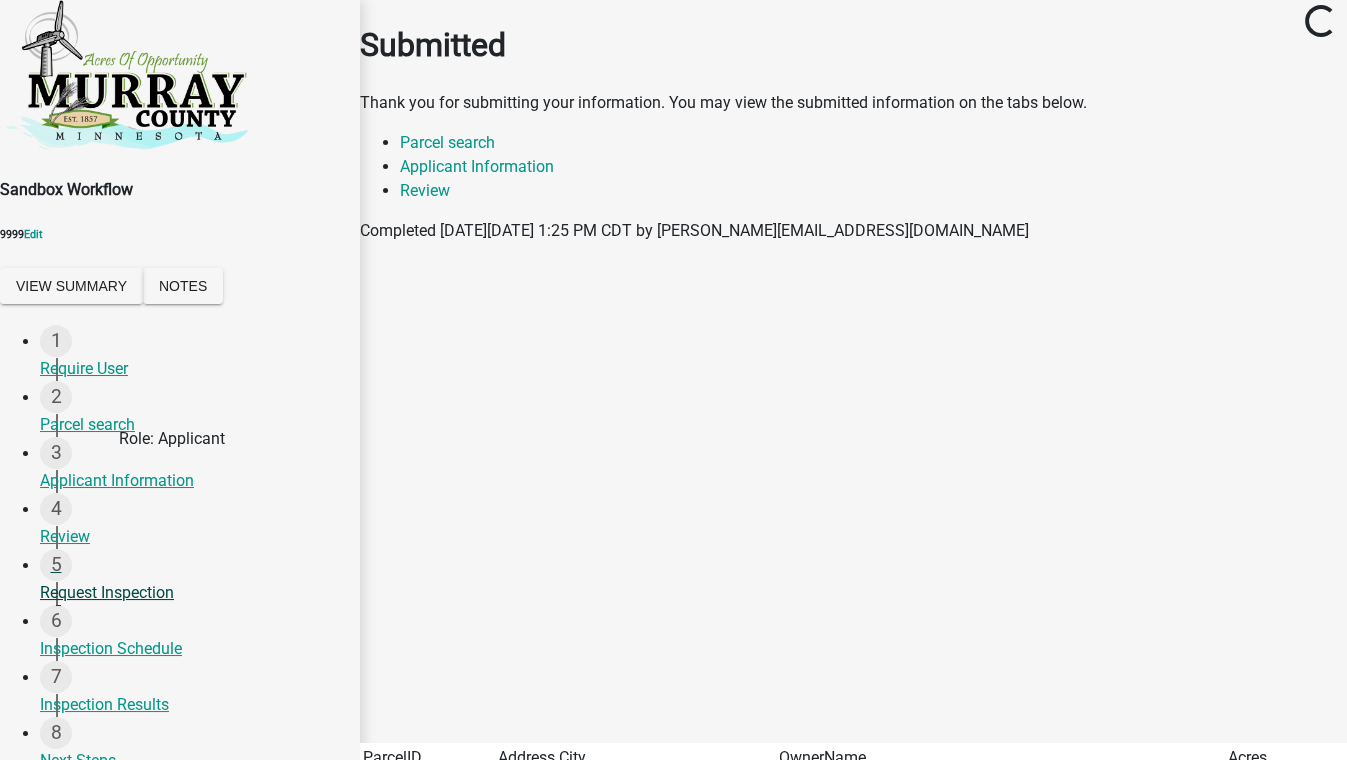 click on "Request Inspection" at bounding box center (192, 593) 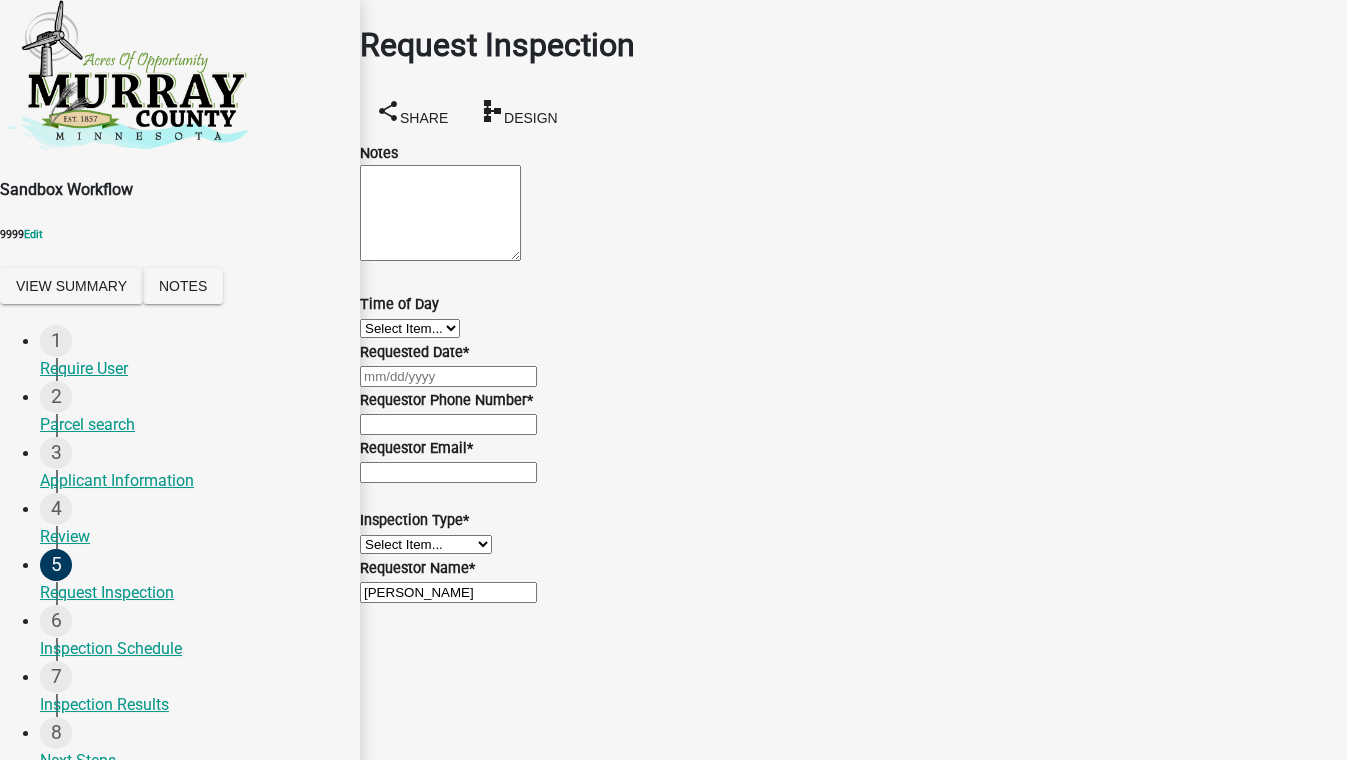 select on "7" 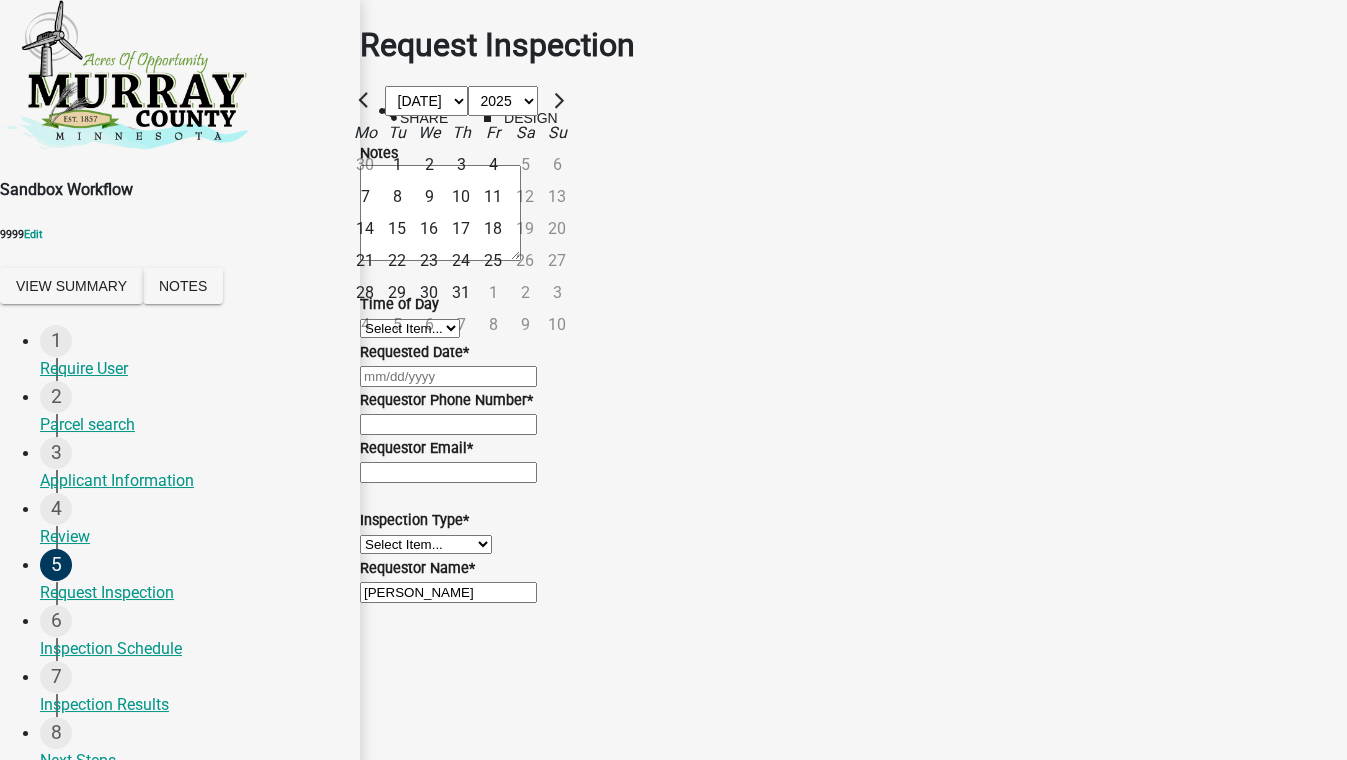 click on "Jan Feb Mar Apr May Jun Jul Aug Sep Oct Nov Dec 1525 1526 1527 1528 1529 1530 1531 1532 1533 1534 1535 1536 1537 1538 1539 1540 1541 1542 1543 1544 1545 1546 1547 1548 1549 1550 1551 1552 1553 1554 1555 1556 1557 1558 1559 1560 1561 1562 1563 1564 1565 1566 1567 1568 1569 1570 1571 1572 1573 1574 1575 1576 1577 1578 1579 1580 1581 1582 1583 1584 1585 1586 1587 1588 1589 1590 1591 1592 1593 1594 1595 1596 1597 1598 1599 1600 1601 1602 1603 1604 1605 1606 1607 1608 1609 1610 1611 1612 1613 1614 1615 1616 1617 1618 1619 1620 1621 1622 1623 1624 1625 1626 1627 1628 1629 1630 1631 1632 1633 1634 1635 1636 1637 1638 1639 1640 1641 1642 1643 1644 1645 1646 1647 1648 1649 1650 1651 1652 1653 1654 1655 1656 1657 1658 1659 1660 1661 1662 1663 1664 1665 1666 1667 1668 1669 1670 1671 1672 1673 1674 1675 1676 1677 1678 1679 1680 1681 1682 1683 1684 1685 1686 1687 1688 1689 1690 1691 1692 1693 1694 1695 1696 1697 1698 1699 1700 1701 1702 1703 1704 1705 1706 1707 1708 1709 1710 1711 1712 1713 1714 1715 1716 1717 1718 1719 1" 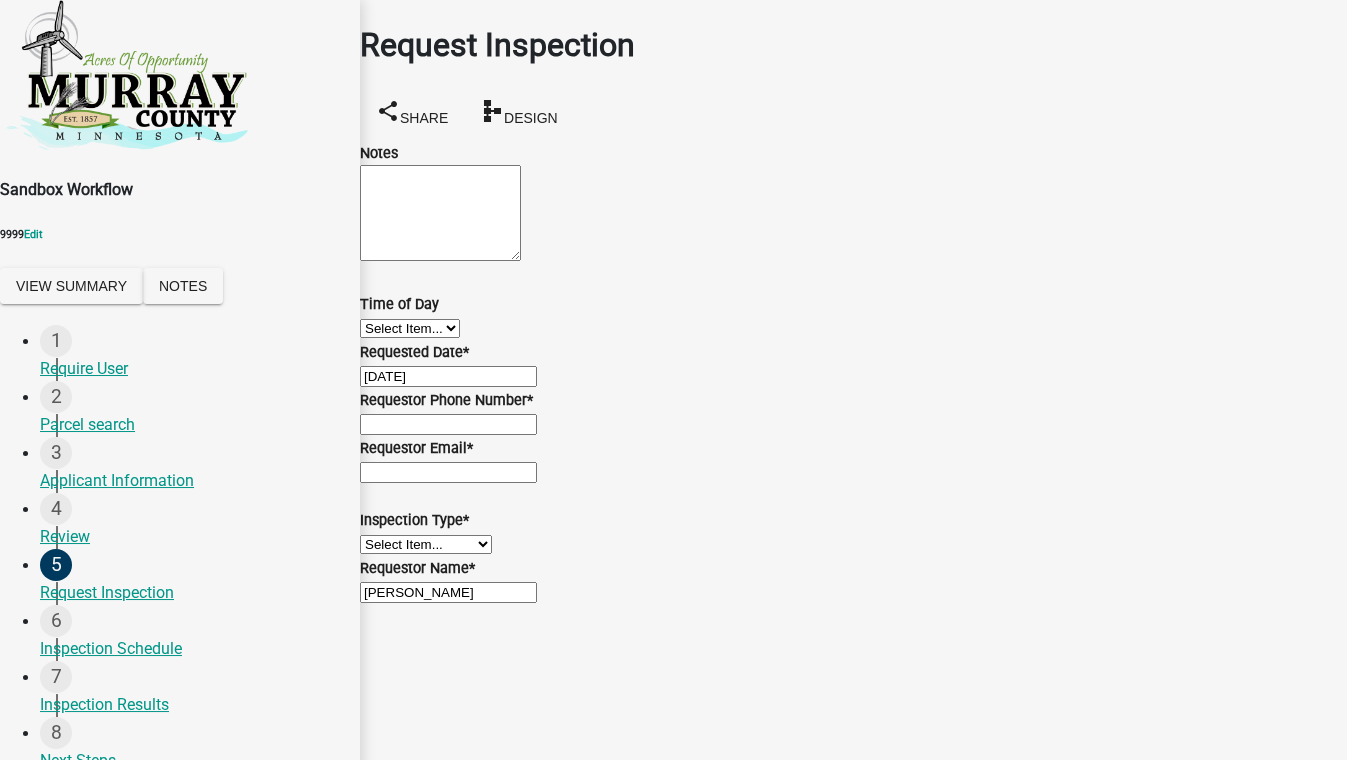 click on "Requestor Phone Number  *" at bounding box center (448, 424) 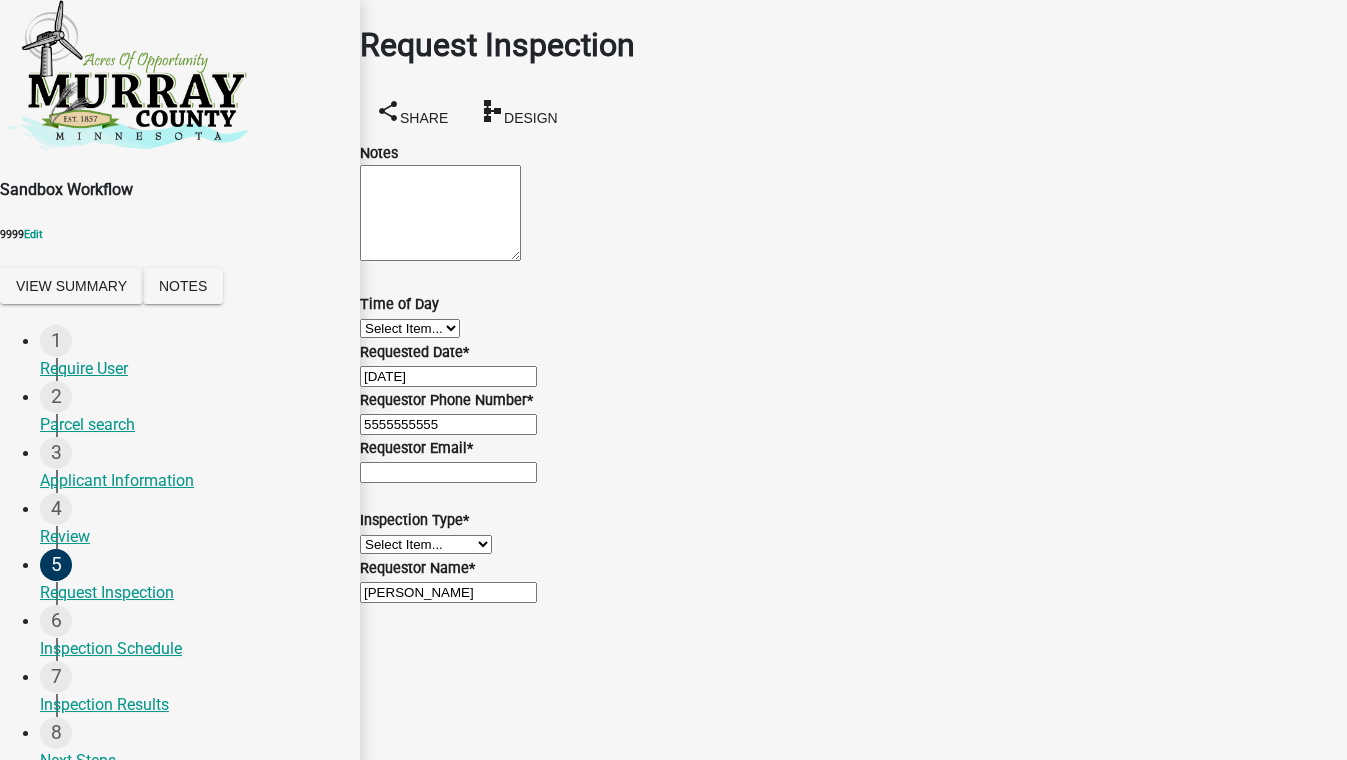 type on "test@schneidergis.com" 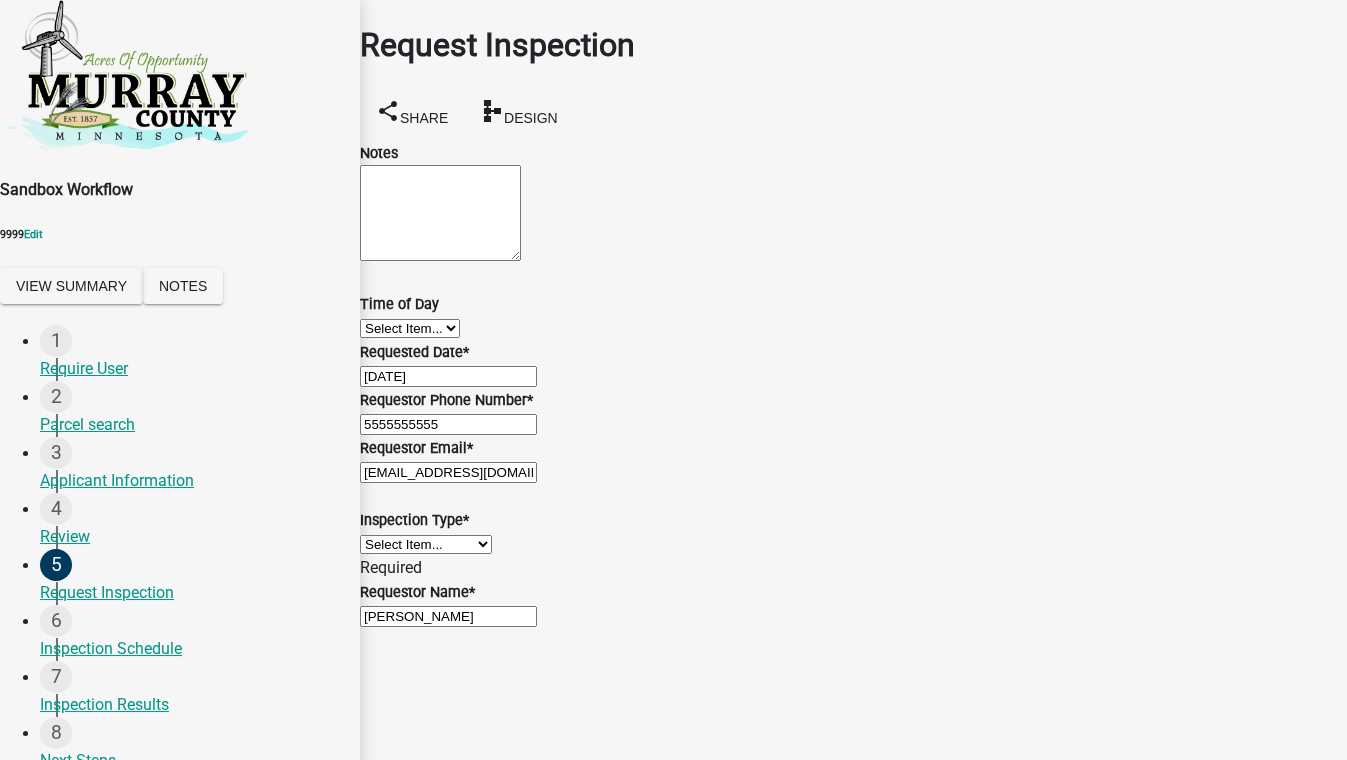 scroll, scrollTop: 400, scrollLeft: 0, axis: vertical 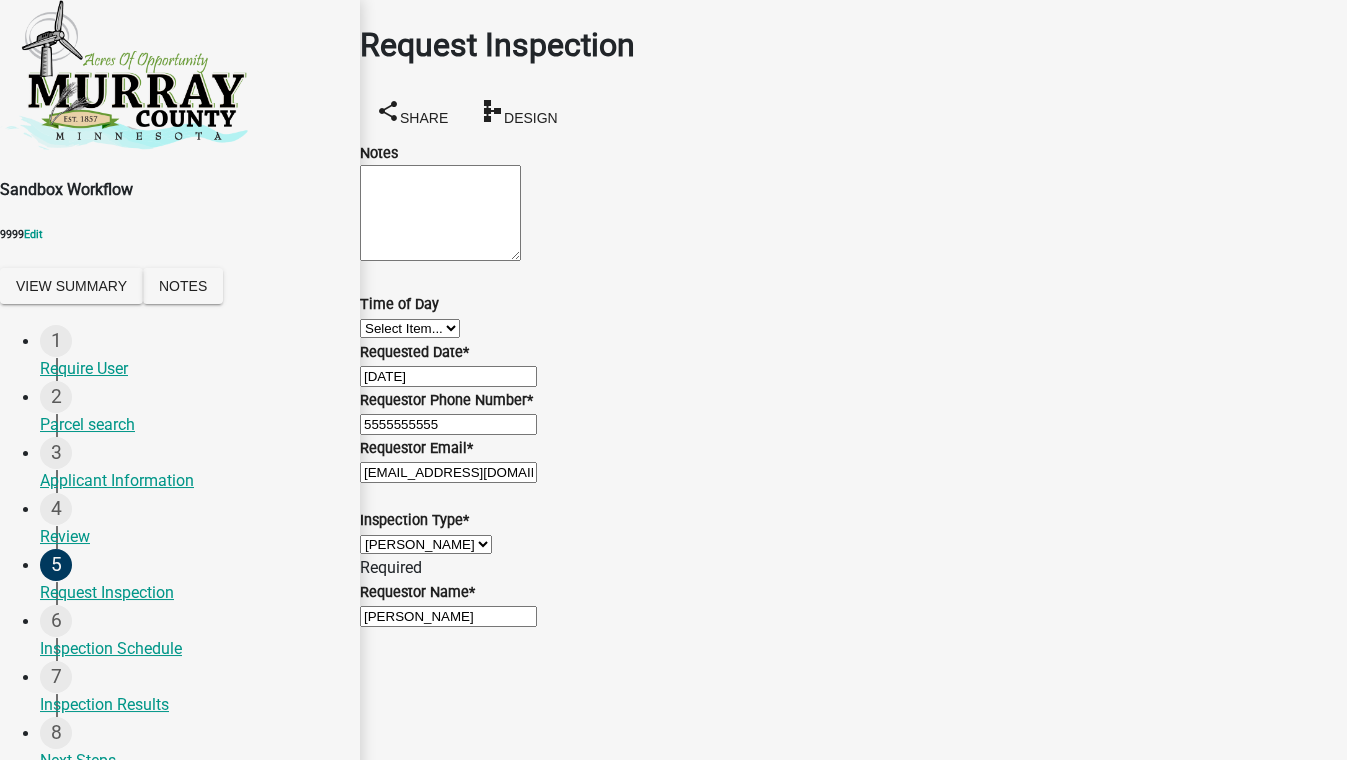 click on "Select Item...   Jean Christoffels   Sarah Soderholm   Connie Wieneke" at bounding box center (426, 544) 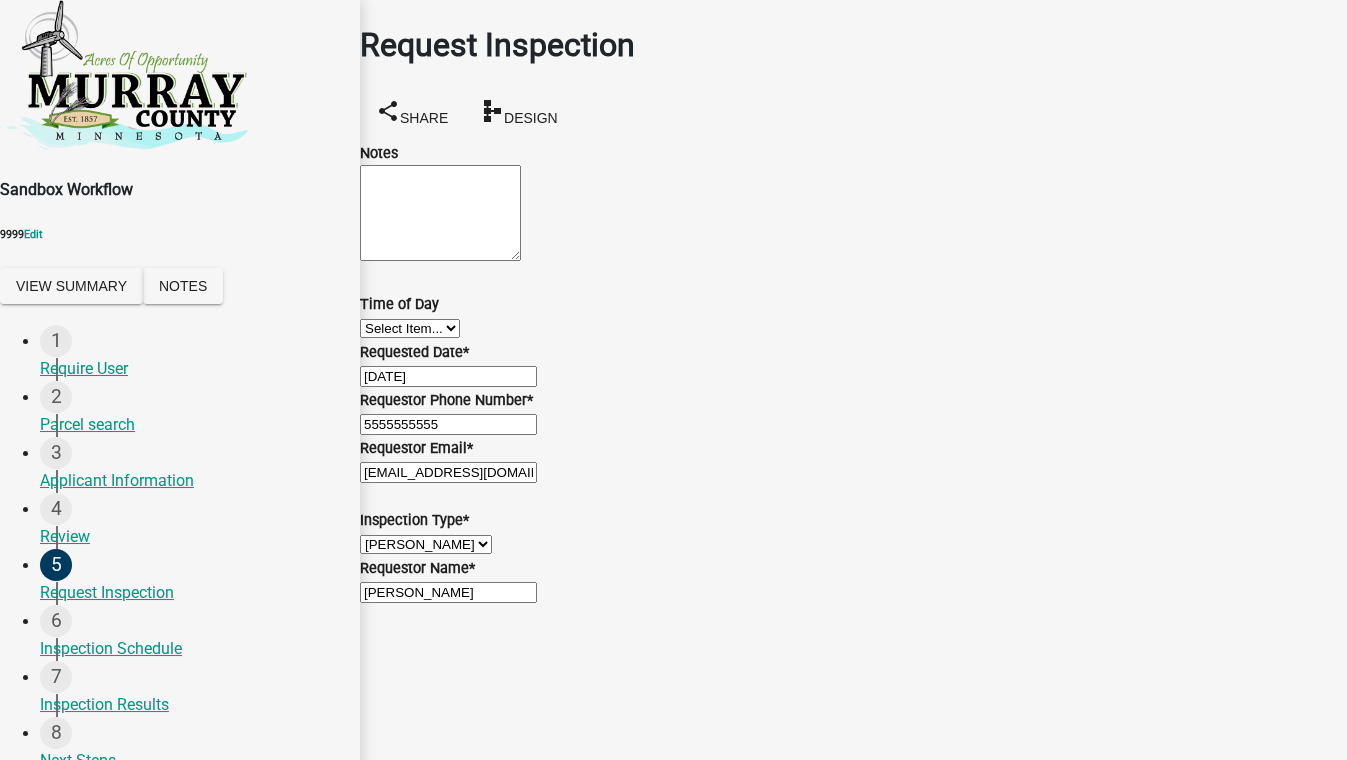 scroll, scrollTop: 360, scrollLeft: 0, axis: vertical 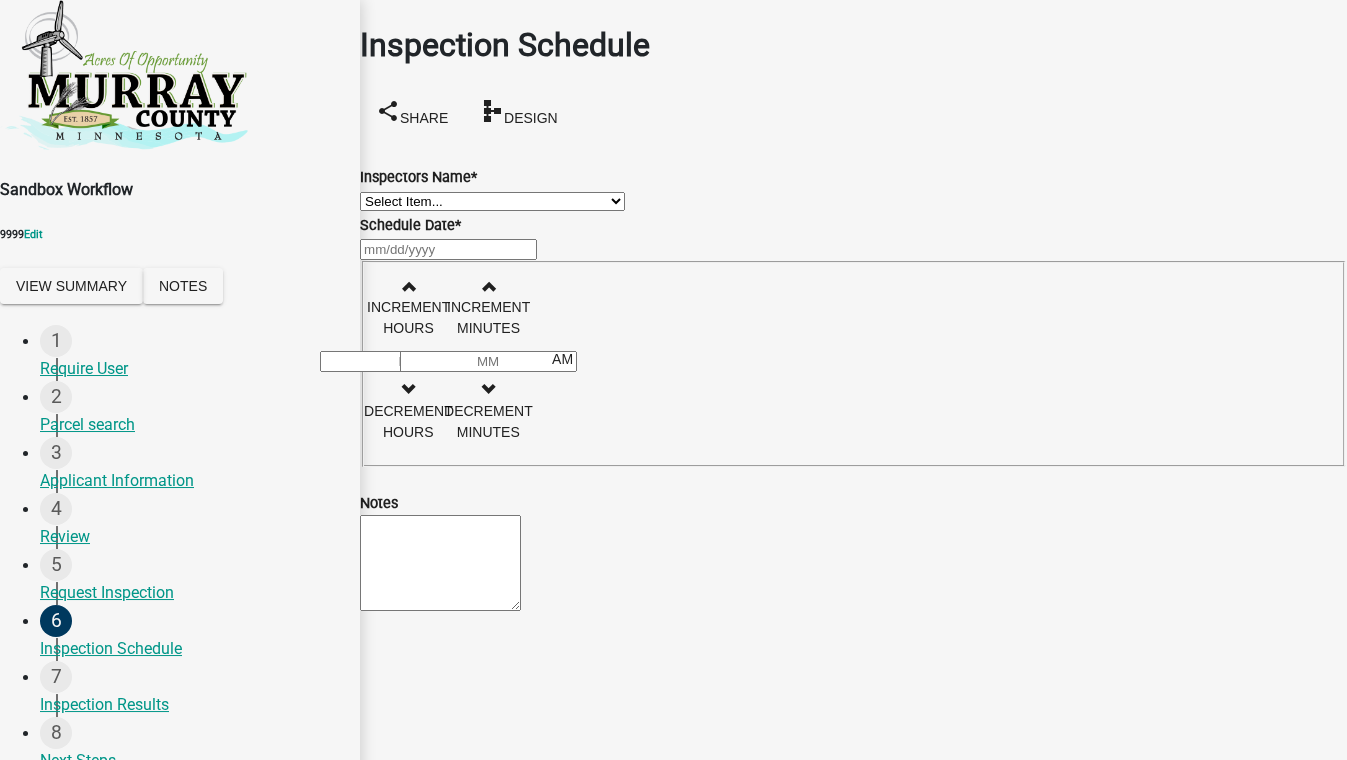 click on "Select Item...   Lonn J (Lonn D Jackels)   Randy Groves (Randy Groves)" at bounding box center (492, 201) 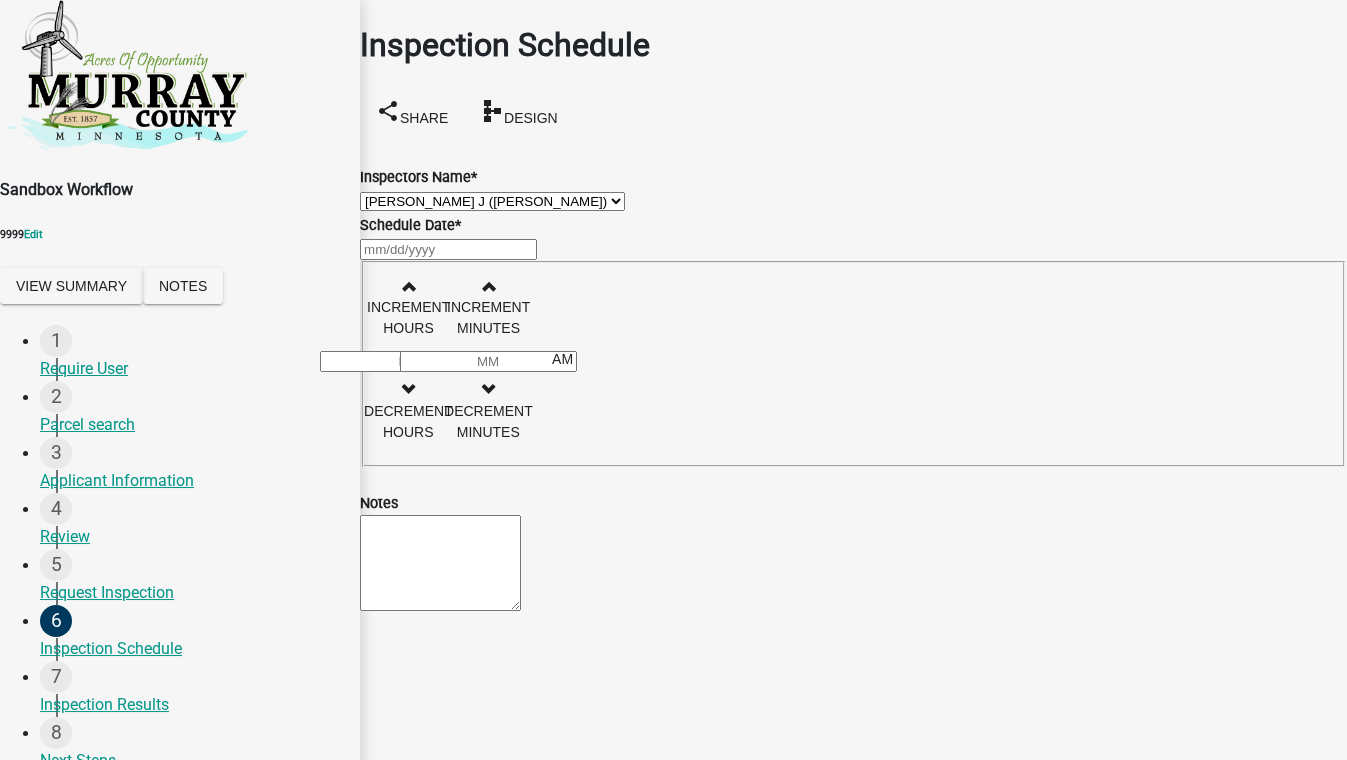 click on "Select Item...   Lonn J (Lonn D Jackels)   Randy Groves (Randy Groves)" at bounding box center [492, 201] 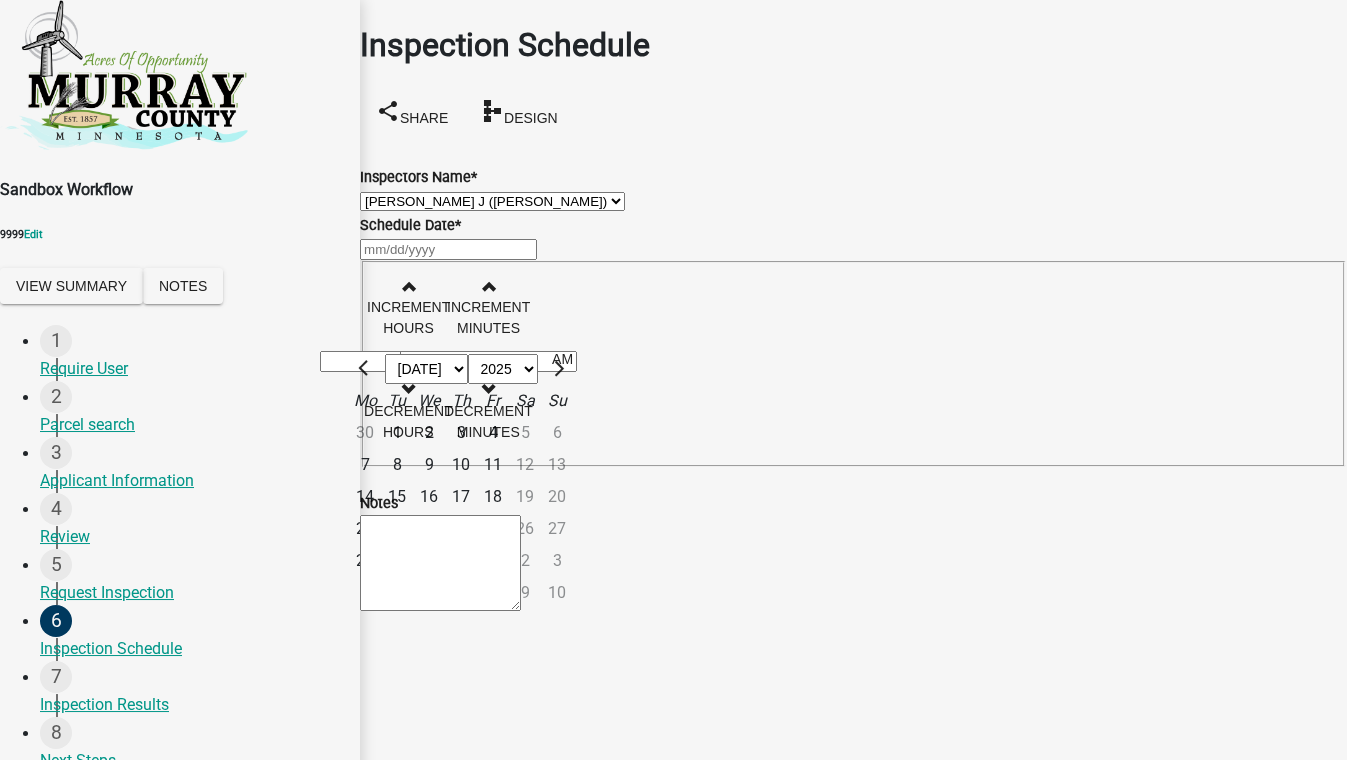 click on "17" 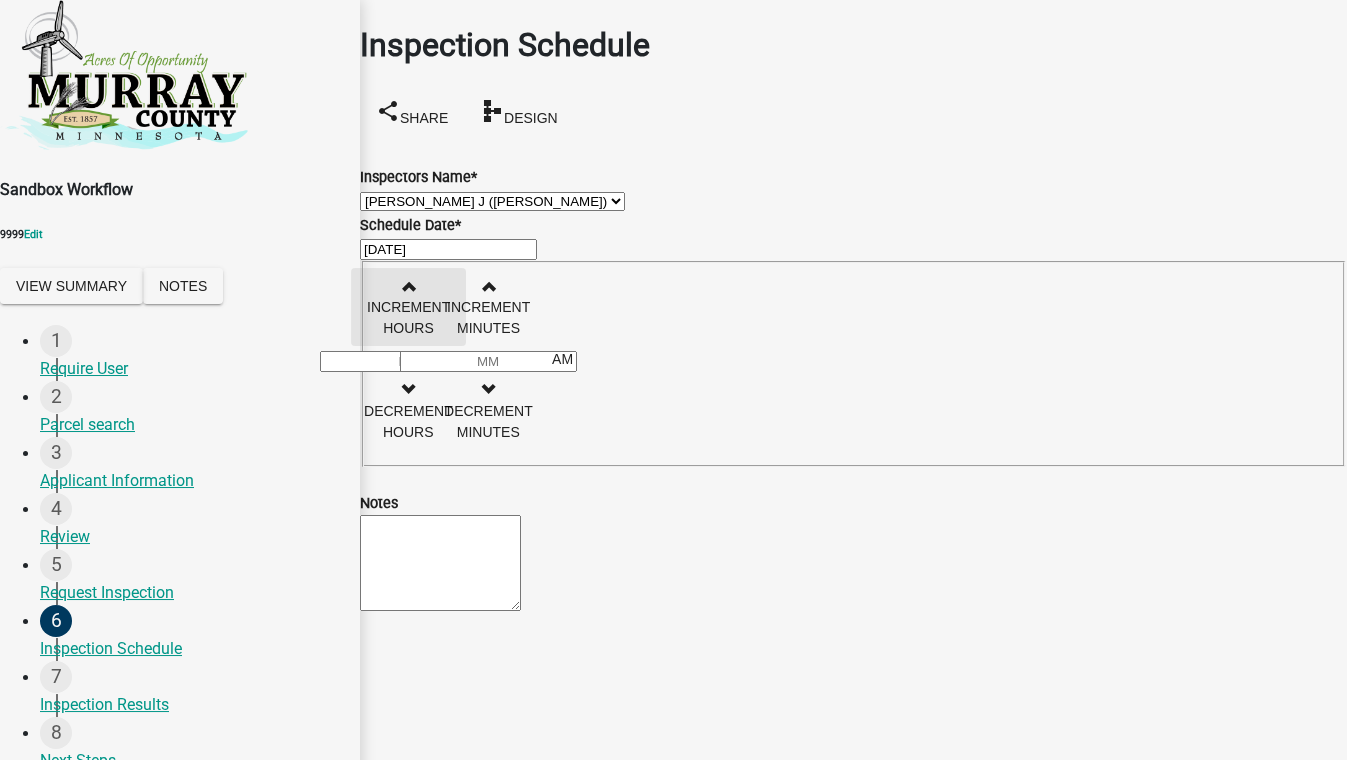 click on "Increment hours" at bounding box center (408, 307) 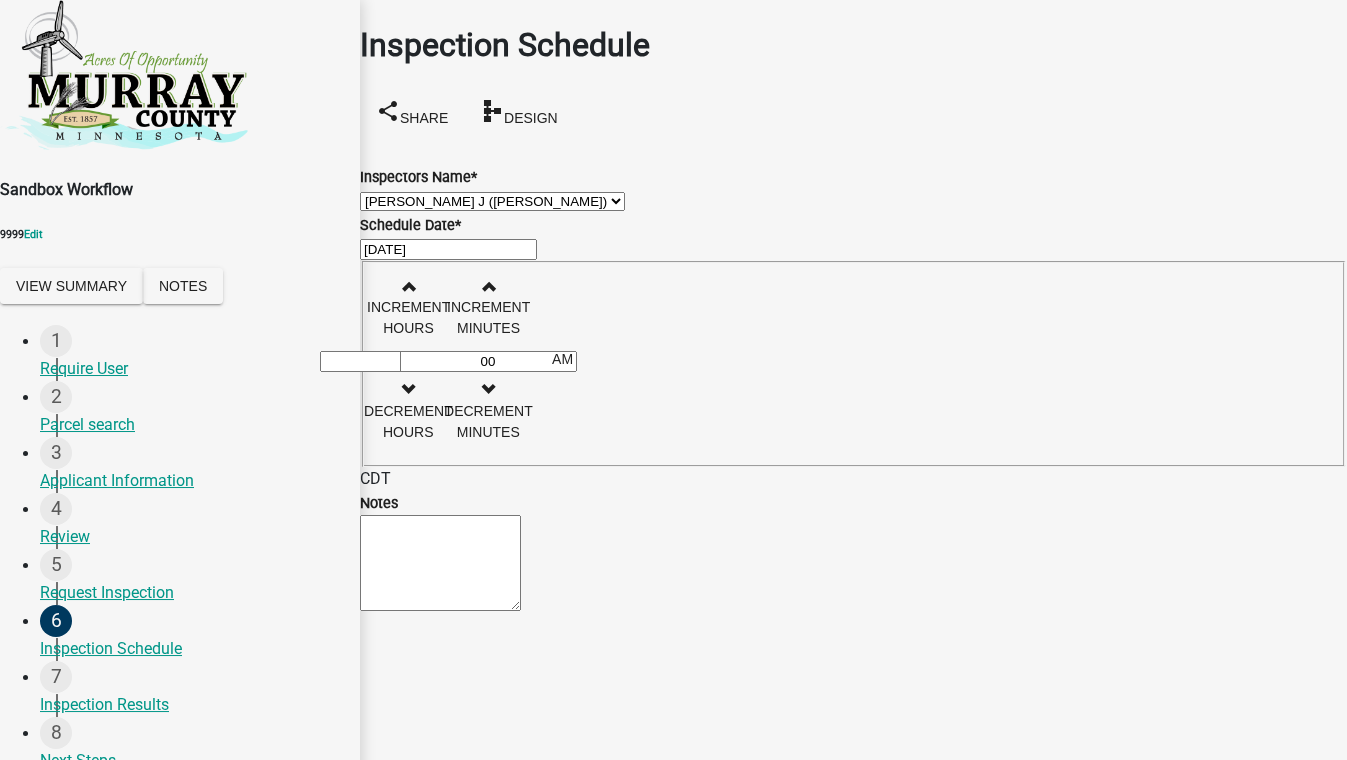 click on "Next" at bounding box center (394, 1034) 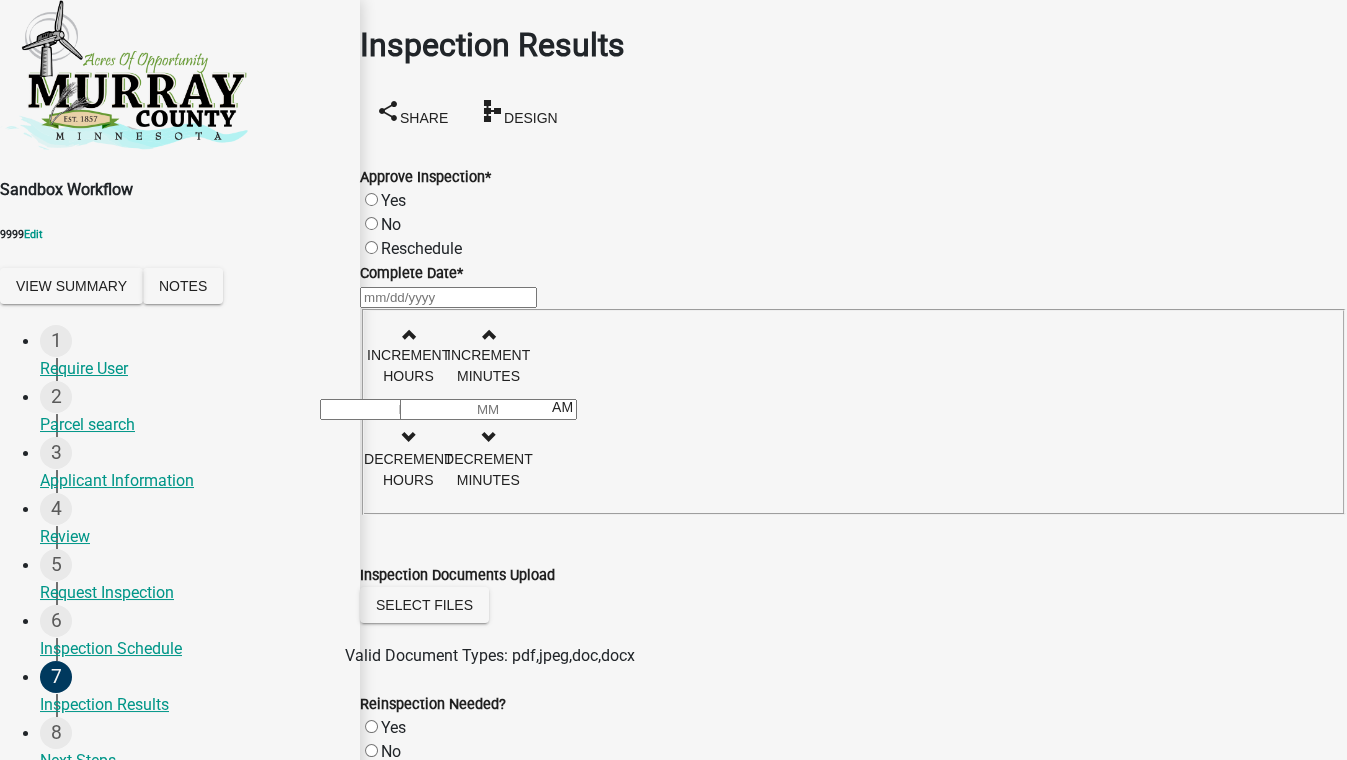 click on "Yes" 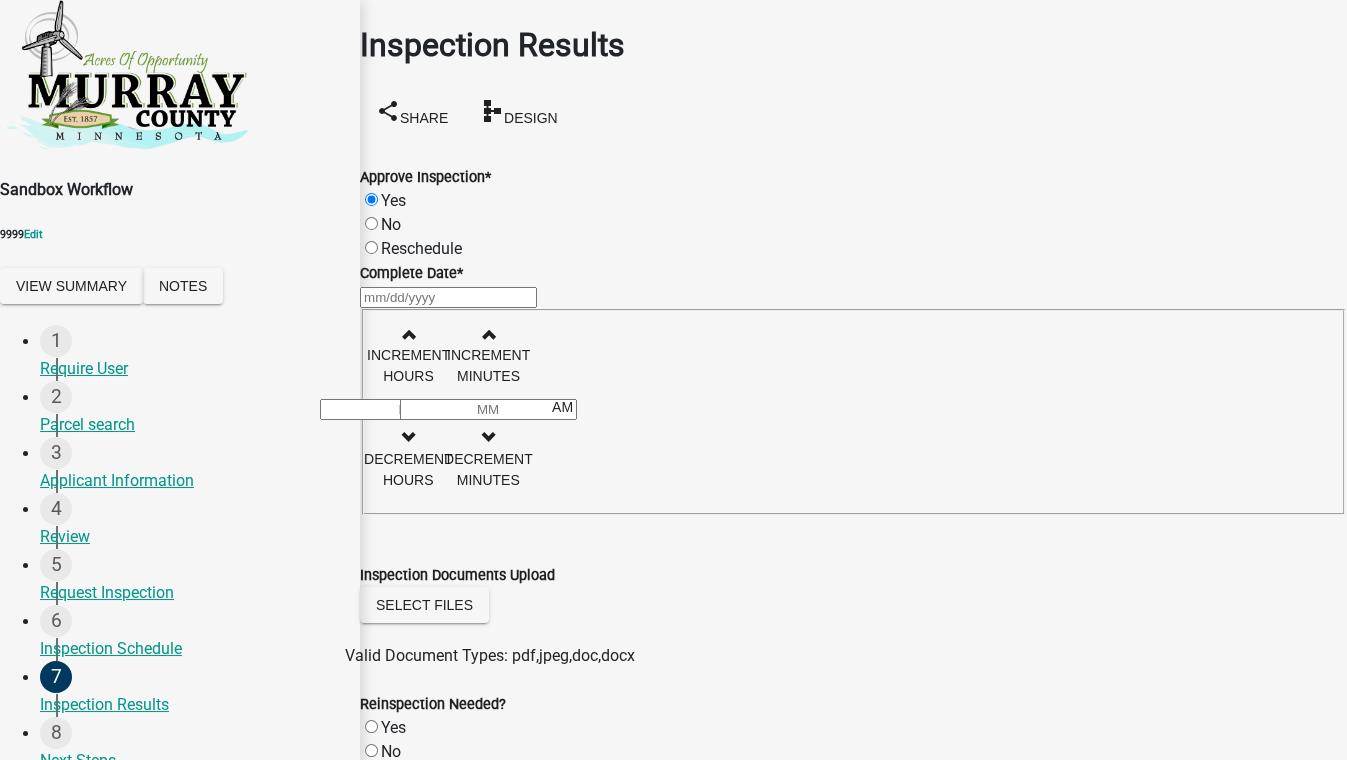 radio on "true" 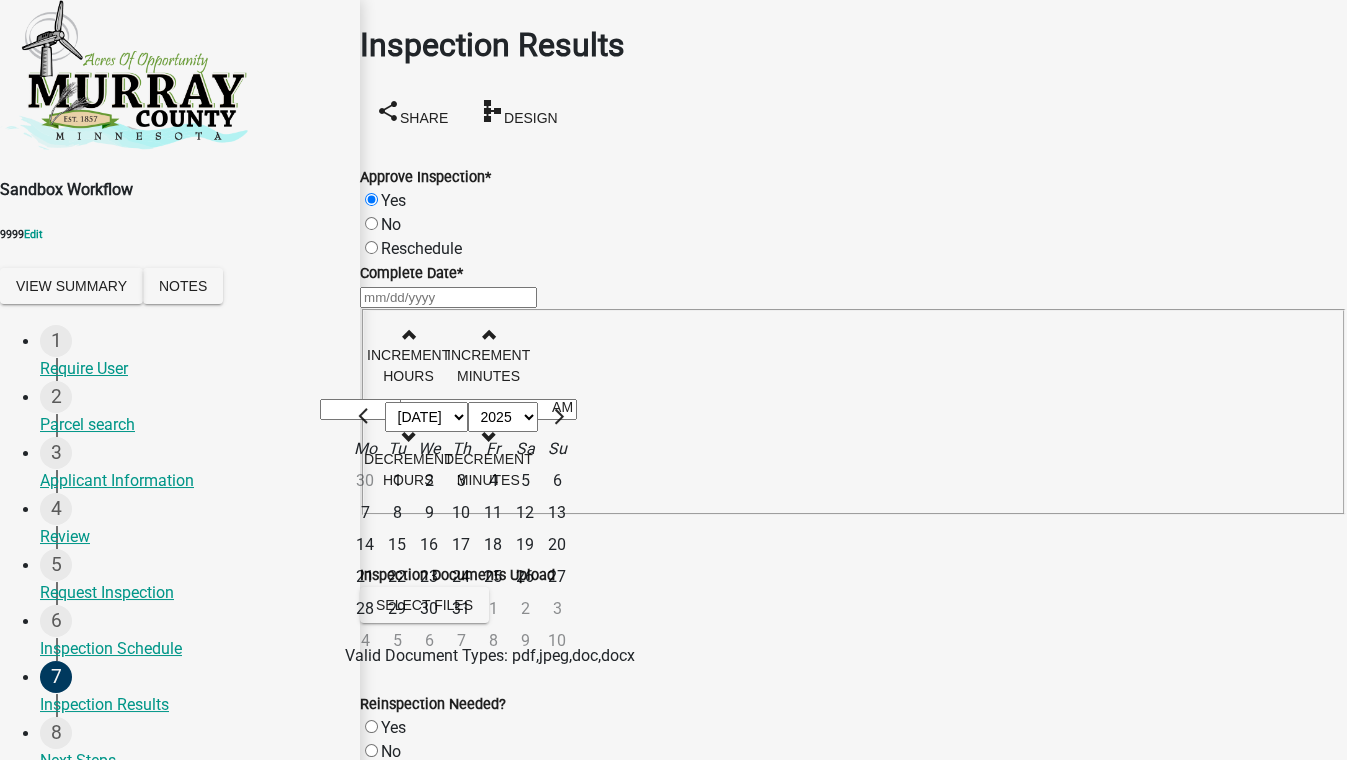 click on "Jan Feb Mar Apr May Jun Jul Aug Sep Oct Nov Dec 1525 1526 1527 1528 1529 1530 1531 1532 1533 1534 1535 1536 1537 1538 1539 1540 1541 1542 1543 1544 1545 1546 1547 1548 1549 1550 1551 1552 1553 1554 1555 1556 1557 1558 1559 1560 1561 1562 1563 1564 1565 1566 1567 1568 1569 1570 1571 1572 1573 1574 1575 1576 1577 1578 1579 1580 1581 1582 1583 1584 1585 1586 1587 1588 1589 1590 1591 1592 1593 1594 1595 1596 1597 1598 1599 1600 1601 1602 1603 1604 1605 1606 1607 1608 1609 1610 1611 1612 1613 1614 1615 1616 1617 1618 1619 1620 1621 1622 1623 1624 1625 1626 1627 1628 1629 1630 1631 1632 1633 1634 1635 1636 1637 1638 1639 1640 1641 1642 1643 1644 1645 1646 1647 1648 1649 1650 1651 1652 1653 1654 1655 1656 1657 1658 1659 1660 1661 1662 1663 1664 1665 1666 1667 1668 1669 1670 1671 1672 1673 1674 1675 1676 1677 1678 1679 1680 1681 1682 1683 1684 1685 1686 1687 1688 1689 1690 1691 1692 1693 1694 1695 1696 1697 1698 1699 1700 1701 1702 1703 1704 1705 1706 1707 1708 1709 1710 1711 1712 1713 1714 1715 1716 1717 1718 1719 1" 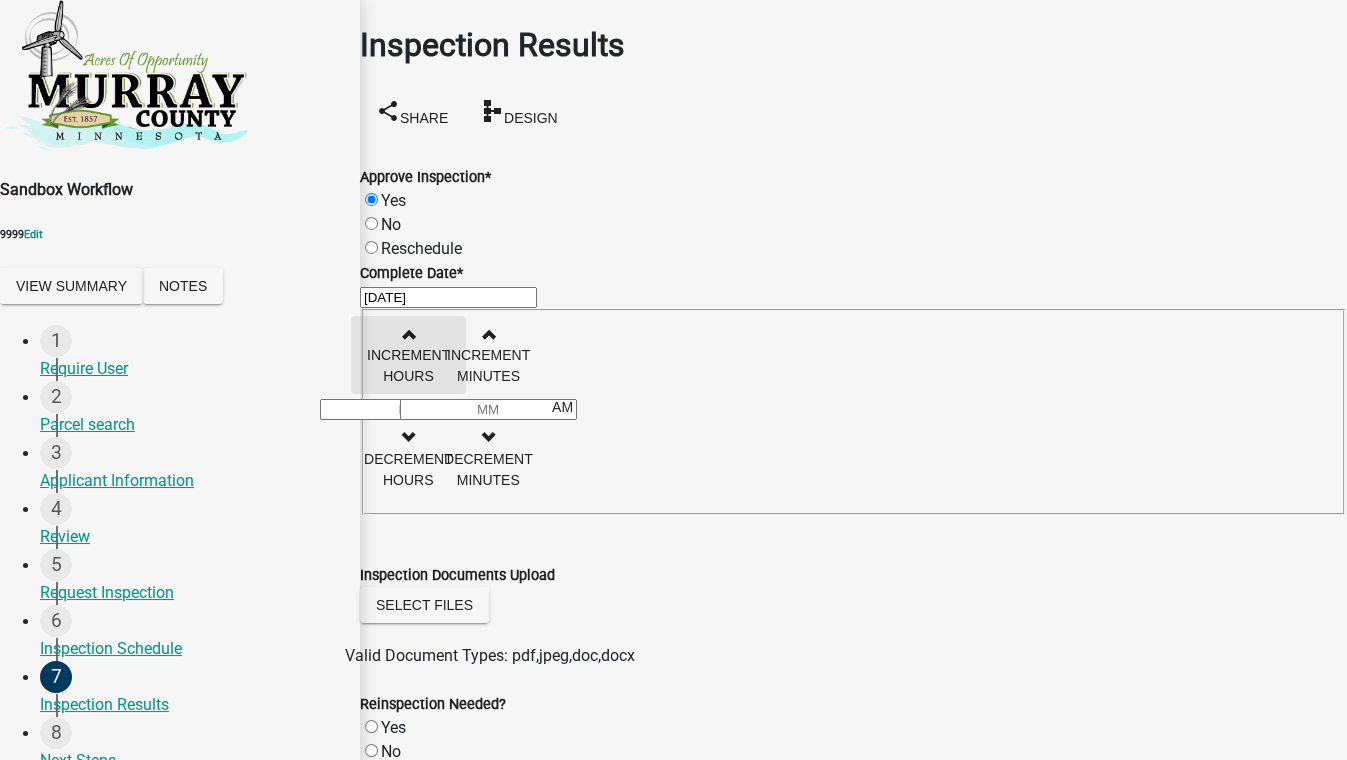 click at bounding box center (408, 334) 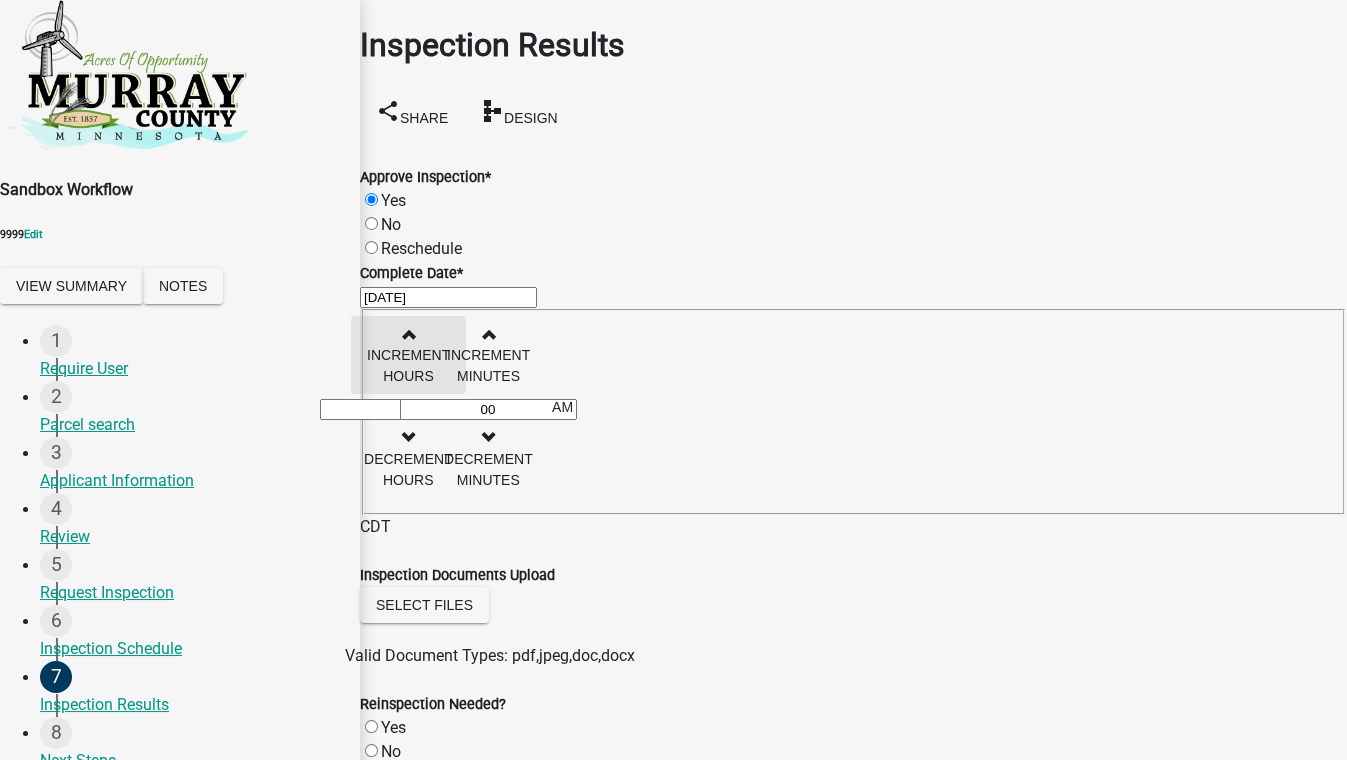scroll, scrollTop: 454, scrollLeft: 0, axis: vertical 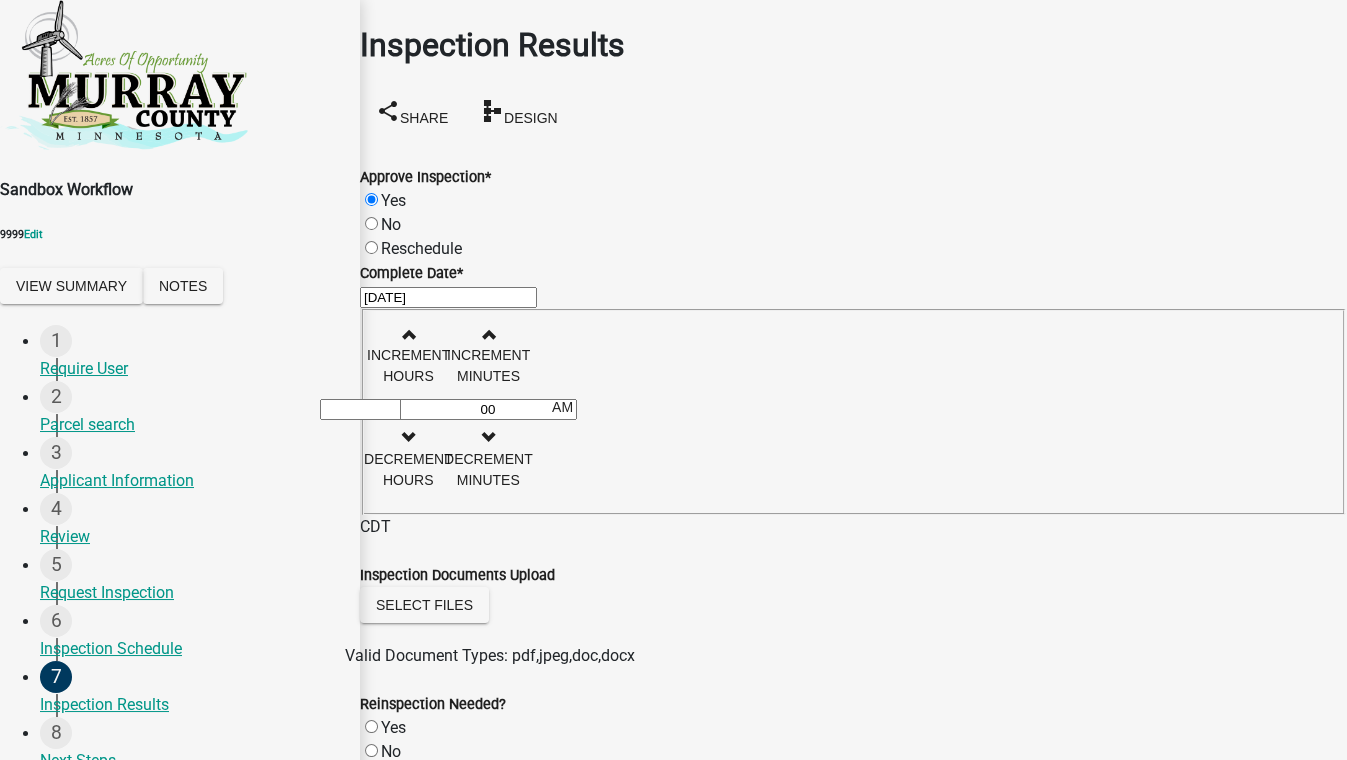 click on "Yes" 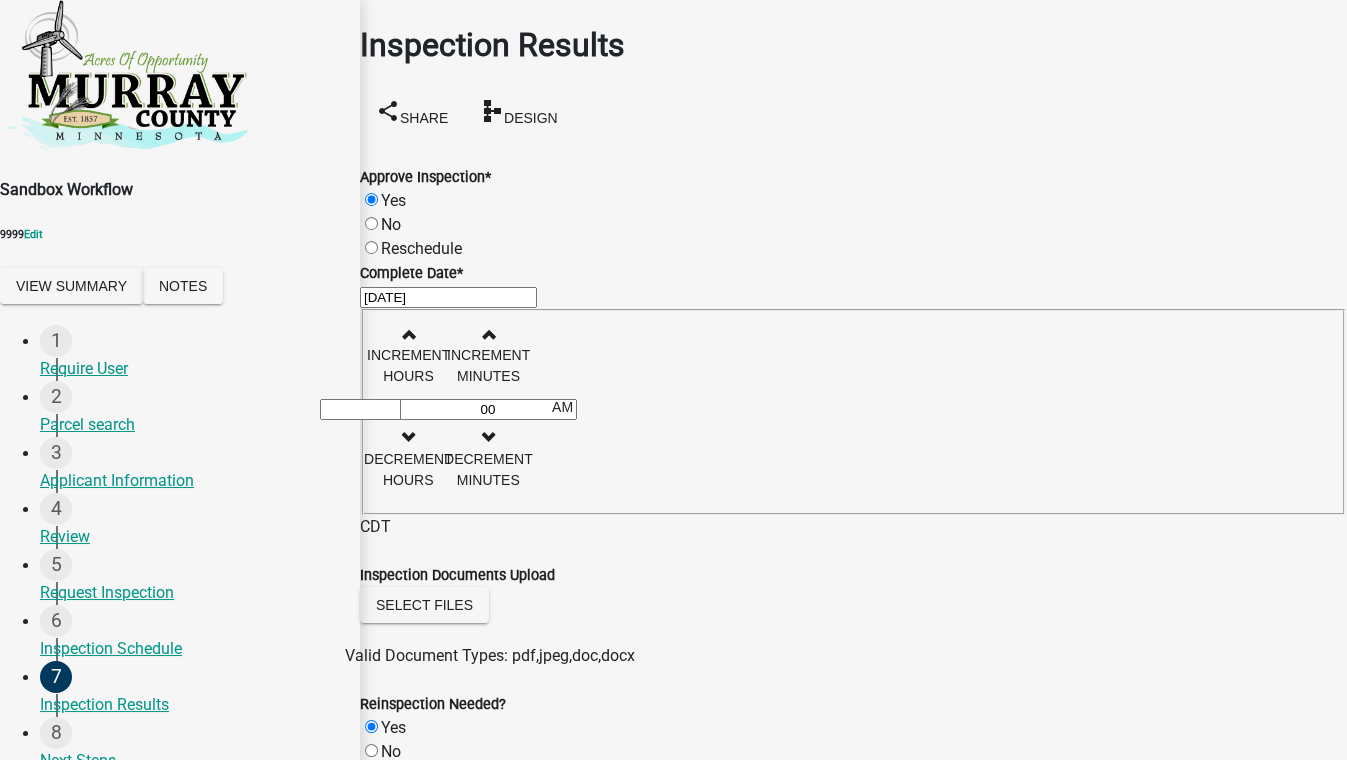 radio on "true" 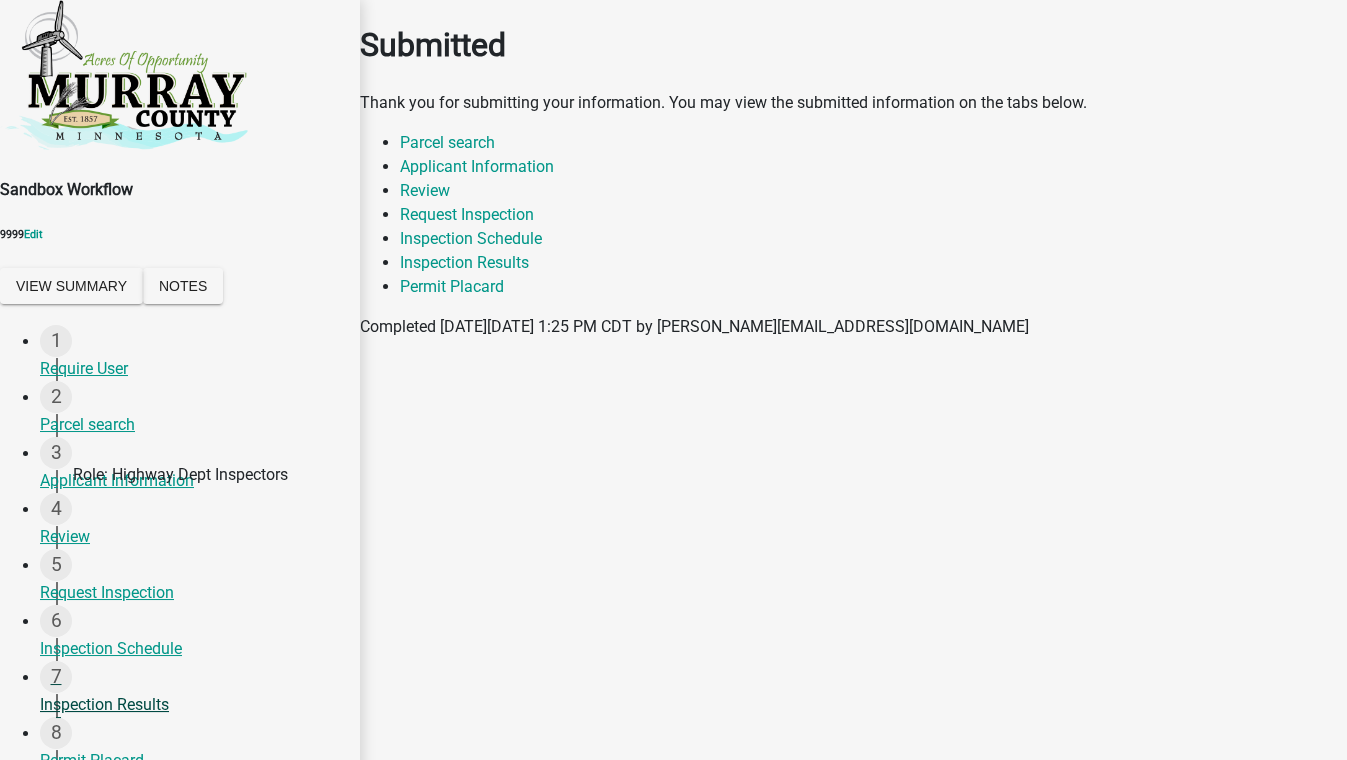 scroll, scrollTop: 181, scrollLeft: 0, axis: vertical 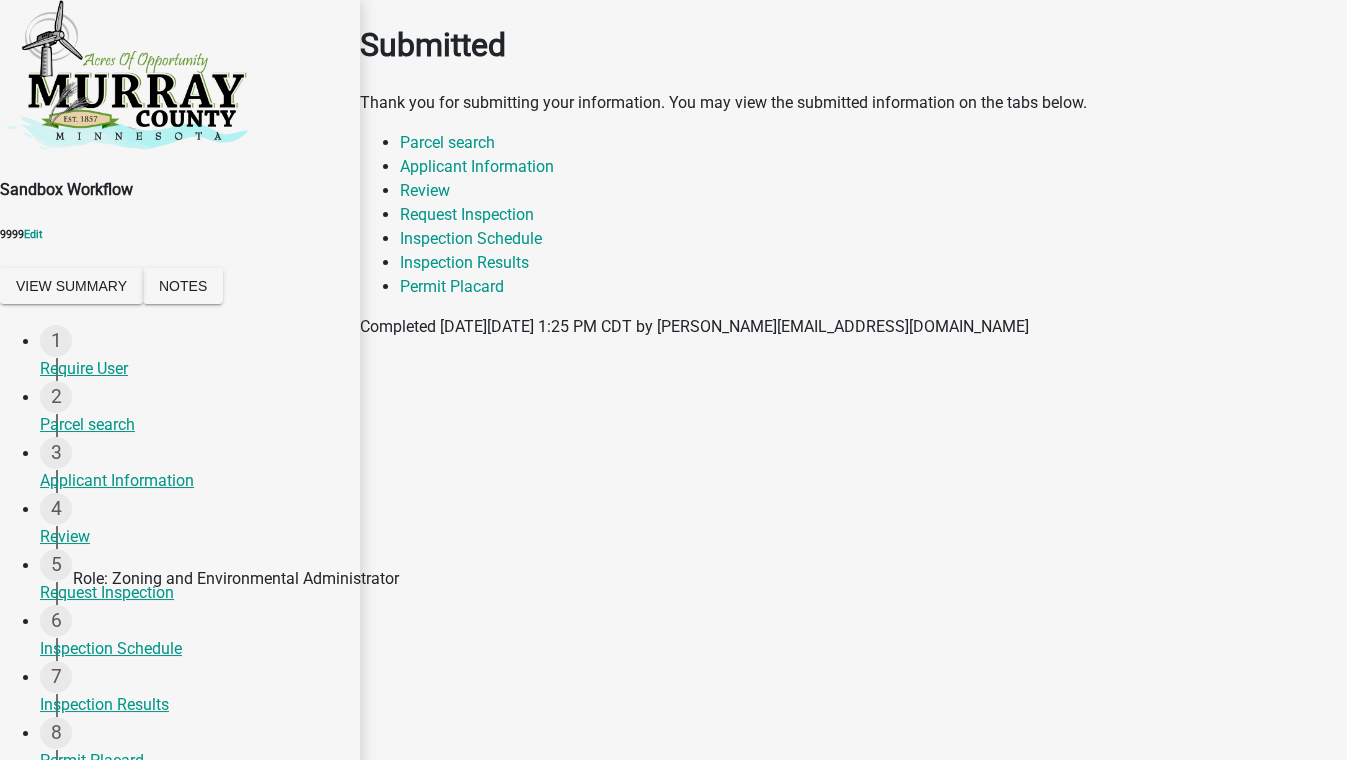 click on "Permit Approved End" at bounding box center [192, 817] 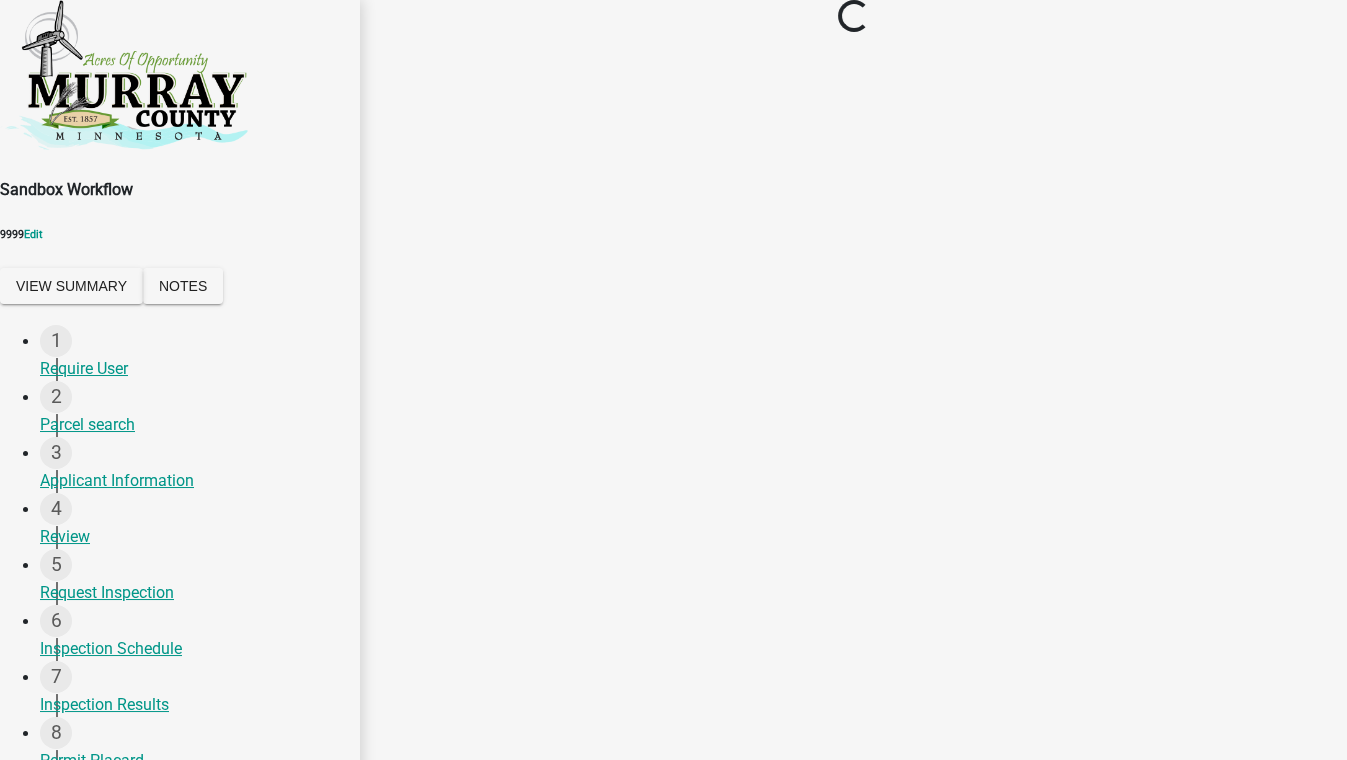 drag, startPoint x: 762, startPoint y: 746, endPoint x: 768, endPoint y: 733, distance: 14.3178215 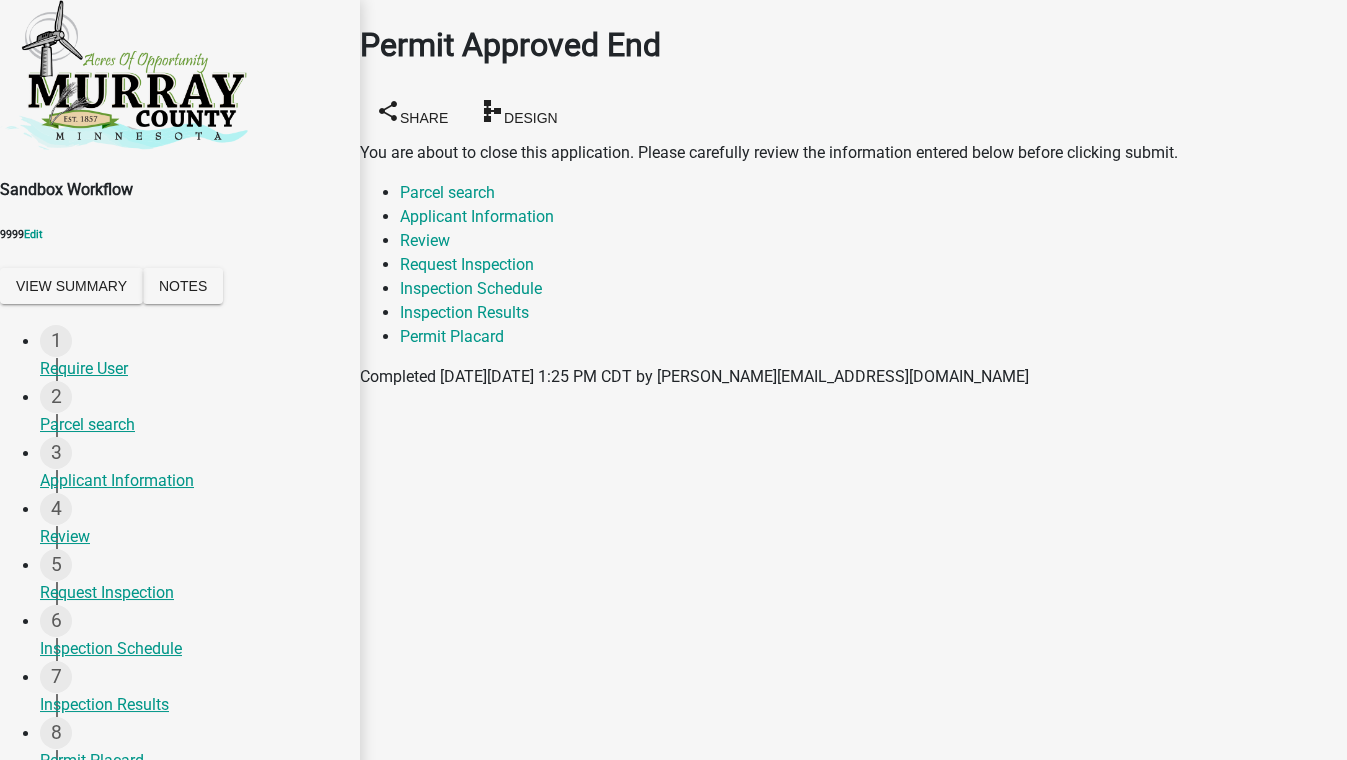 click 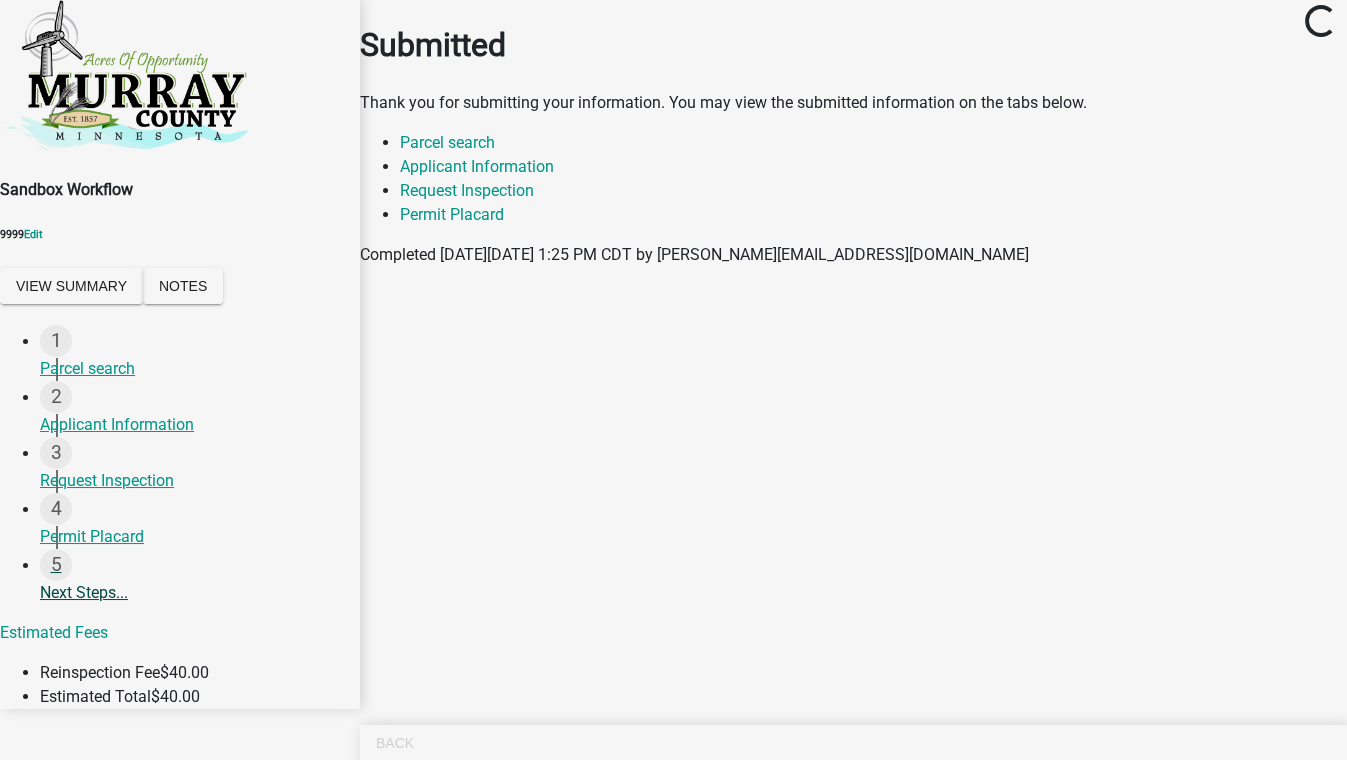 scroll, scrollTop: 0, scrollLeft: 0, axis: both 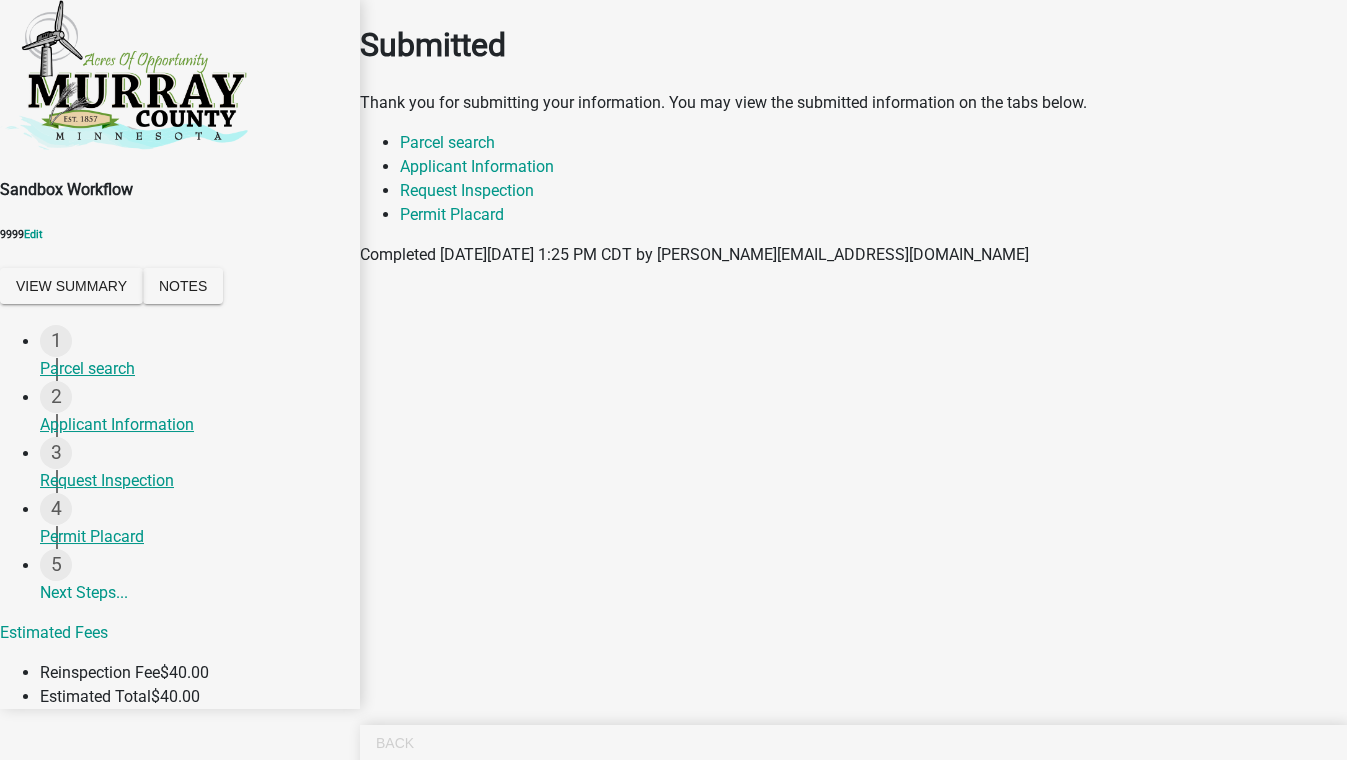 click on "Applicant   Zoning and Environmental Administrator   Highway Dept Inspectors   Admin" at bounding box center [521, 786] 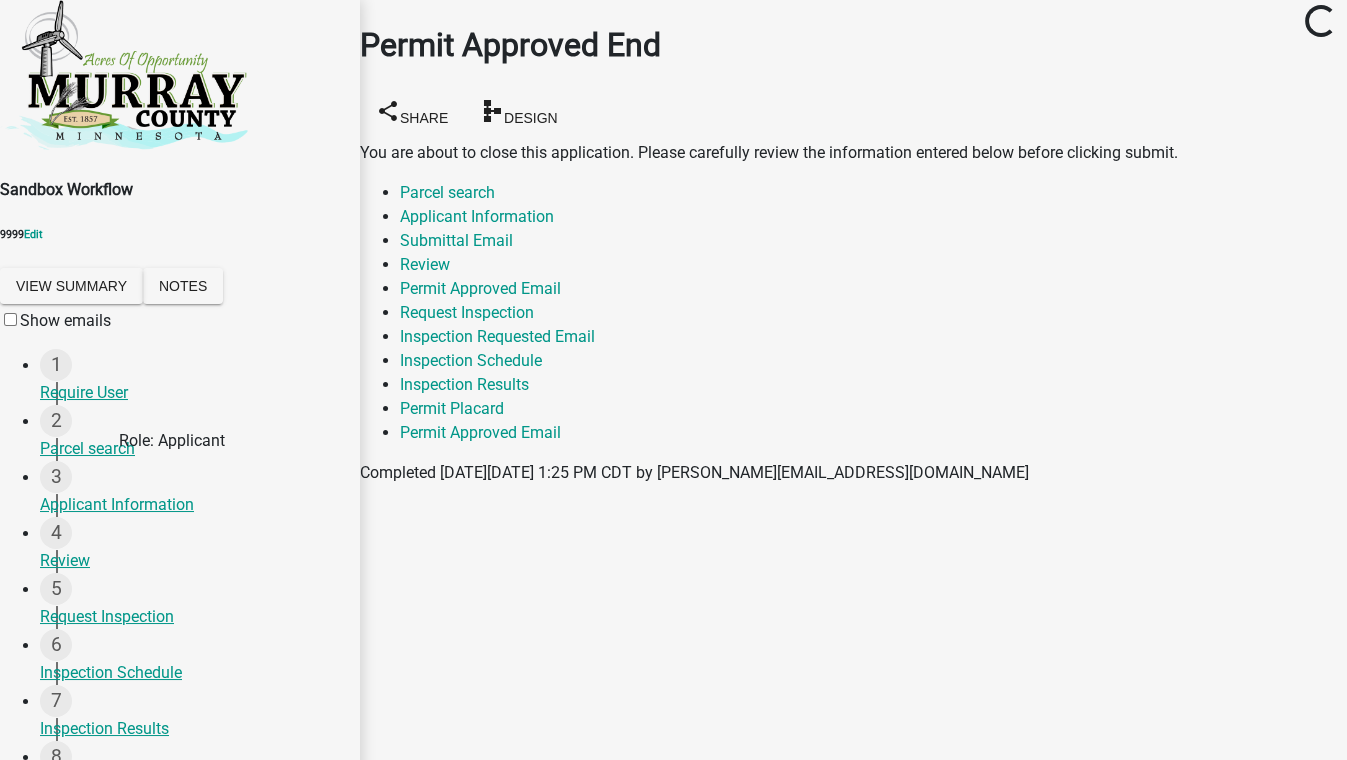 scroll, scrollTop: 301, scrollLeft: 0, axis: vertical 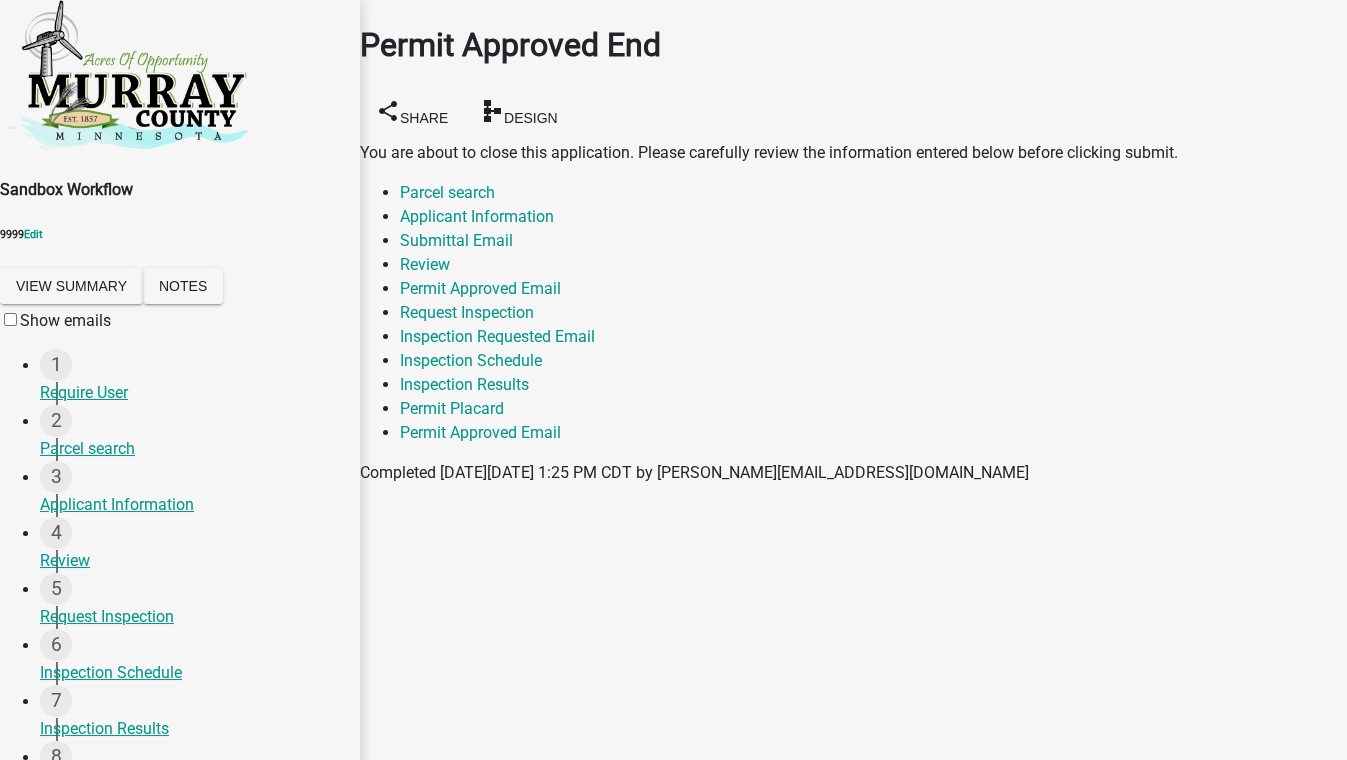 click on "Applicant   Zoning and Environmental Administrator   Highway Dept Inspectors   Admin" at bounding box center [521, 1034] 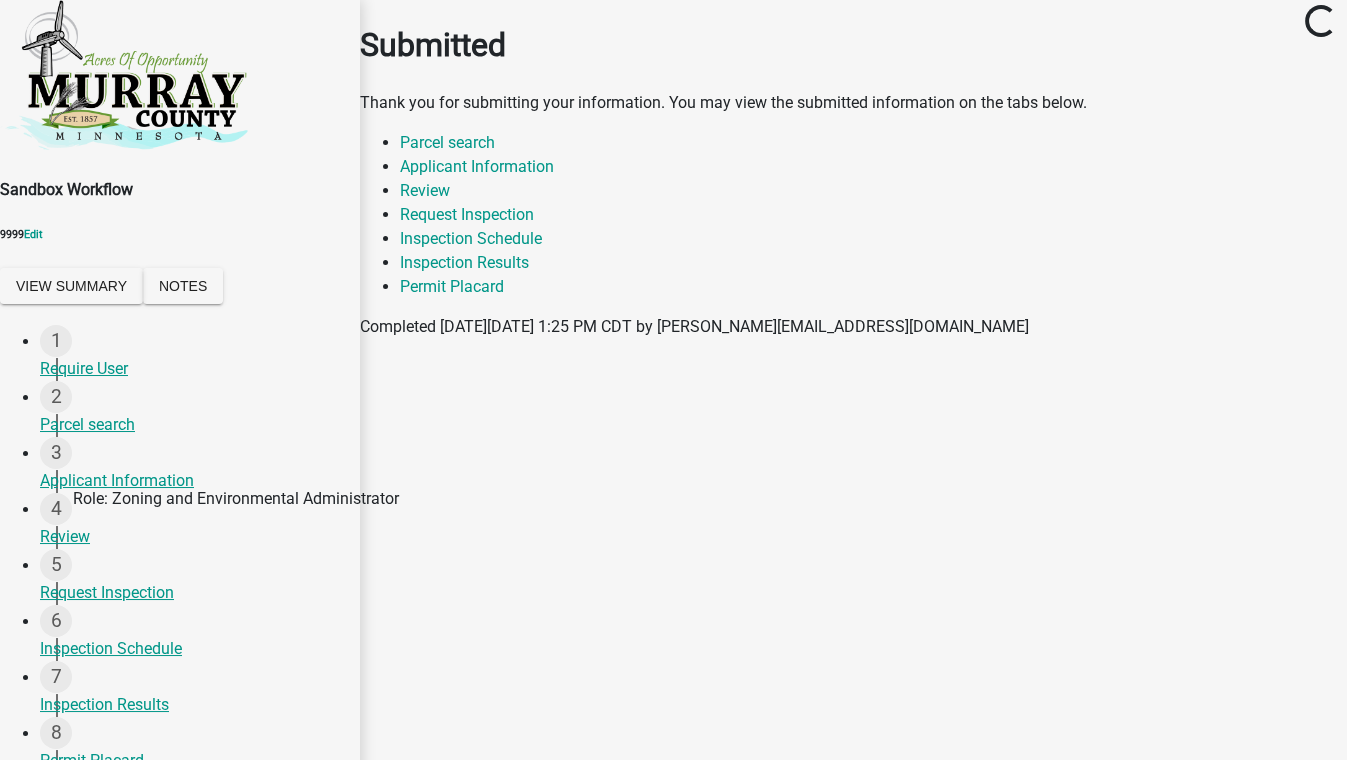 scroll, scrollTop: 261, scrollLeft: 0, axis: vertical 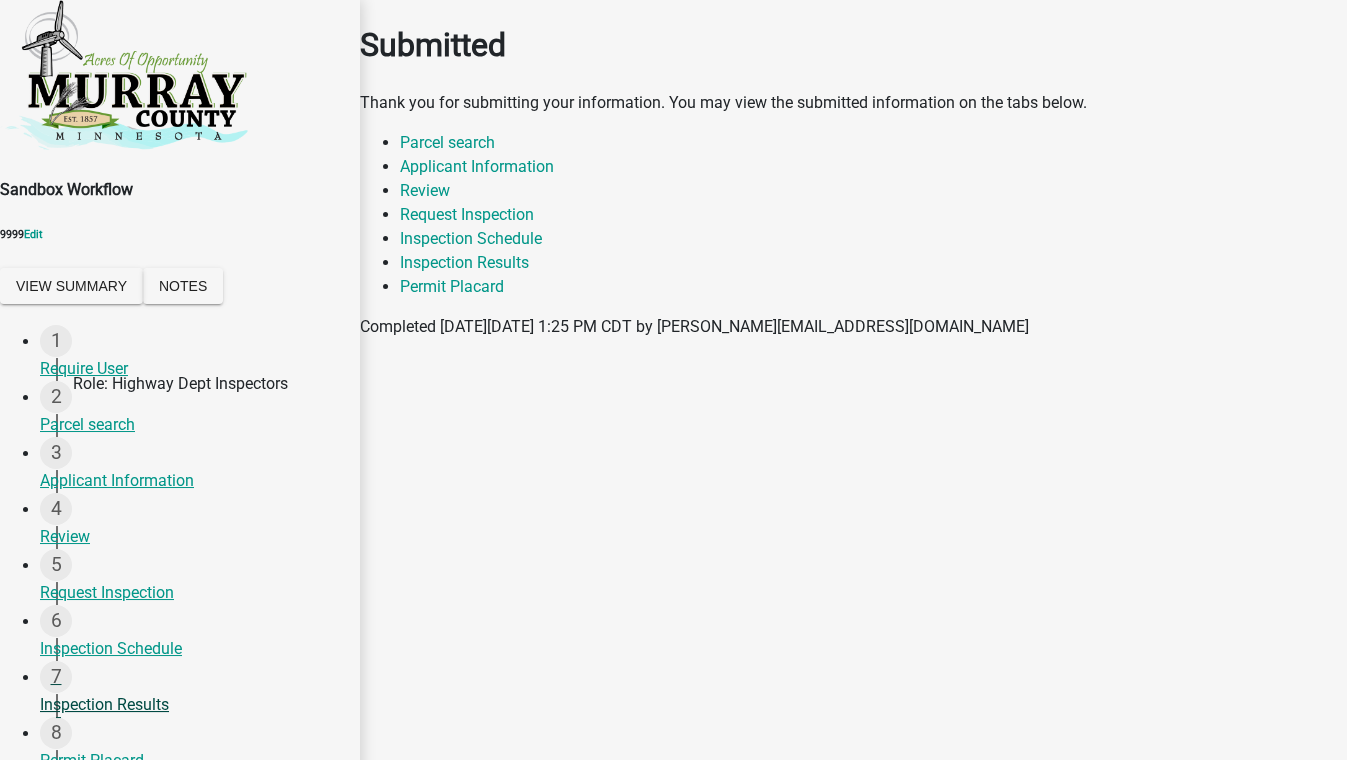 click on "Inspection Results" at bounding box center (192, 705) 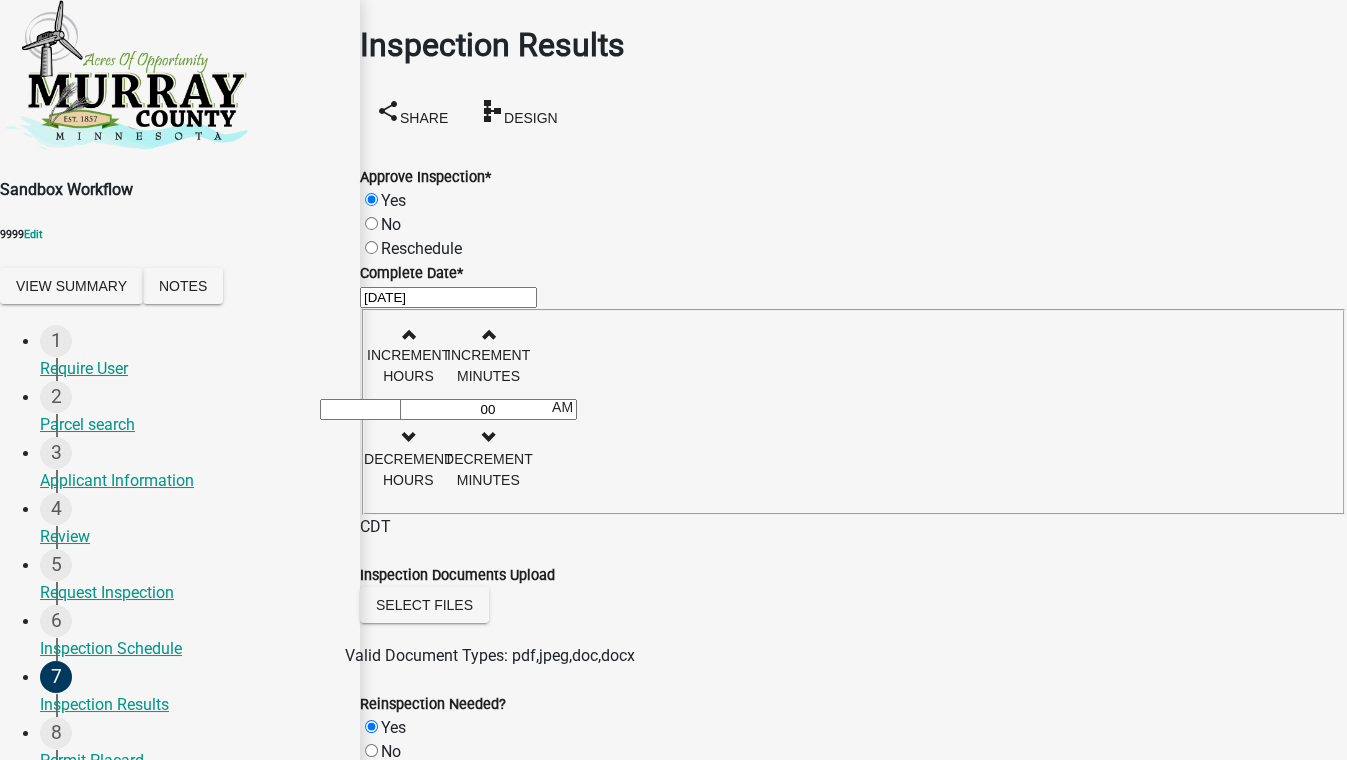 click on "Reschedule" 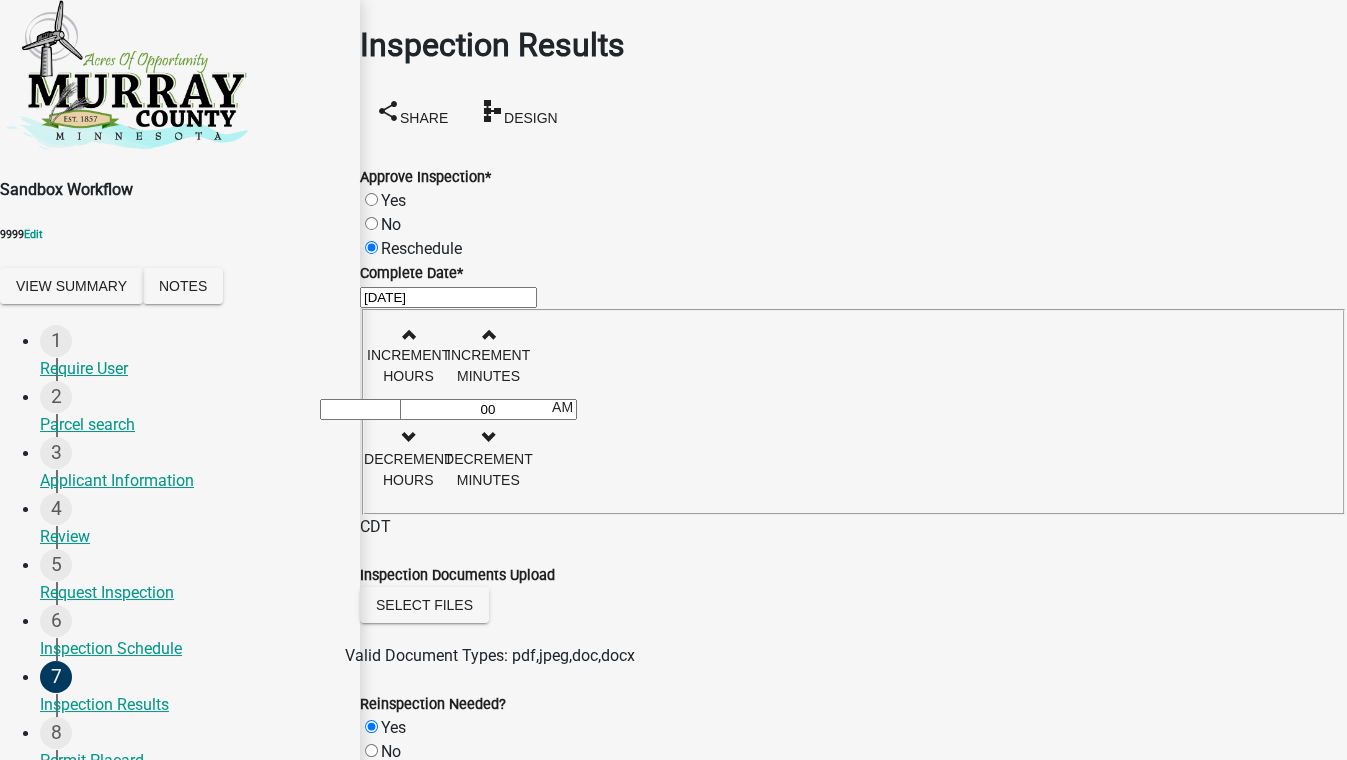 radio on "true" 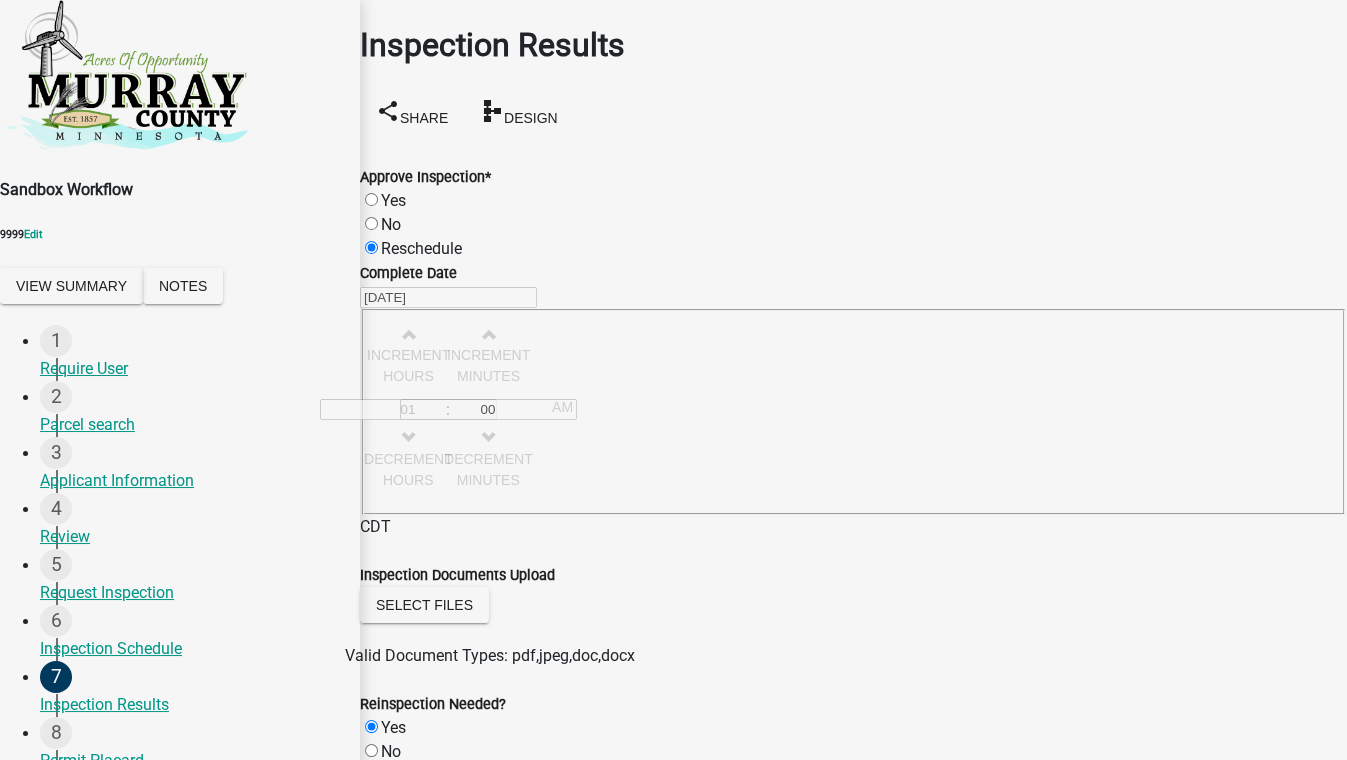 scroll, scrollTop: 181, scrollLeft: 0, axis: vertical 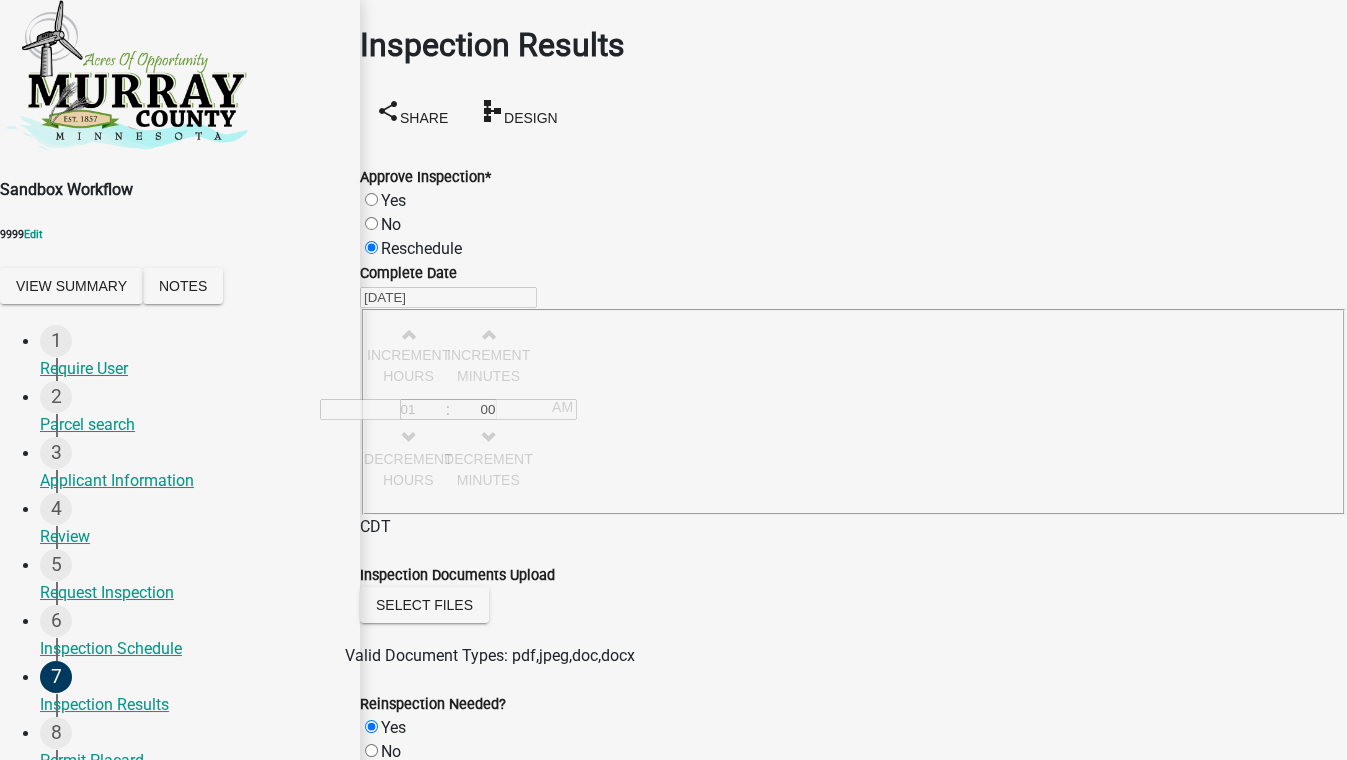 click on "Next" at bounding box center (394, 1114) 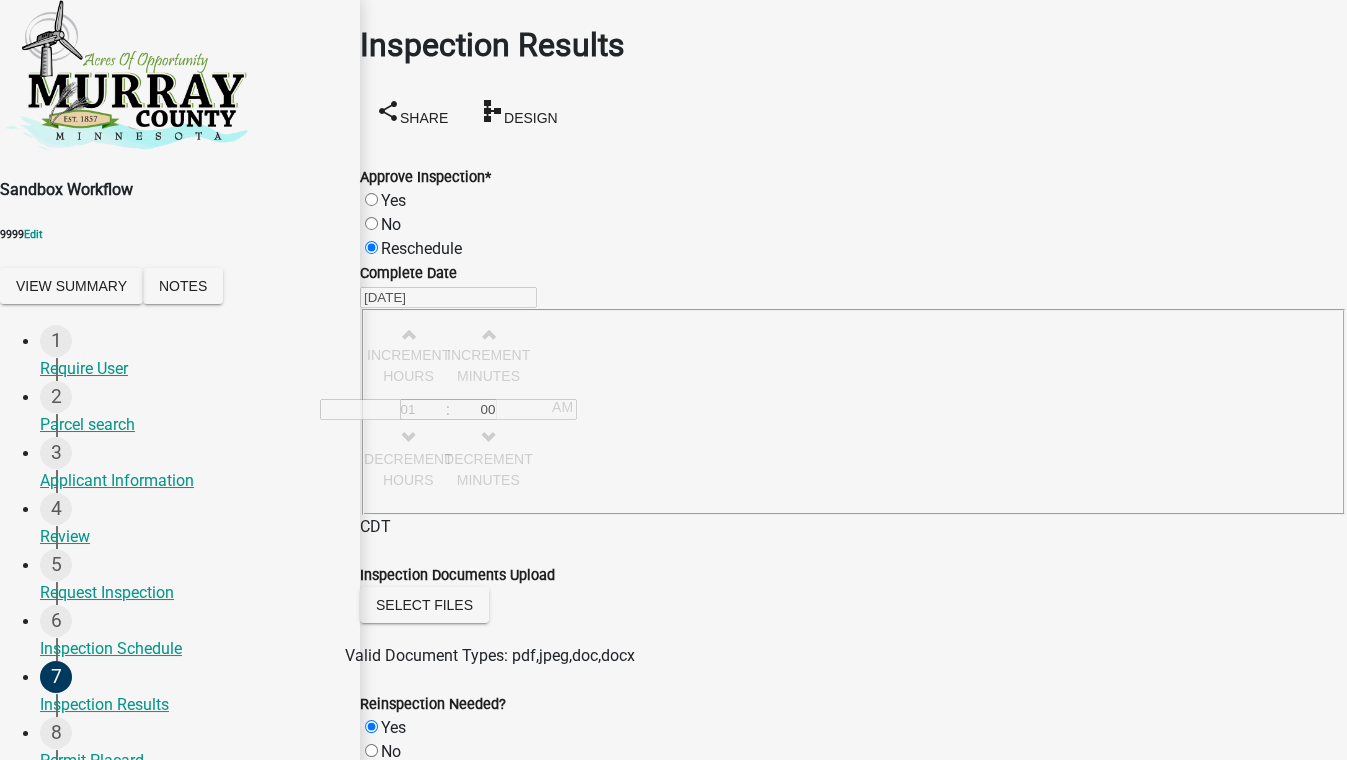 scroll, scrollTop: 834, scrollLeft: 0, axis: vertical 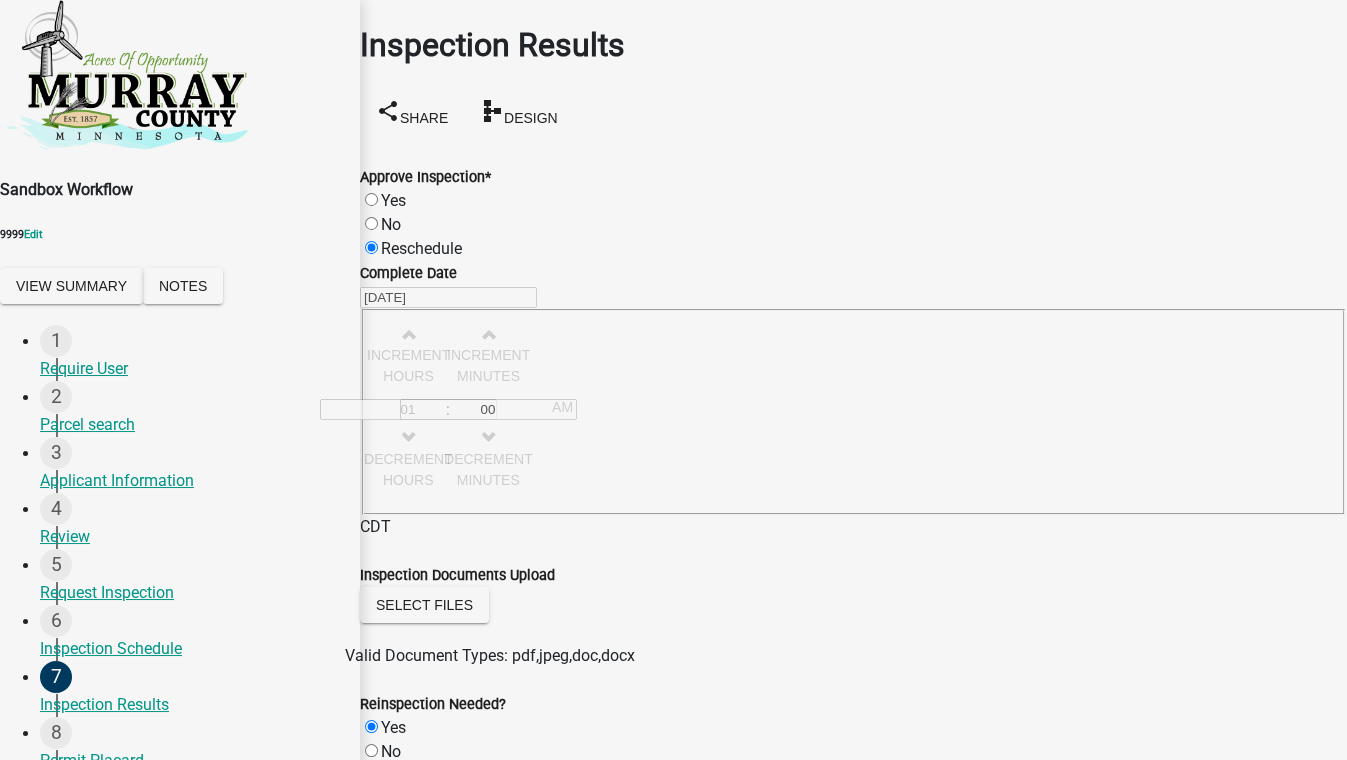 drag, startPoint x: 416, startPoint y: 534, endPoint x: 952, endPoint y: 535, distance: 536.0009 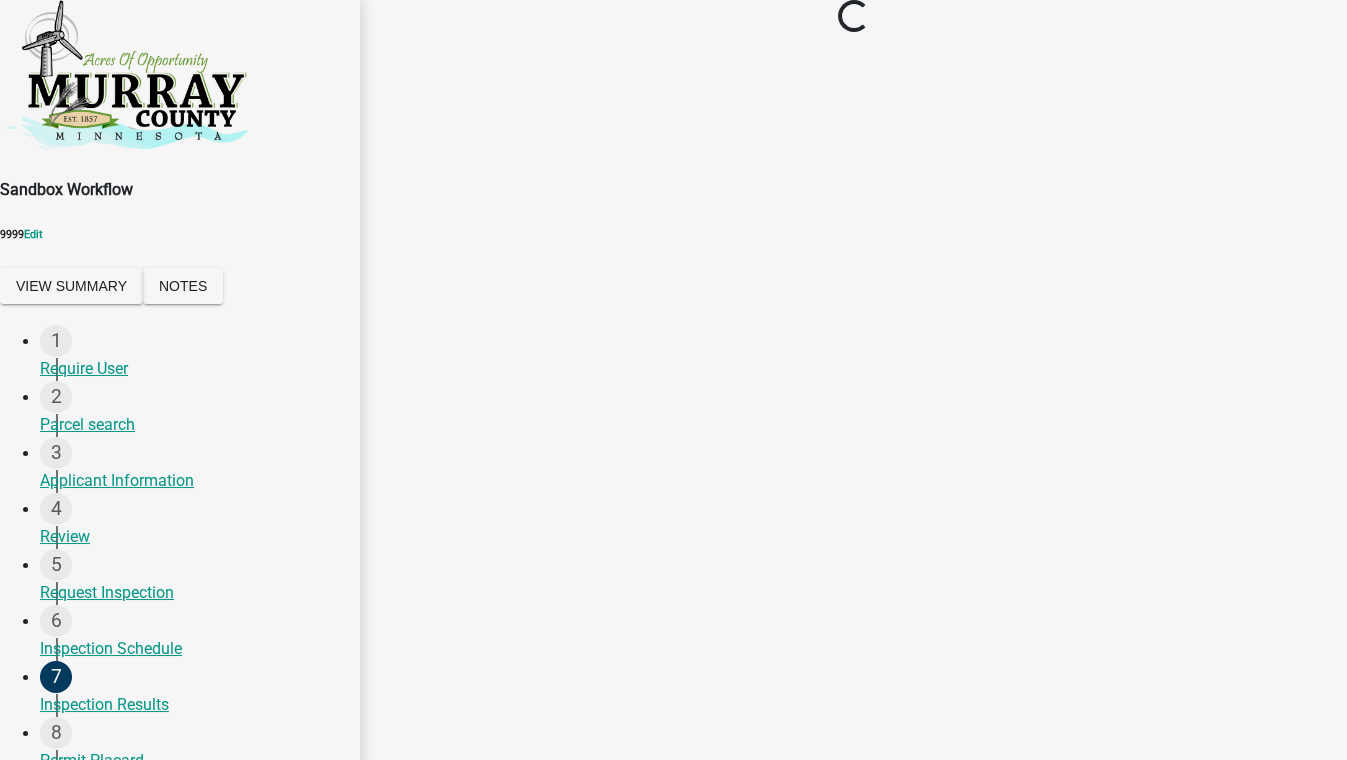 scroll, scrollTop: 204, scrollLeft: 0, axis: vertical 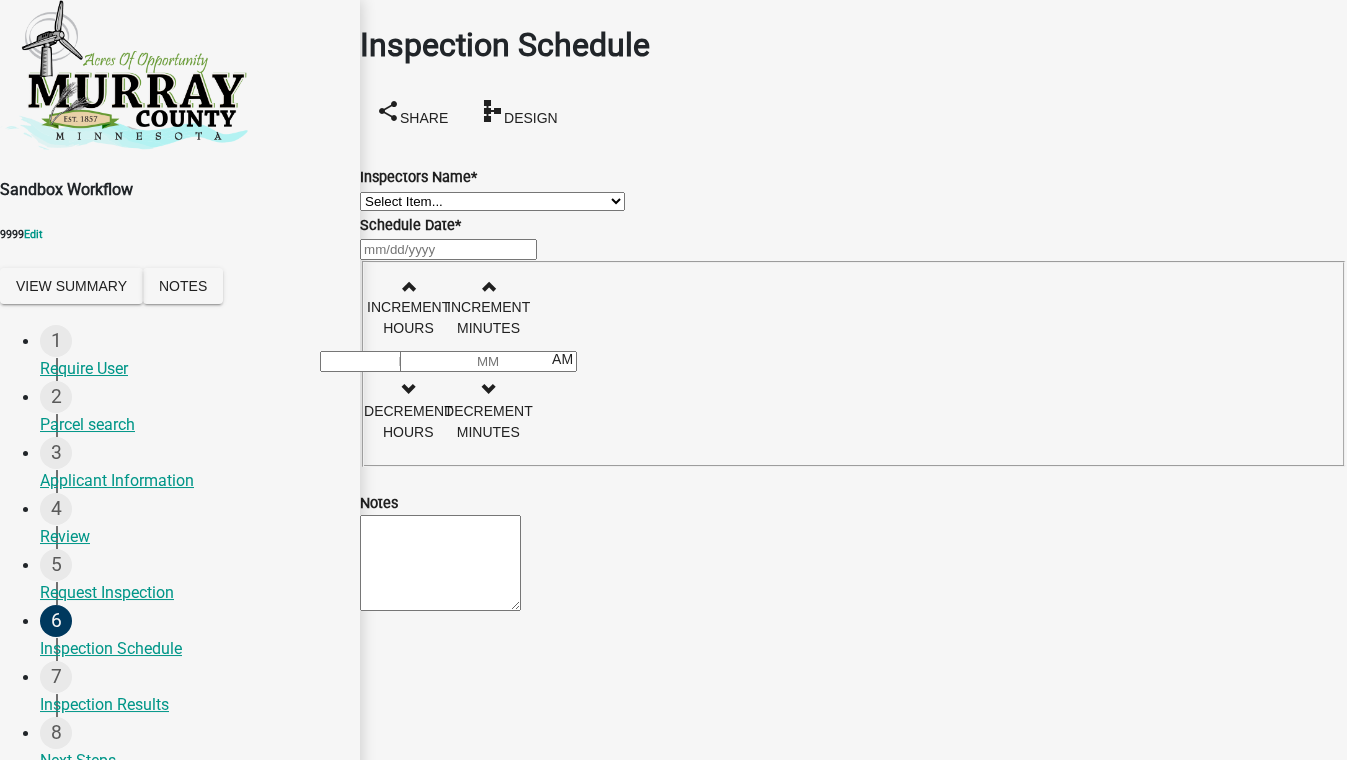 click on "Select Item...   Lonn J (Lonn D Jackels)   Randy Groves (Randy Groves)" at bounding box center [492, 201] 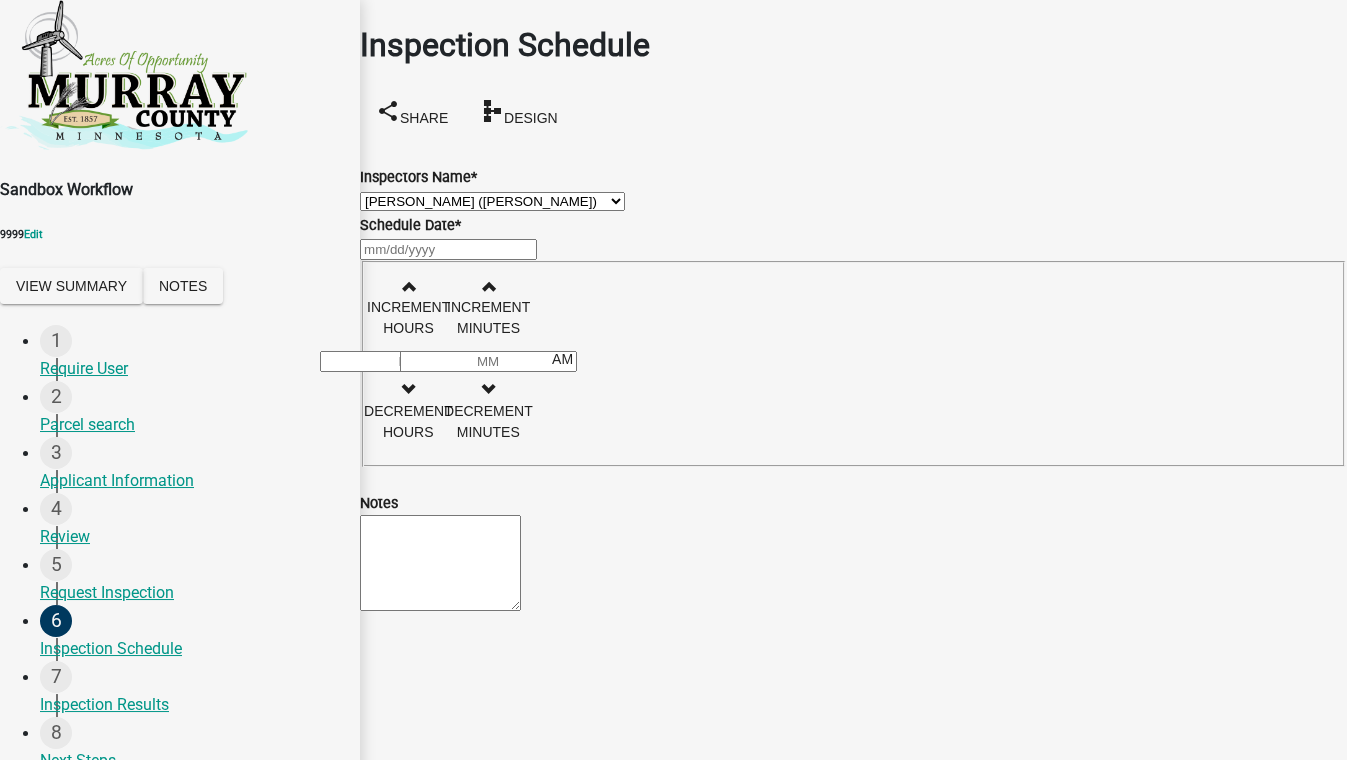 click on "Select Item...   Lonn J (Lonn D Jackels)   Randy Groves (Randy Groves)" at bounding box center (492, 201) 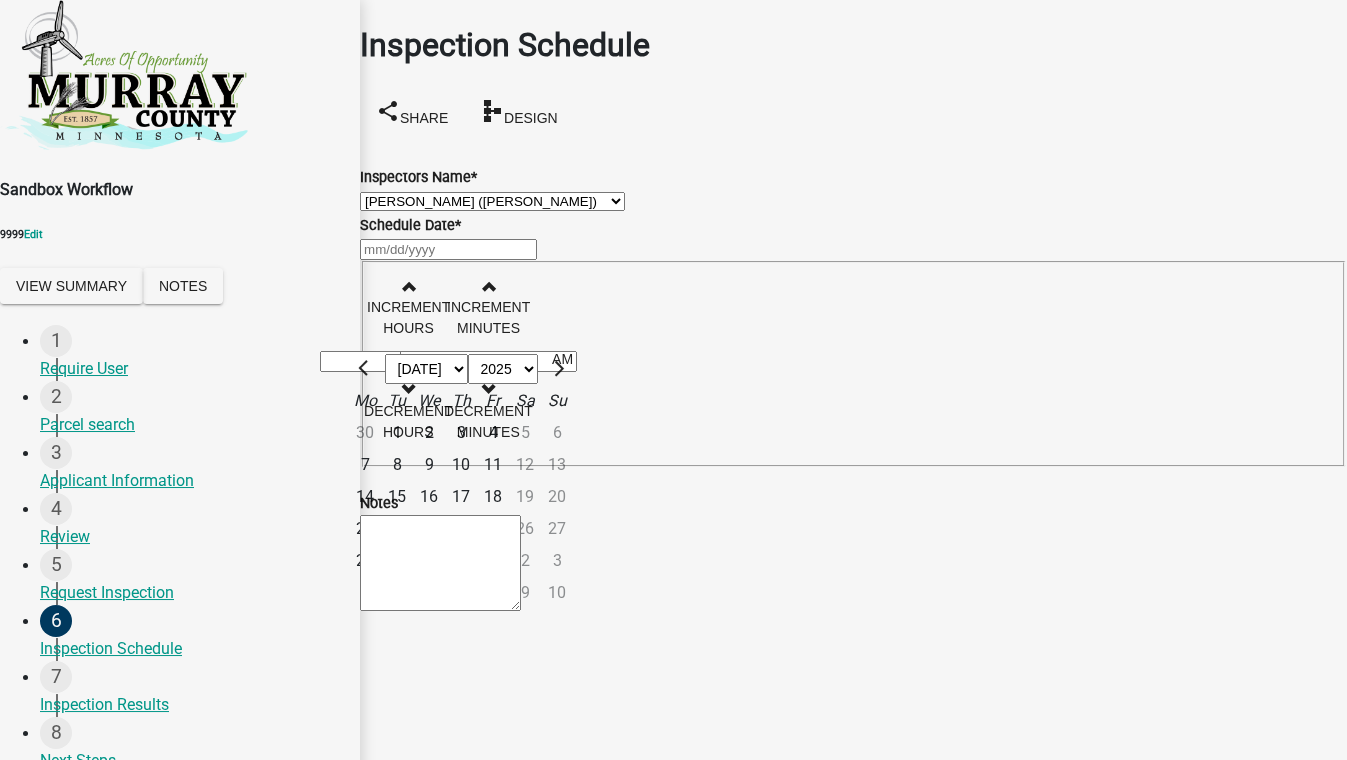 click on "17" 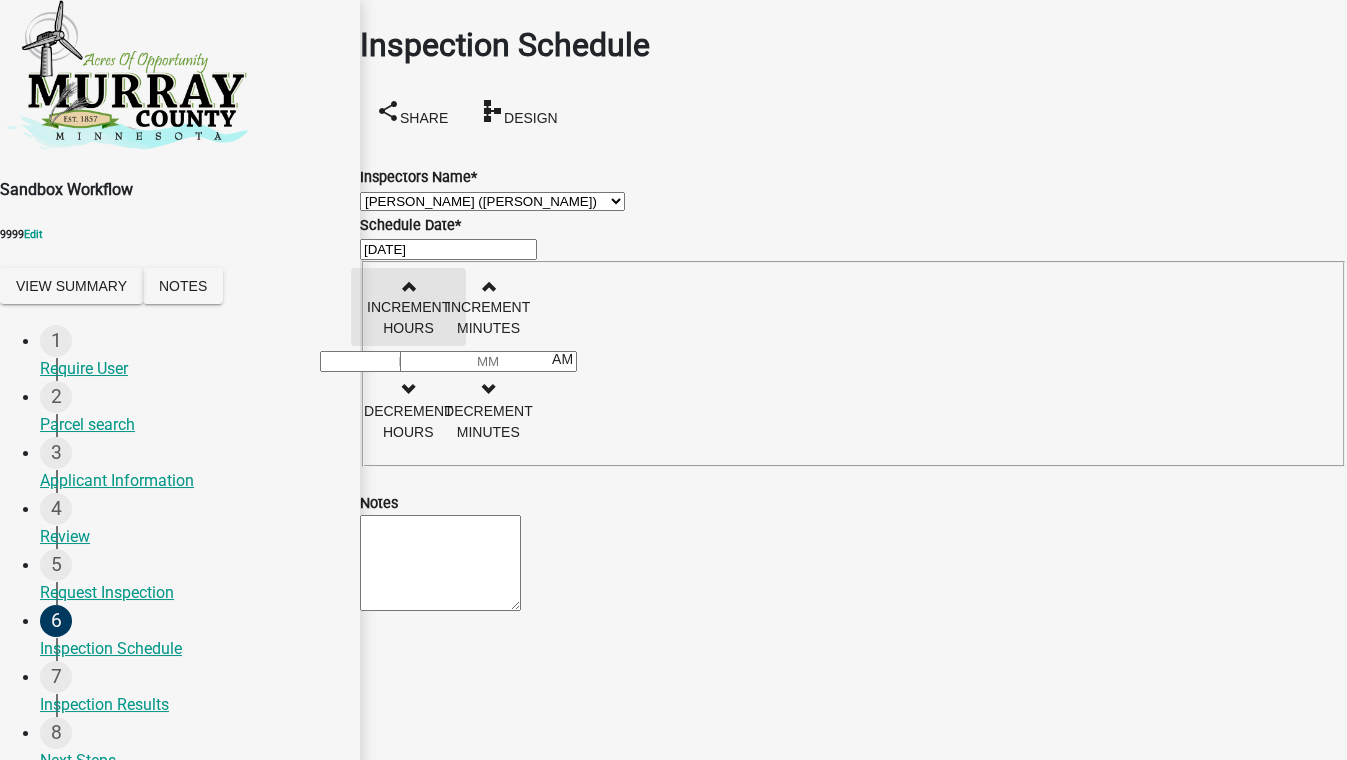 click on "Increment hours" at bounding box center [408, 307] 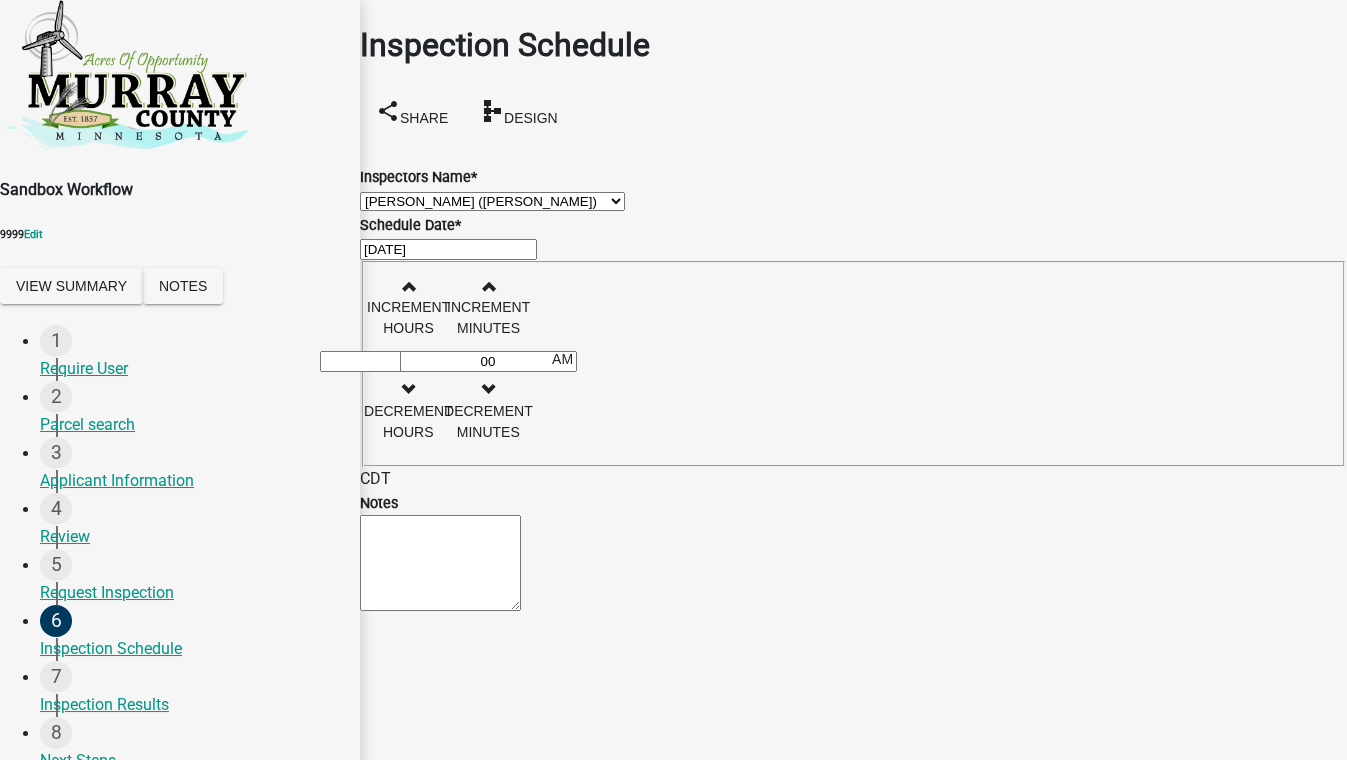 click on "Next" at bounding box center (394, 1058) 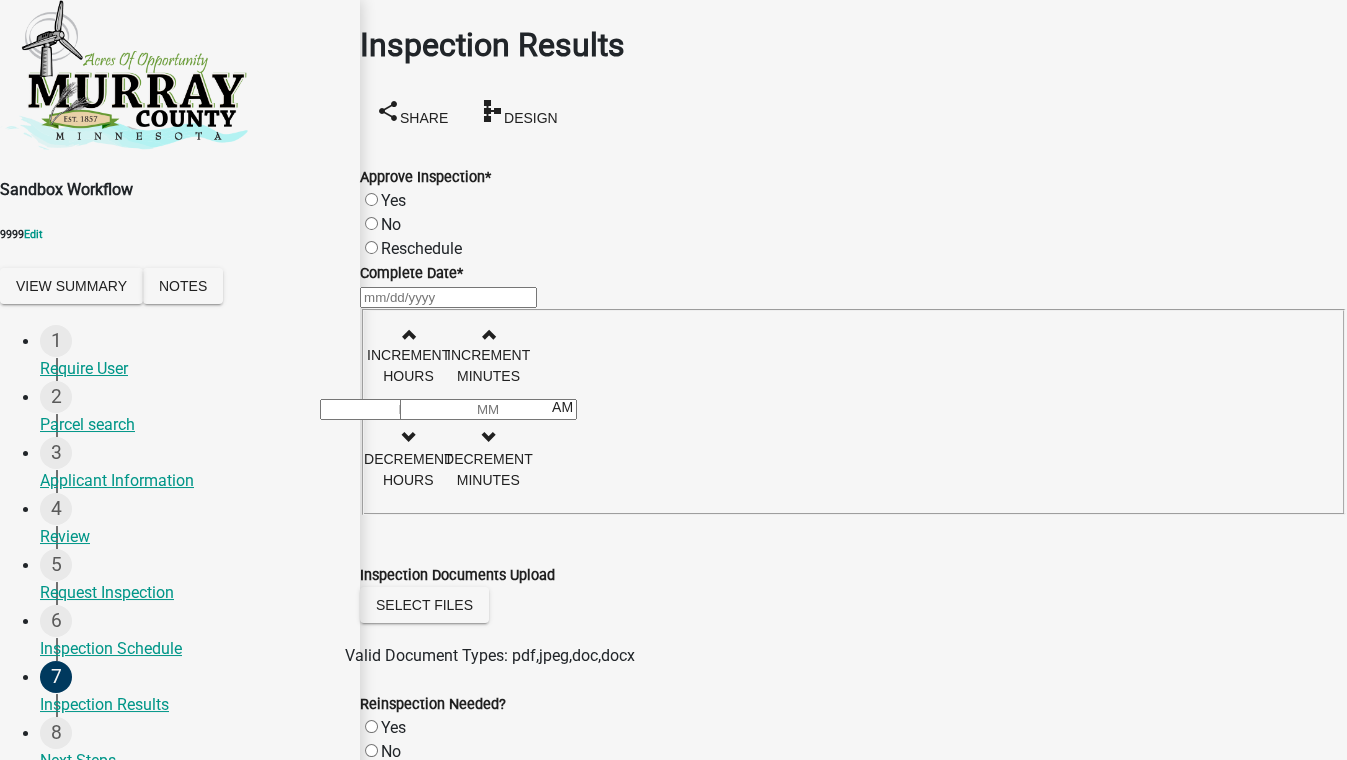 click on "Yes" 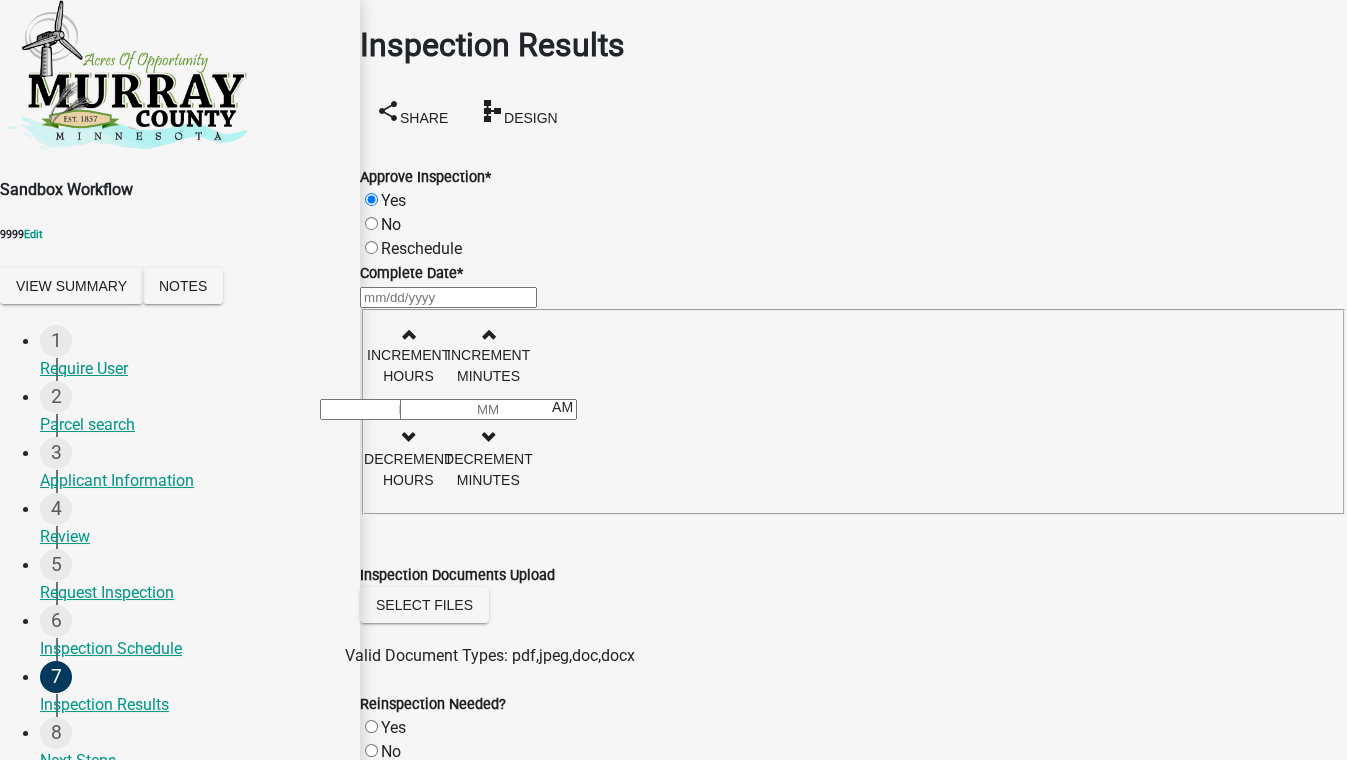 radio on "true" 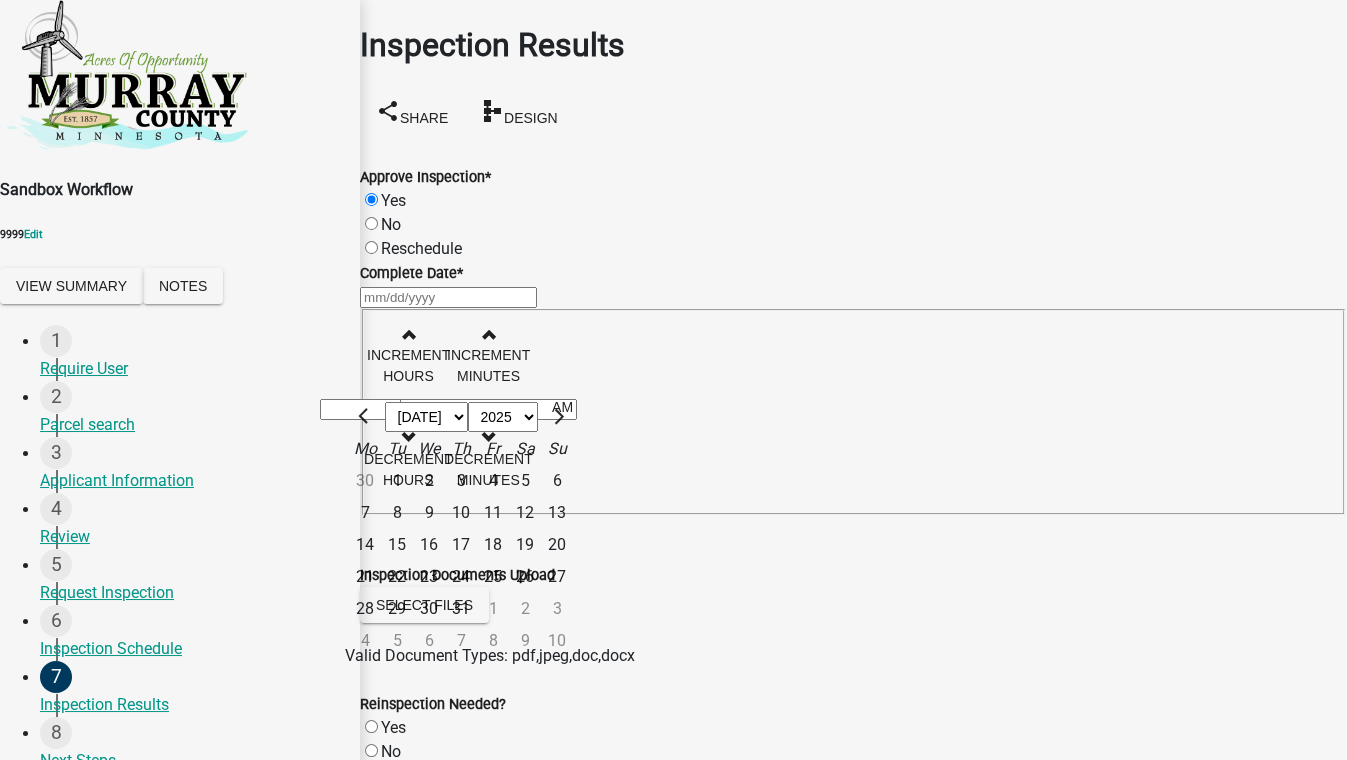 click on "17" 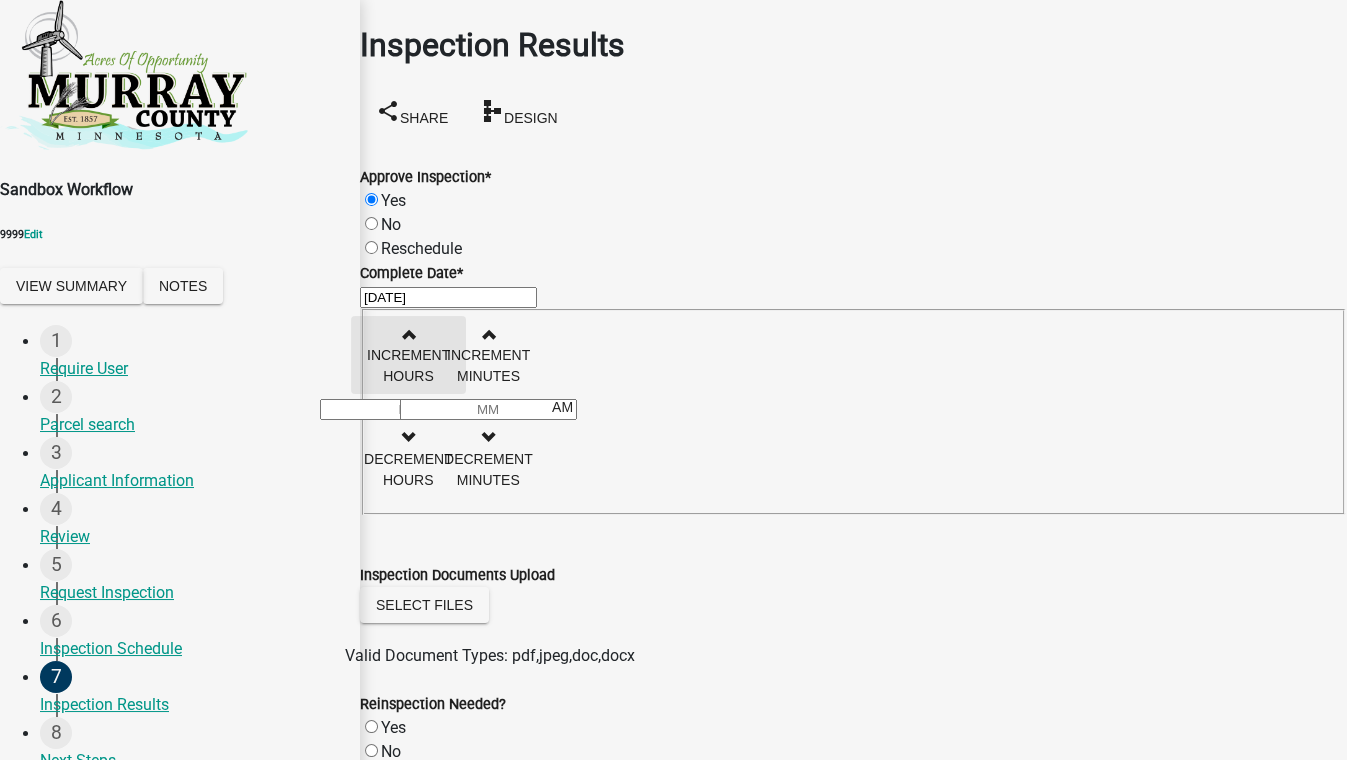 click on "Increment hours" at bounding box center (408, 355) 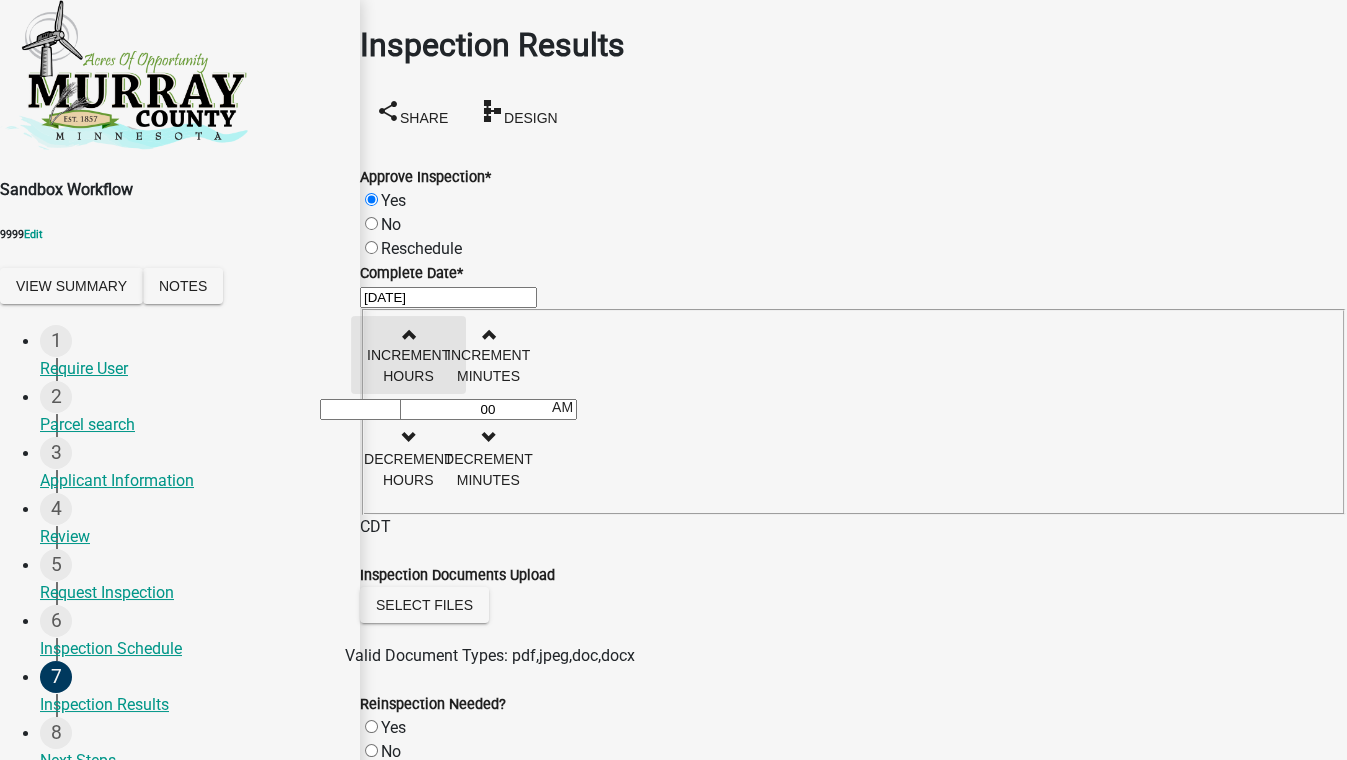 scroll, scrollTop: 539, scrollLeft: 0, axis: vertical 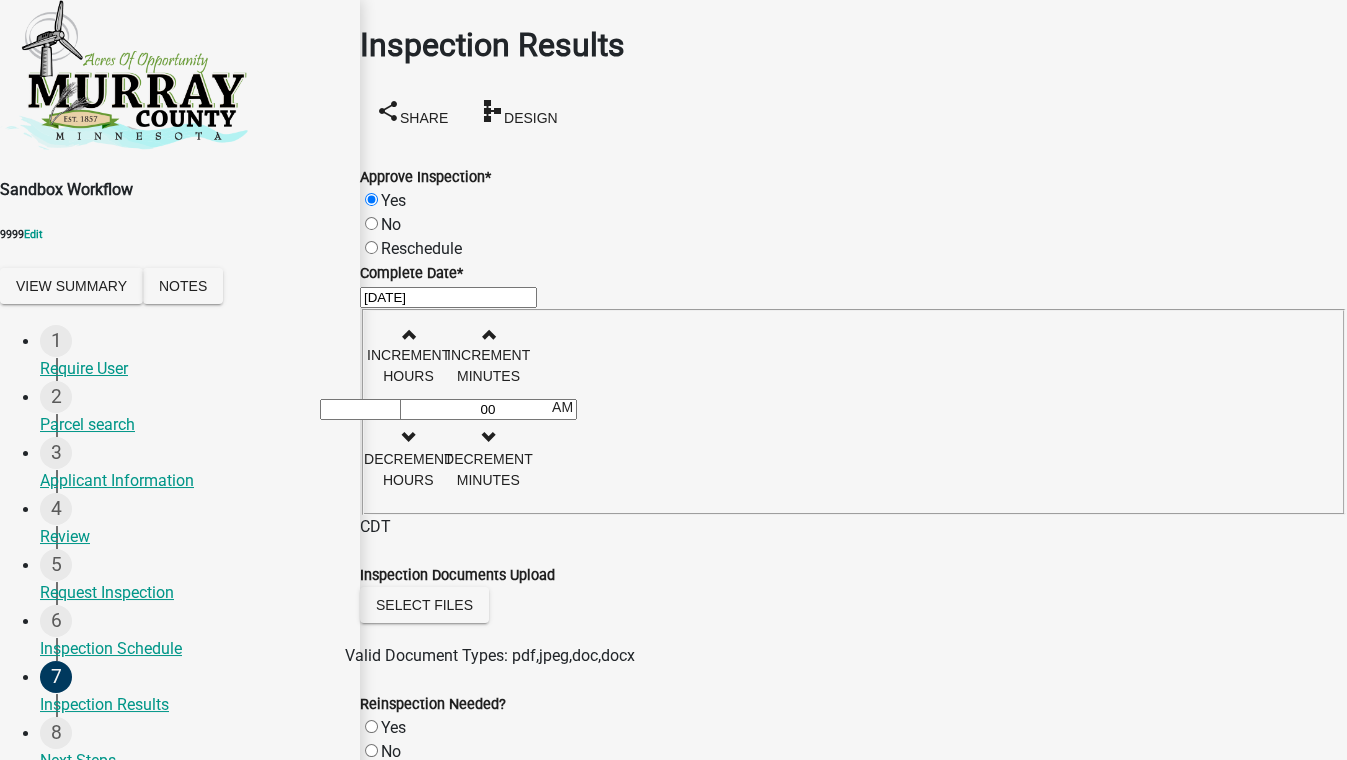 click on "No" 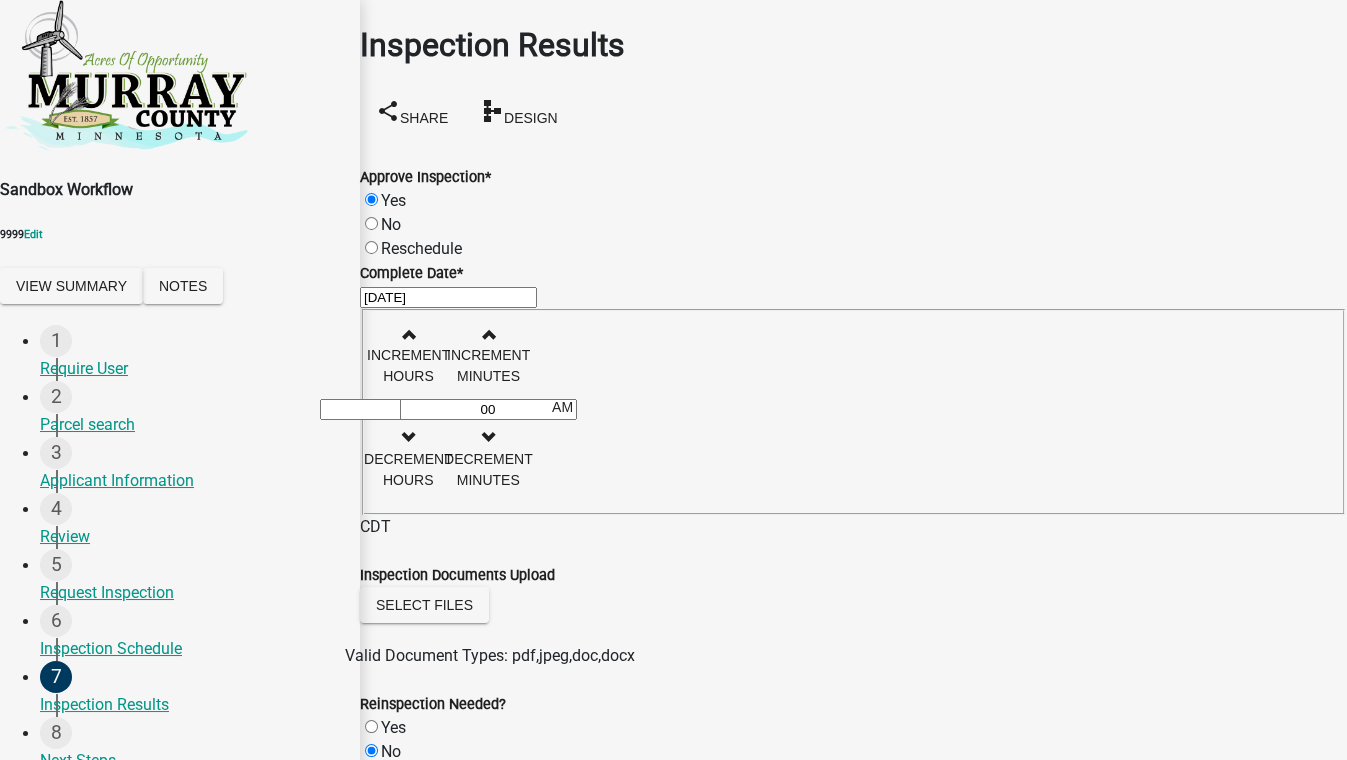 radio on "true" 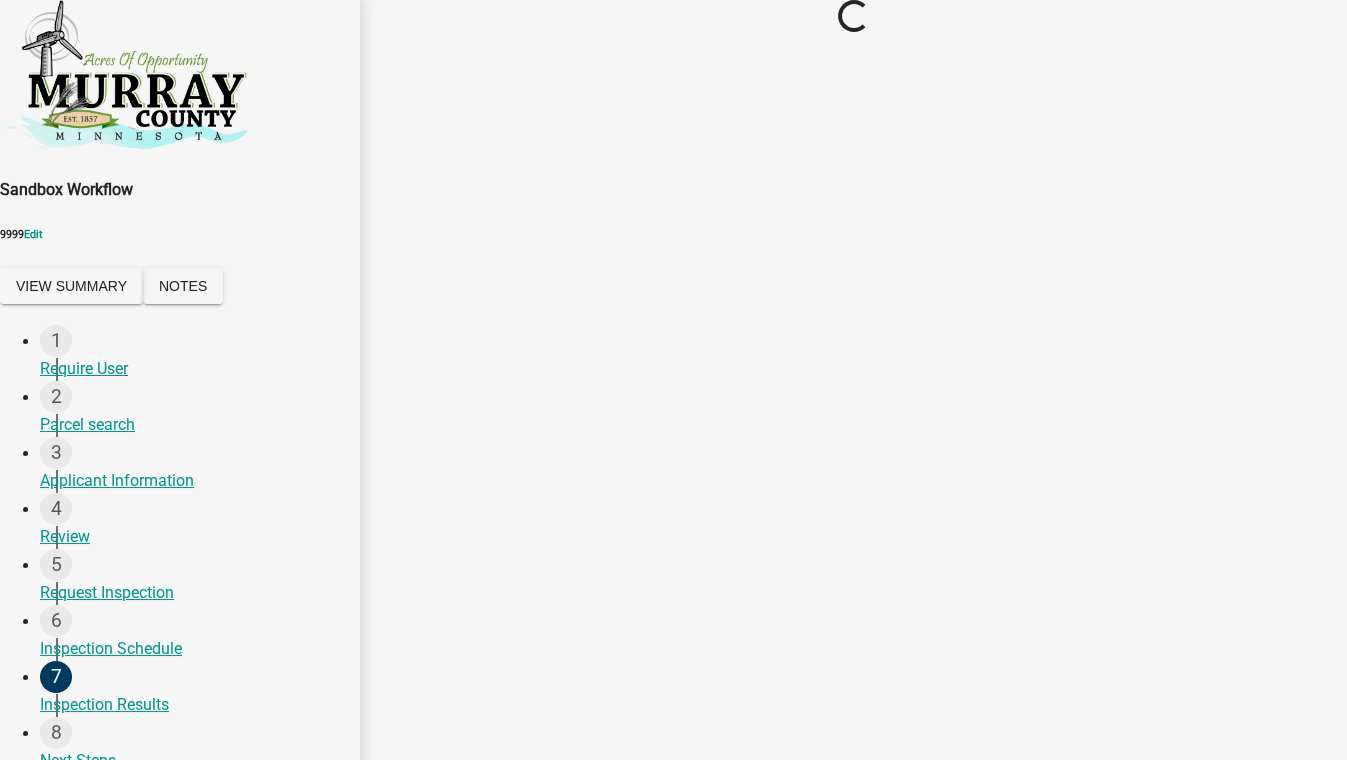 scroll, scrollTop: 0, scrollLeft: 0, axis: both 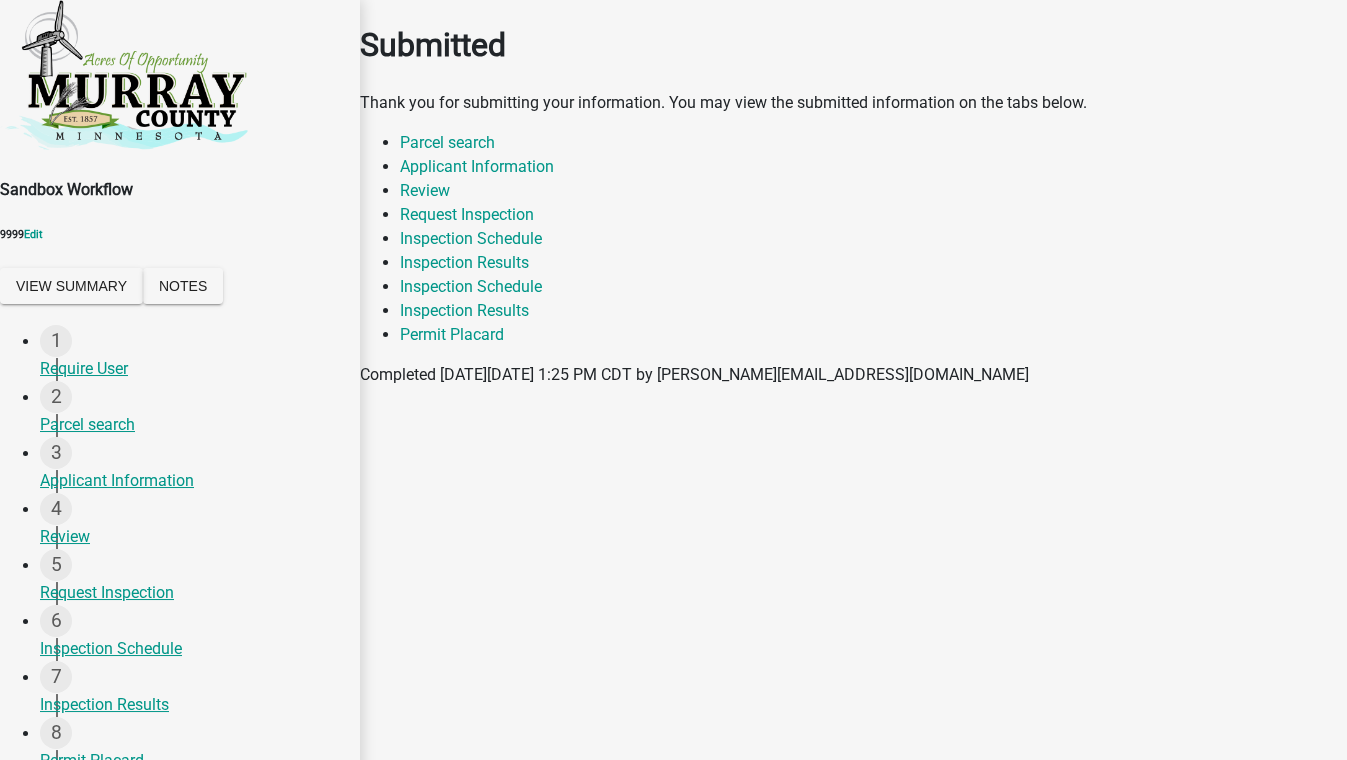 click on "Applicant   Zoning and Environmental Administrator   Highway Dept Inspectors   Admin" at bounding box center [521, 1034] 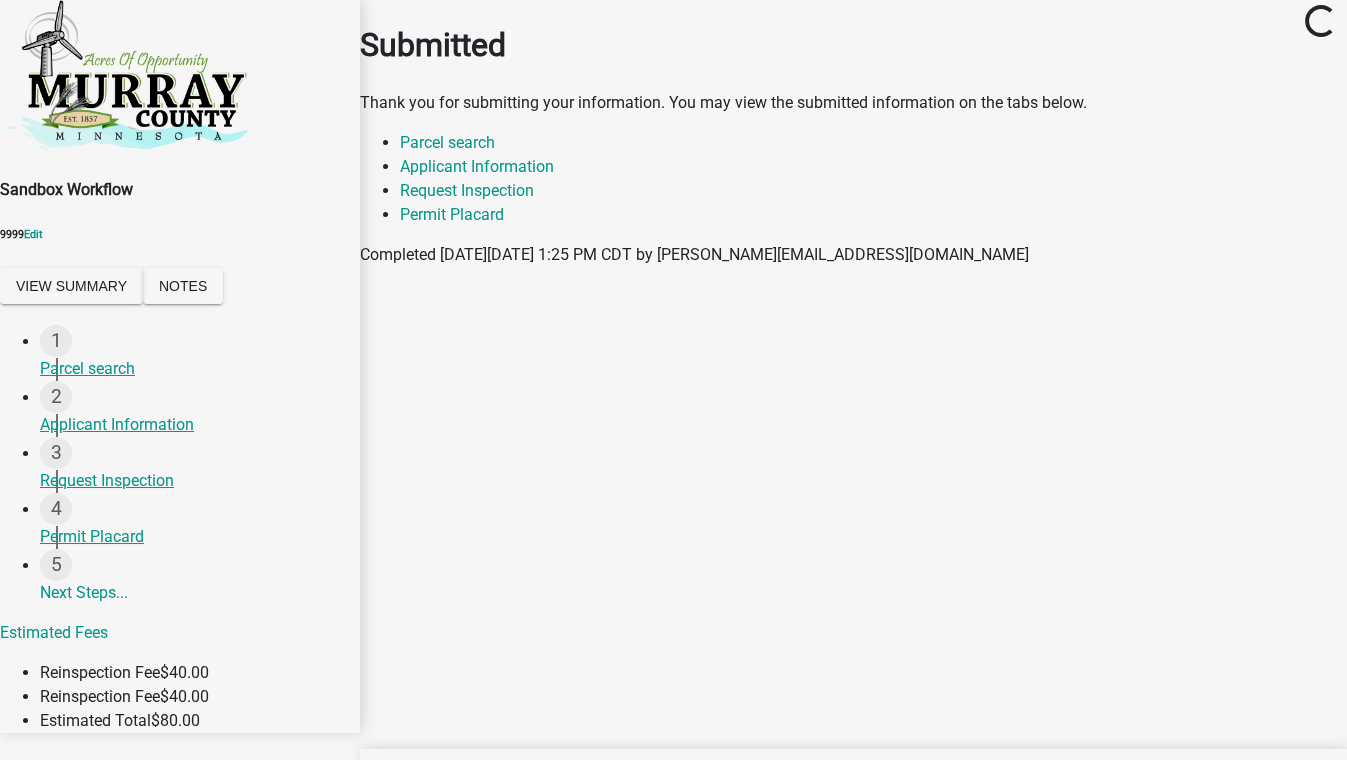 scroll, scrollTop: 77, scrollLeft: 0, axis: vertical 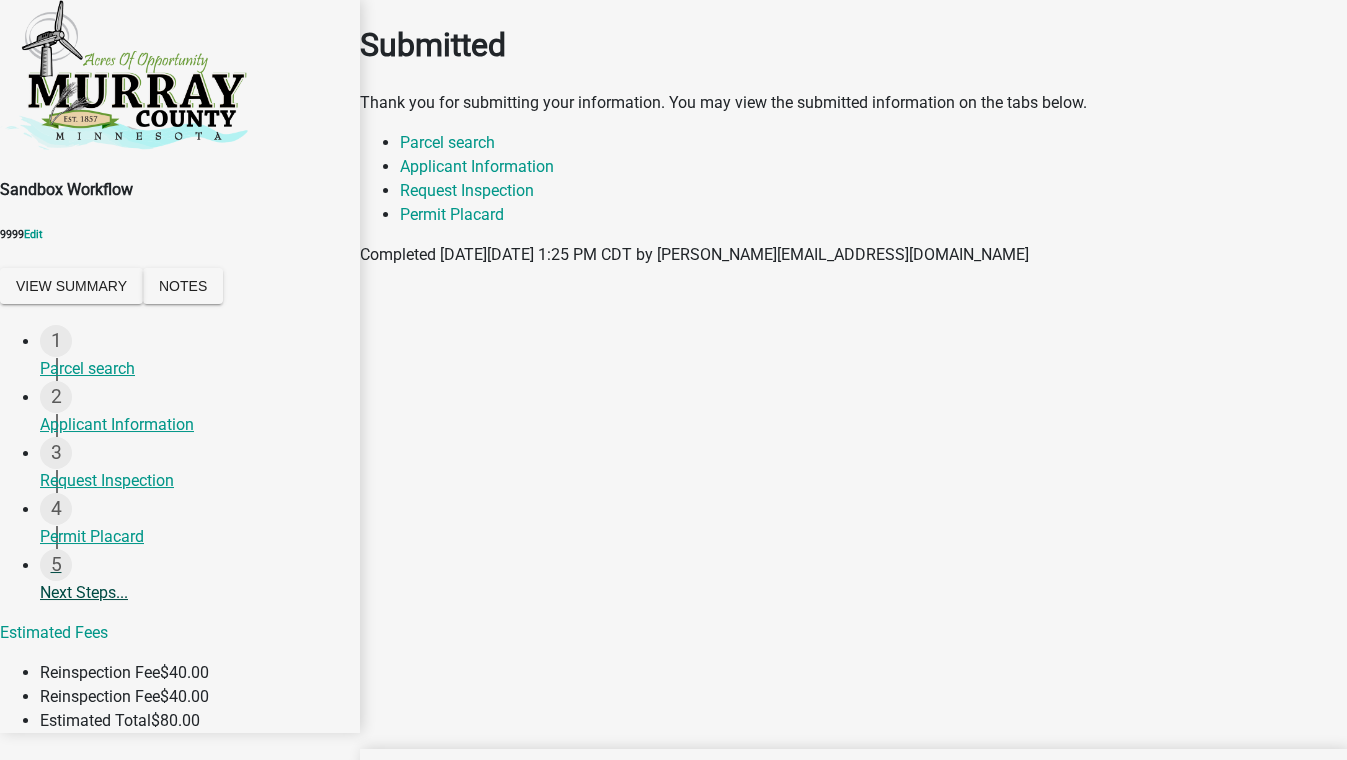 click on "5   Next Steps..." at bounding box center (200, 582) 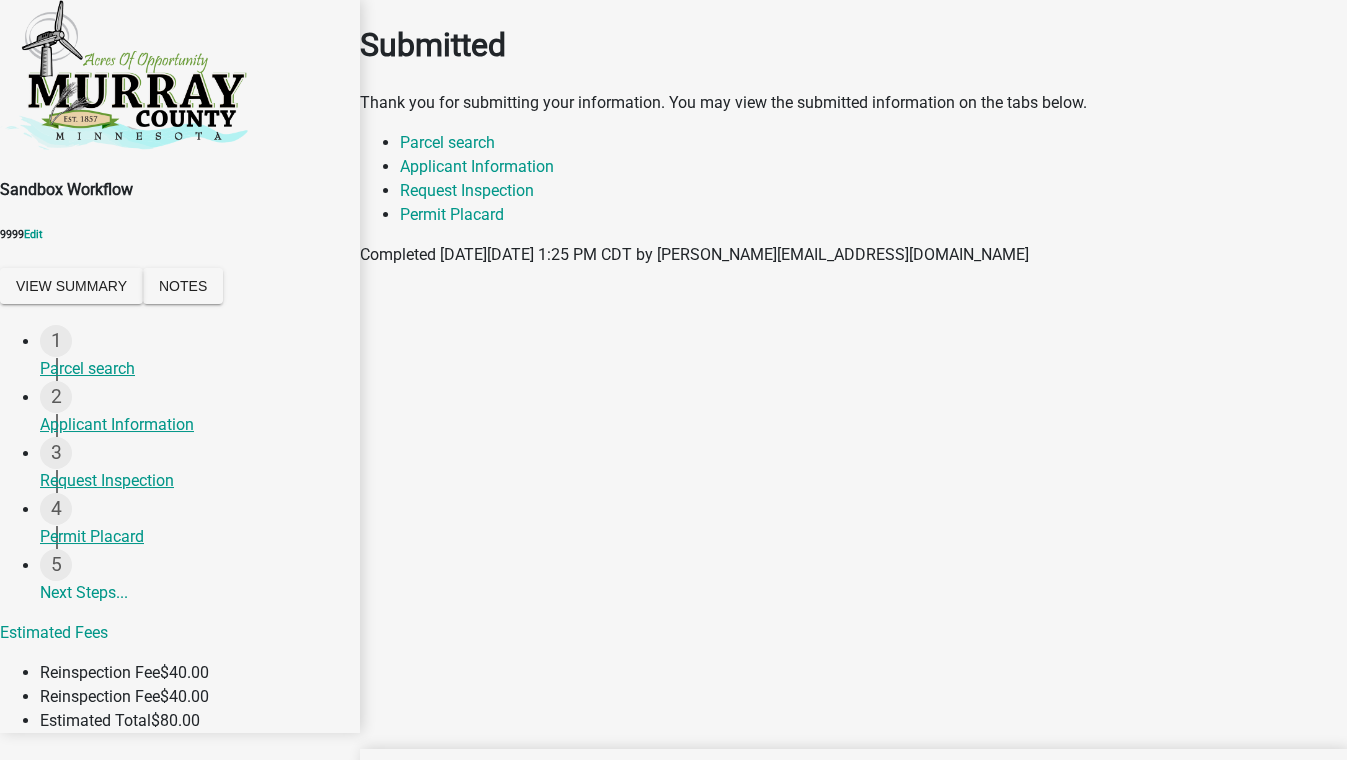 click on "Applicant   Zoning and Environmental Administrator   Highway Dept Inspectors   Admin" at bounding box center [521, 810] 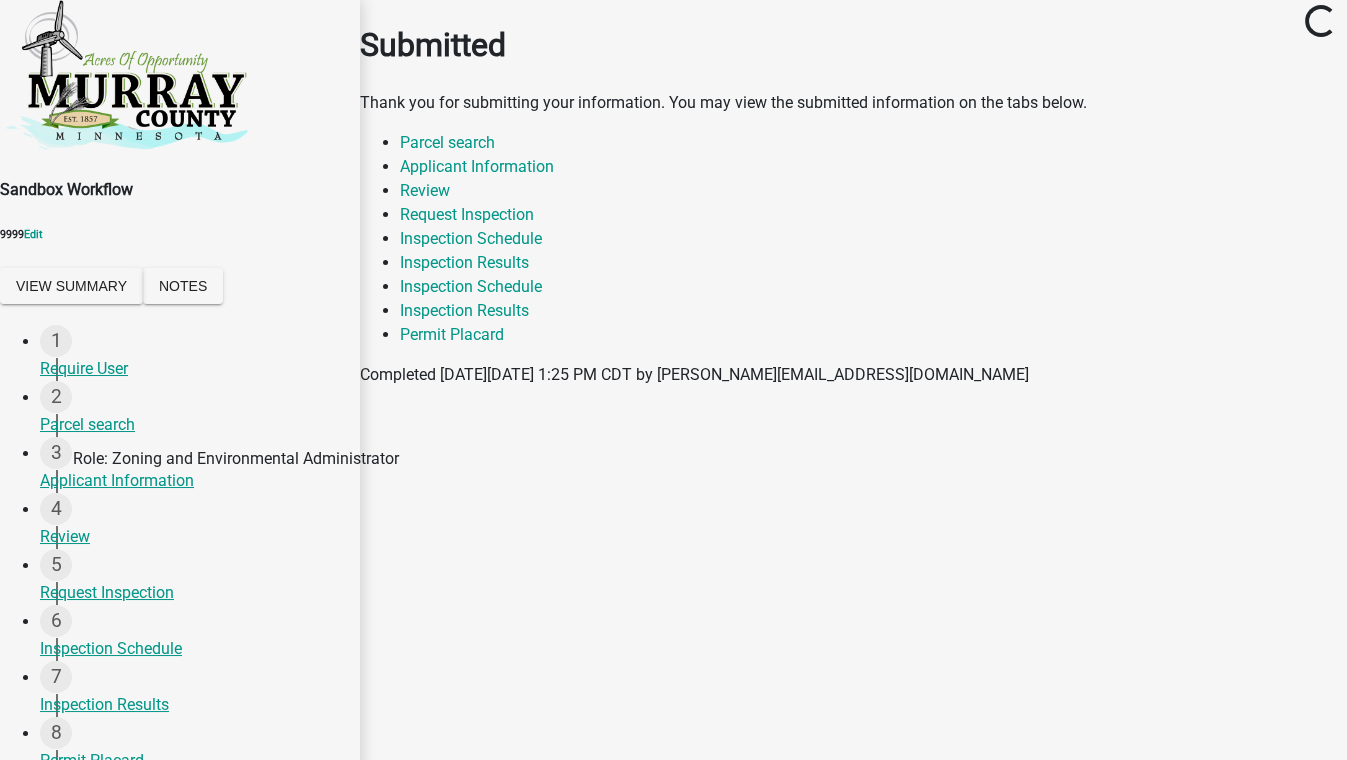 scroll, scrollTop: 301, scrollLeft: 0, axis: vertical 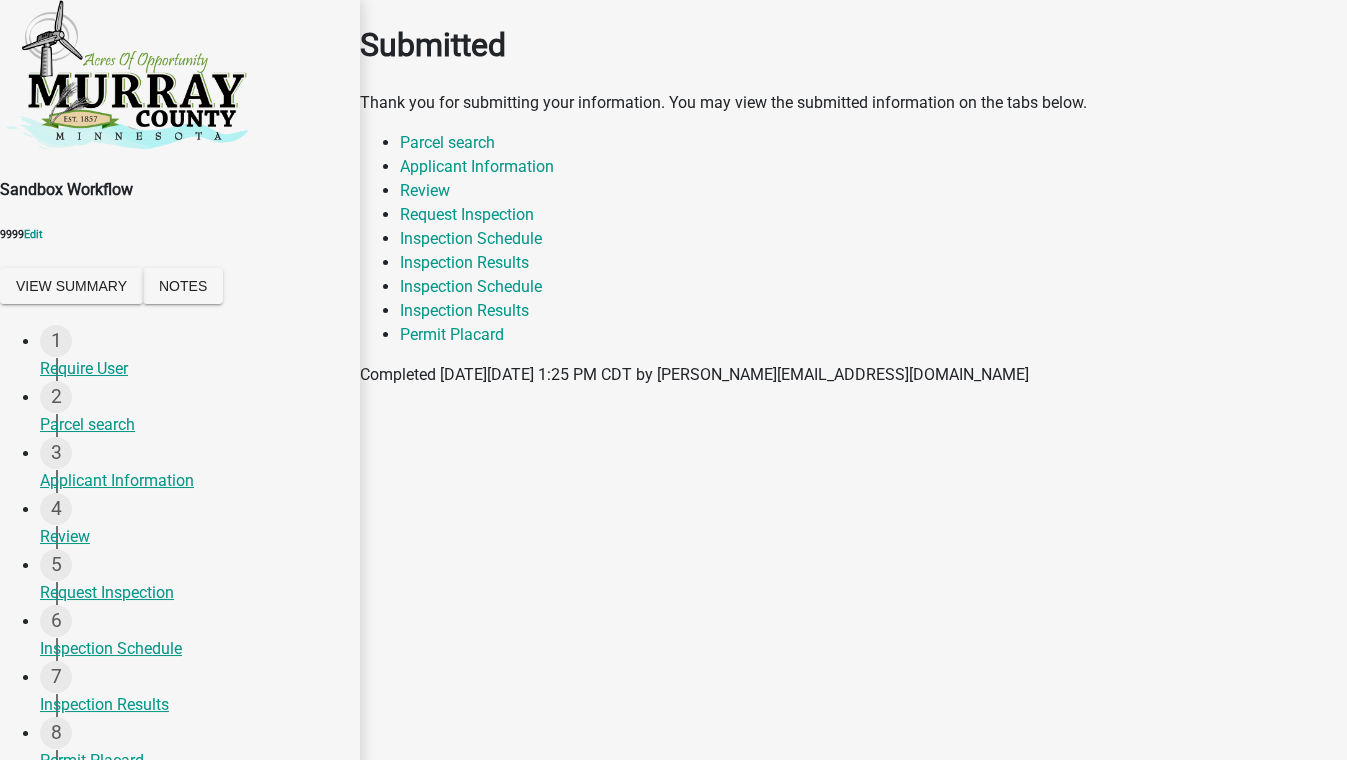 click on "Applicant   Zoning and Environmental Administrator   Highway Dept Inspectors   Admin" at bounding box center (521, 1034) 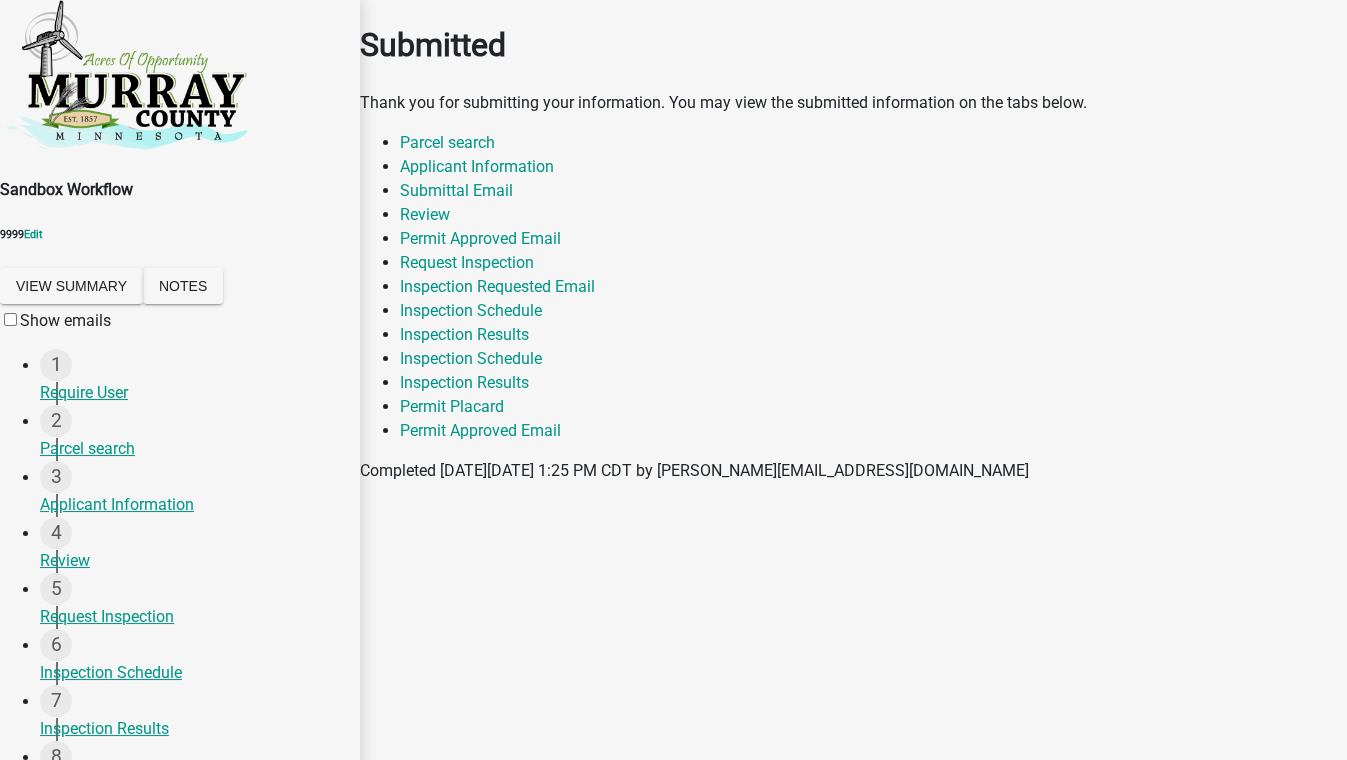 click on "Applicant   Zoning and Environmental Administrator   Highway Dept Inspectors   Admin" at bounding box center (521, 1058) 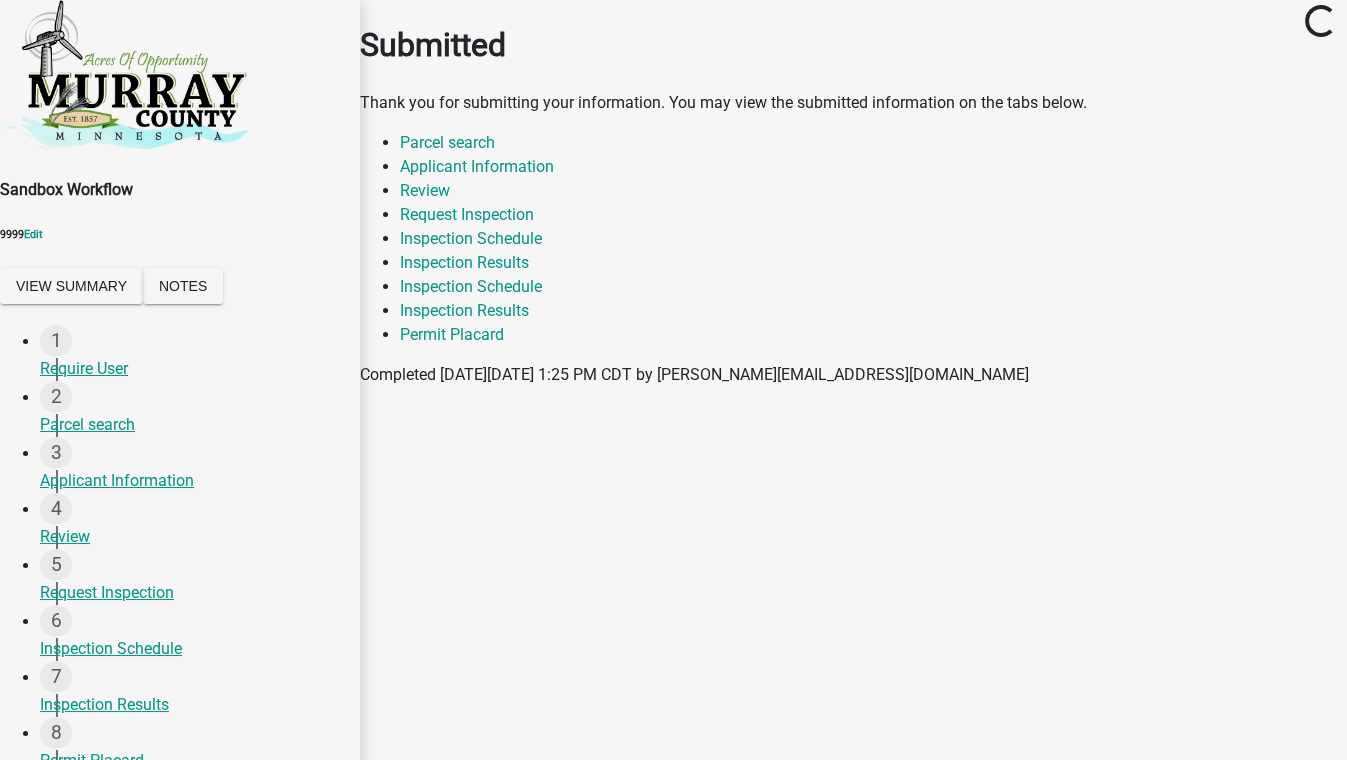 scroll, scrollTop: 306, scrollLeft: 0, axis: vertical 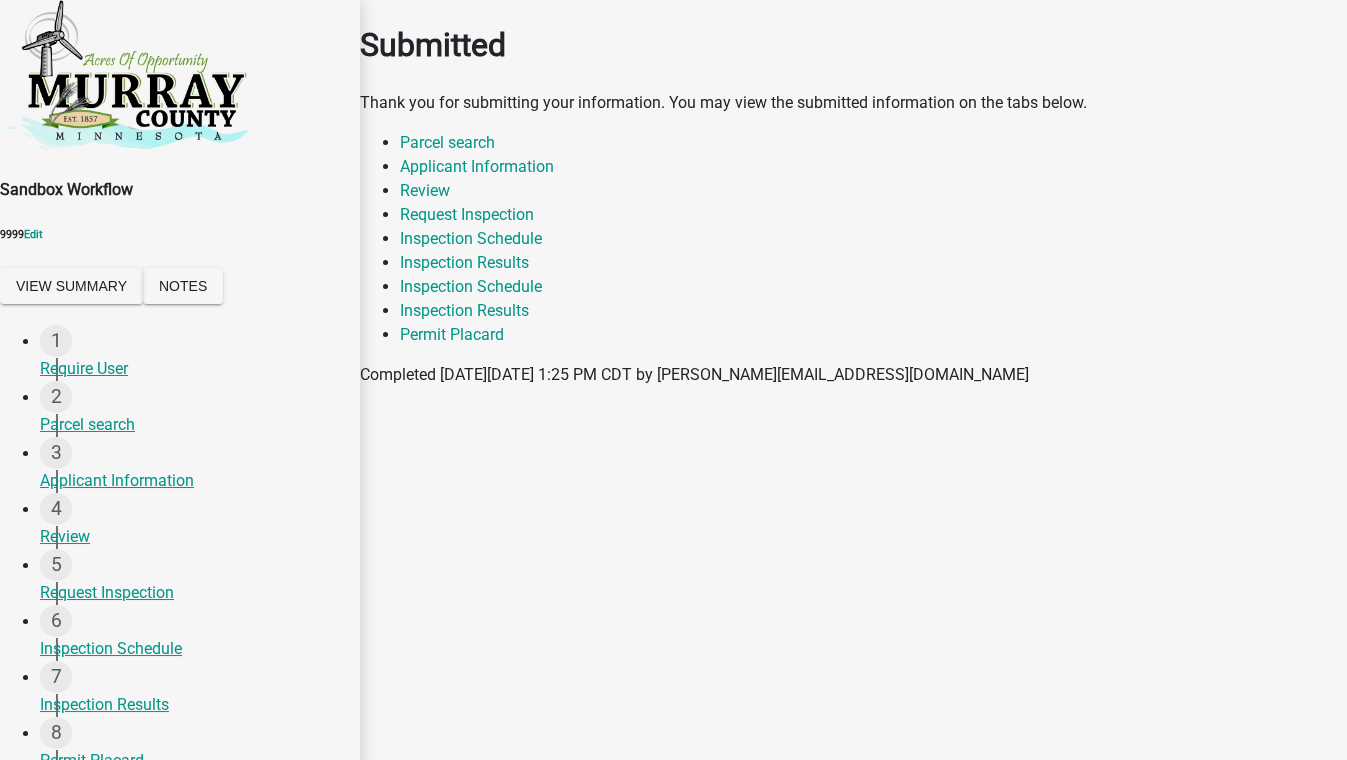 click on "Applicant   Zoning and Environmental Administrator   Highway Dept Inspectors   Admin" at bounding box center (521, 1034) 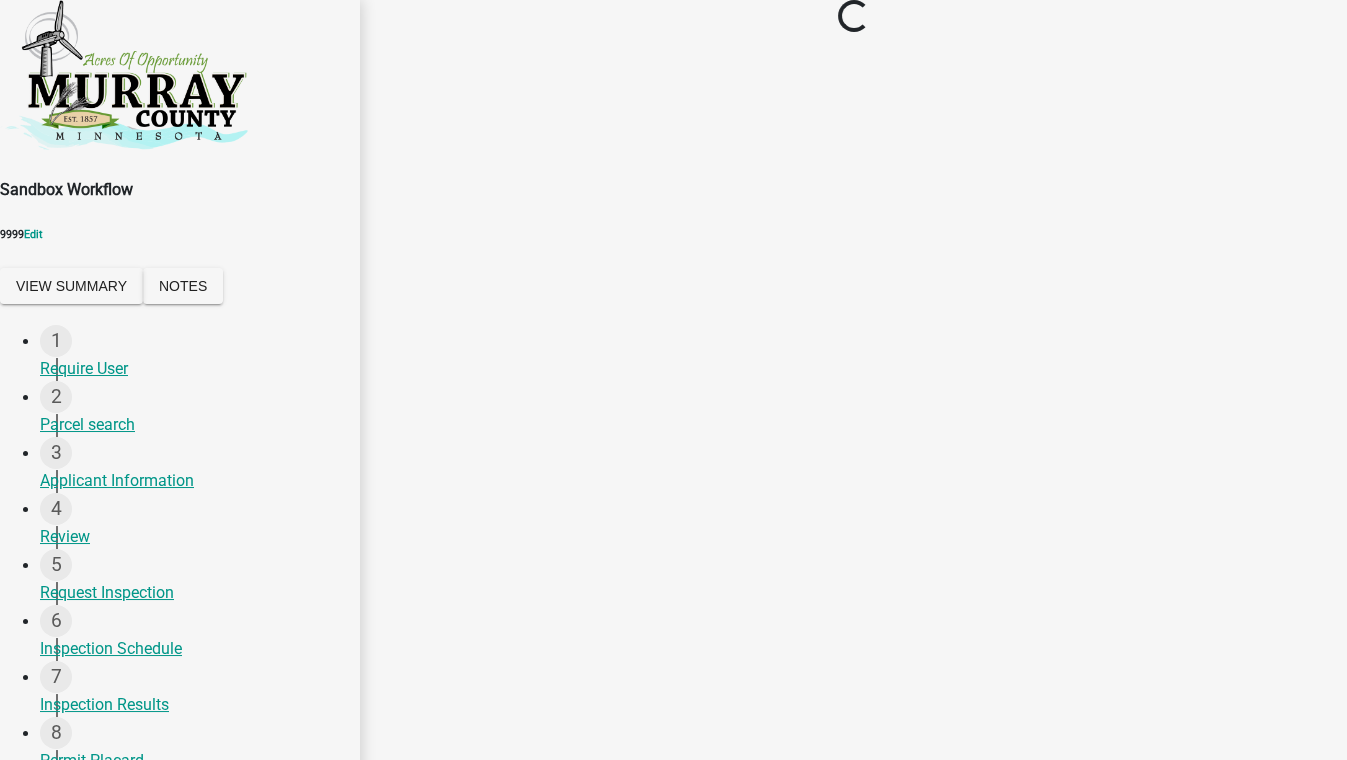 scroll, scrollTop: 77, scrollLeft: 0, axis: vertical 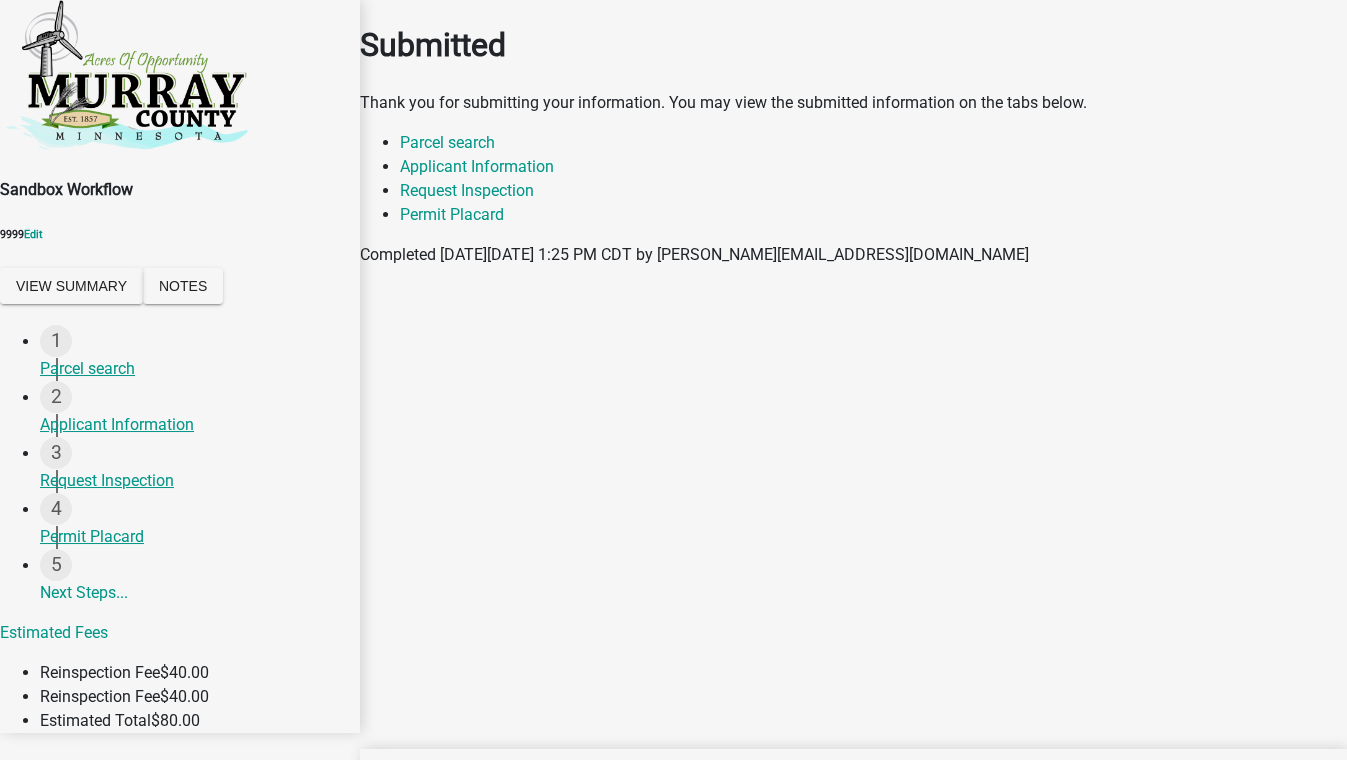 click on "Applicant   Zoning and Environmental Administrator   Highway Dept Inspectors   Admin" at bounding box center [521, 810] 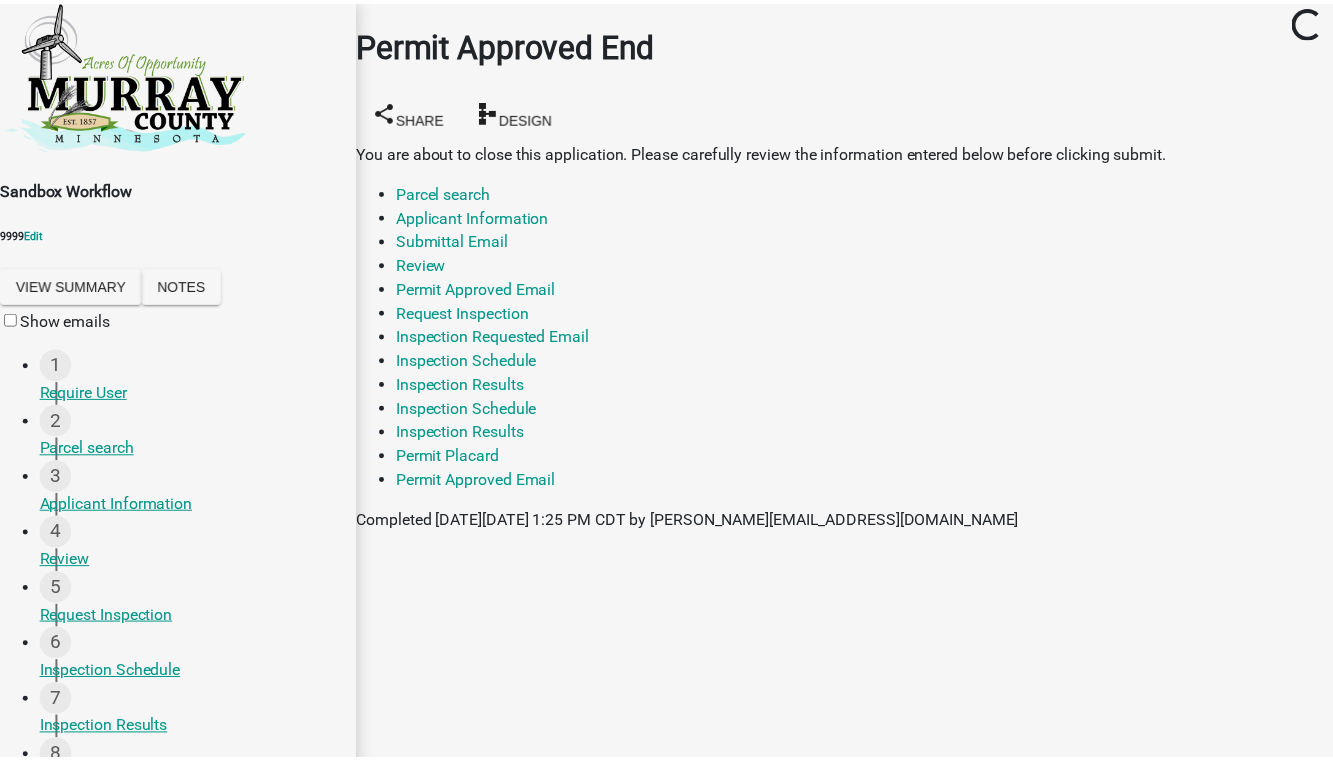 scroll, scrollTop: 346, scrollLeft: 0, axis: vertical 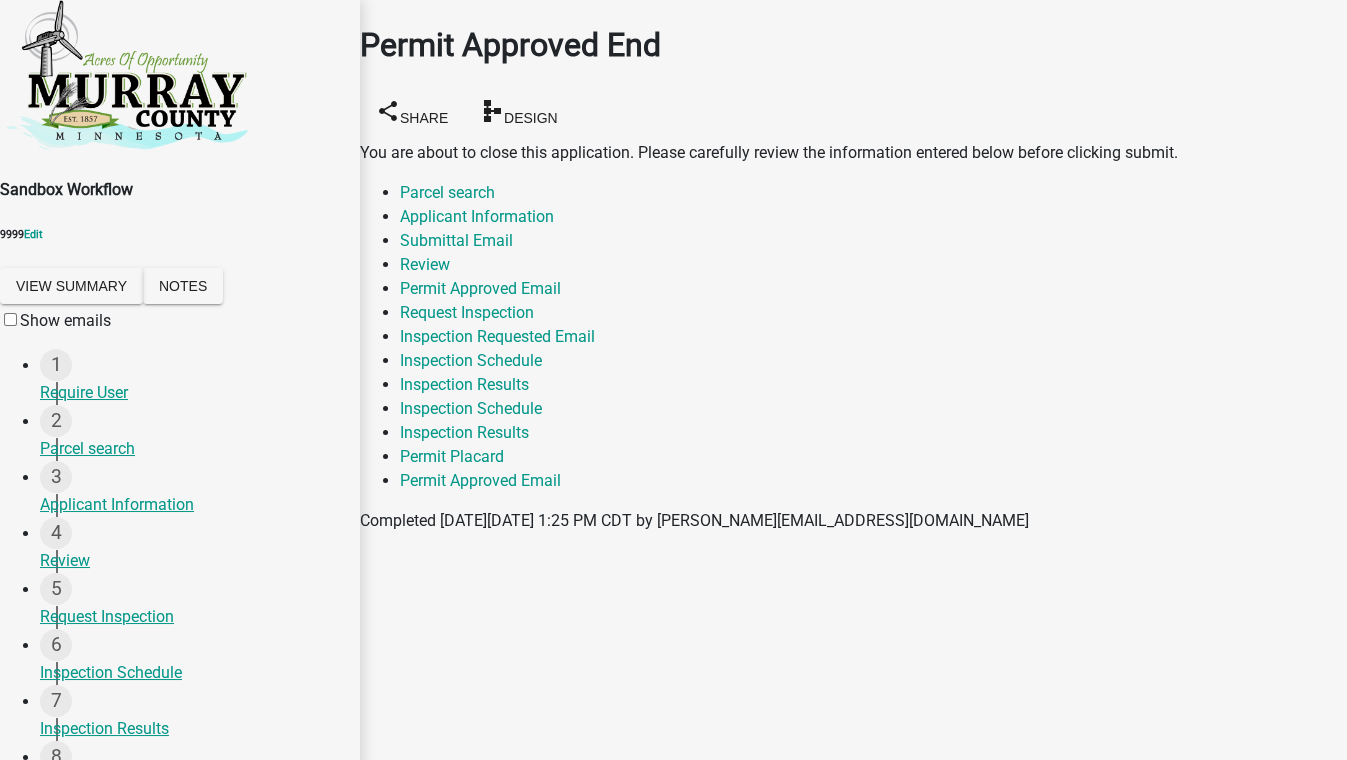 click on "Submit" at bounding box center (402, 1162) 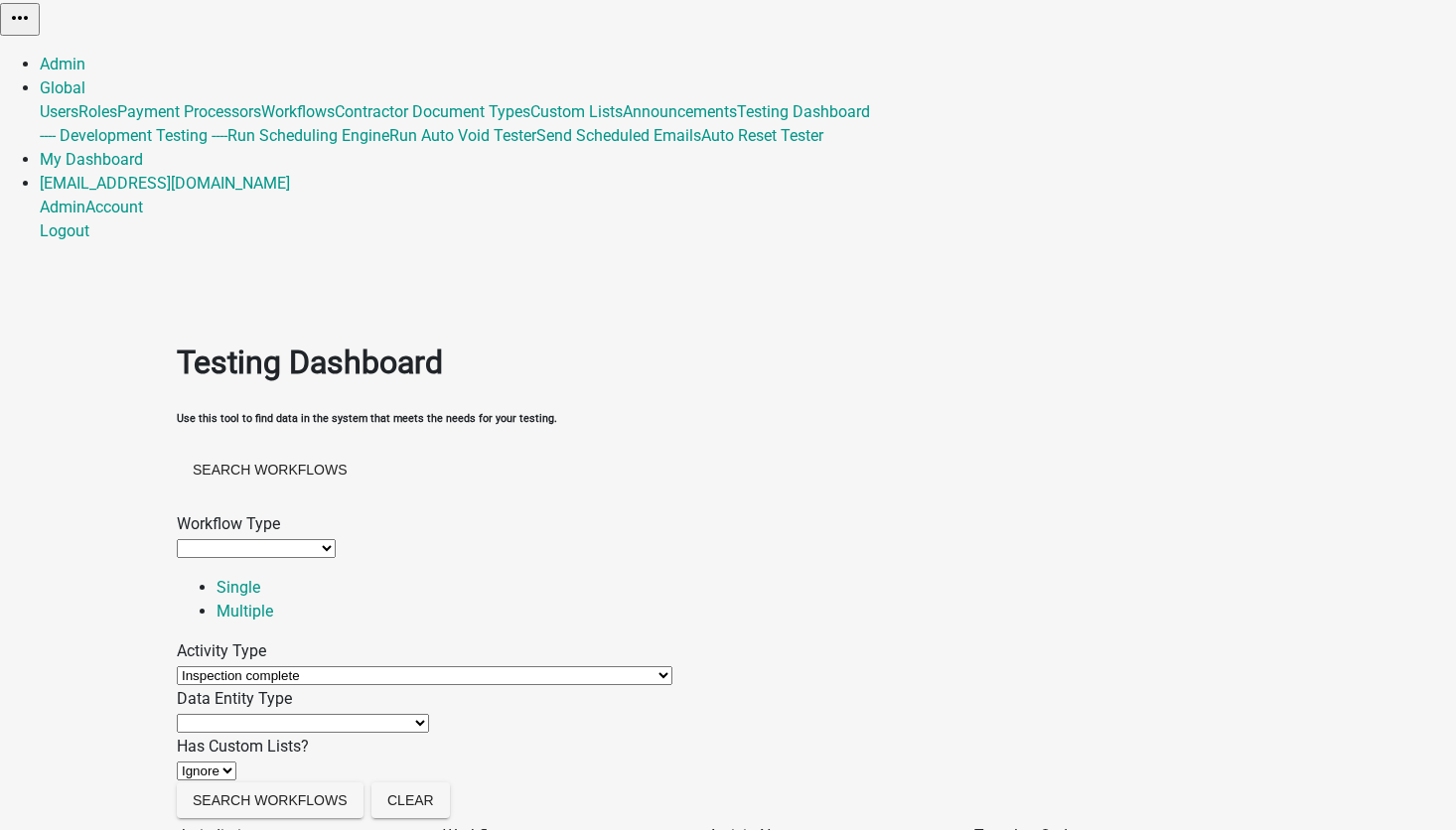 select 